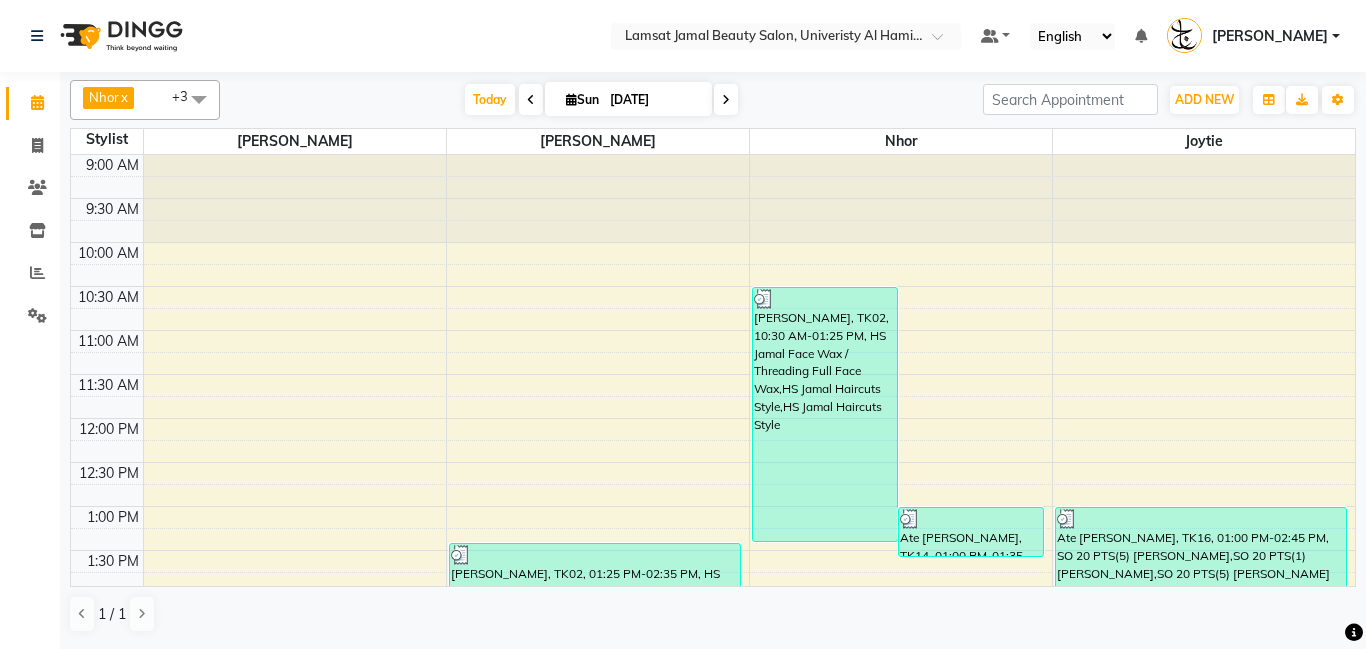 scroll, scrollTop: 0, scrollLeft: 0, axis: both 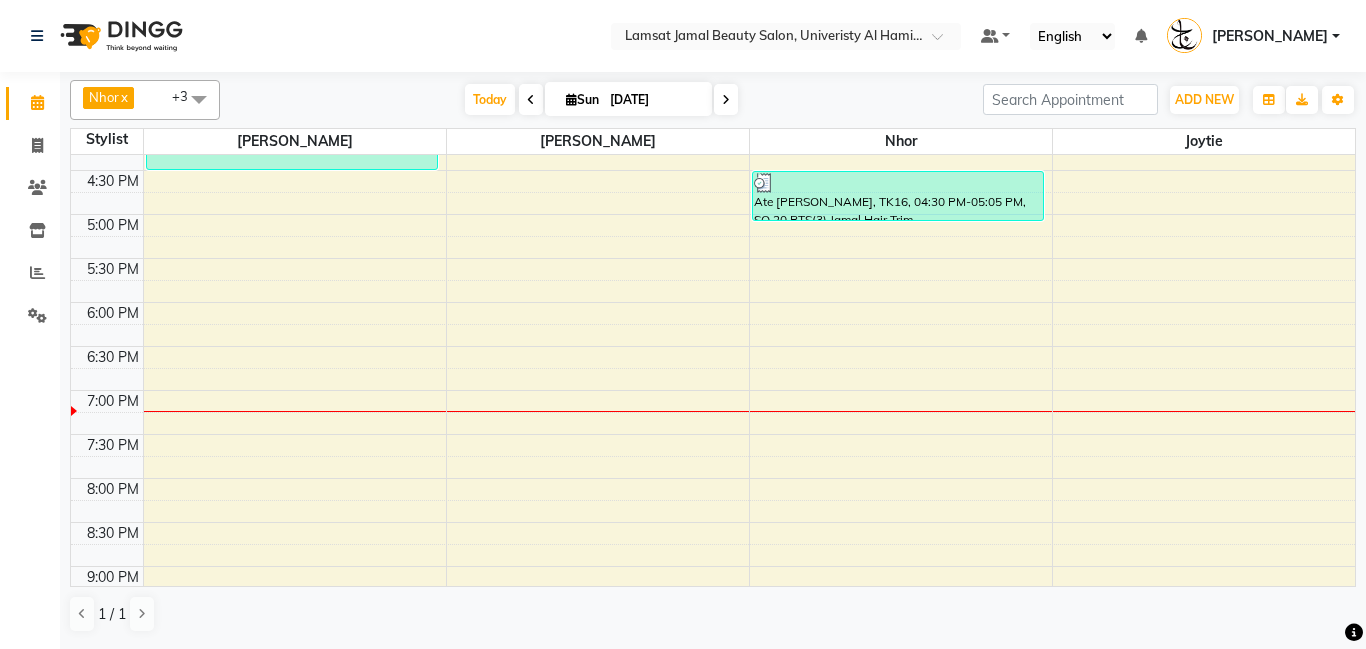 click on "9:00 AM 9:30 AM 10:00 AM 10:30 AM 11:00 AM 11:30 AM 12:00 PM 12:30 PM 1:00 PM 1:30 PM 2:00 PM 2:30 PM 3:00 PM 3:30 PM 4:00 PM 4:30 PM 5:00 PM 5:30 PM 6:00 PM 6:30 PM 7:00 PM 7:30 PM 8:00 PM 8:30 PM 9:00 PM 9:30 PM 10:00 PM 10:30 PM 11:00 PM 11:30 PM     [GEOGRAPHIC_DATA][PERSON_NAME], TK16, 02:45 PM-04:30 PM, SO 20 PTS(3) [PERSON_NAME],SO 20 PTS(3) [PERSON_NAME] Half Leg,SO 20 PTS(1) [PERSON_NAME] Underarm     [PERSON_NAME], TK02, 01:25 PM-02:35 PM, HS Jamal Nails Classic Manicure & [PERSON_NAME],[PERSON_NAME] Full Leg     [PERSON_NAME], TK02, 10:30 AM-01:25 PM, HS Jamal Face Wax / Threading Full Face Wax,HS Jamal Haircuts Style,HS Jamal Haircuts Style     Ate [PERSON_NAME], TK14, 01:00 PM-01:35 PM, Lamsat Jamal Hair Keratin Shoulder Length     Madam Henna Laansi, TK17, 03:00 PM-03:35 PM, Lamsat Jamal Manicure Pedicure     Ate [PERSON_NAME], TK16, 04:30 PM-05:05 PM, SO 20 PTS(3) Jamal Hair Trim     Ate [PERSON_NAME], TK16, 01:00 PM-02:45 PM, SO 20 PTS(5) [PERSON_NAME],SO 20 PTS(1) [PERSON_NAME],SO 20 PTS(5) [PERSON_NAME] Polish" at bounding box center (713, 170) 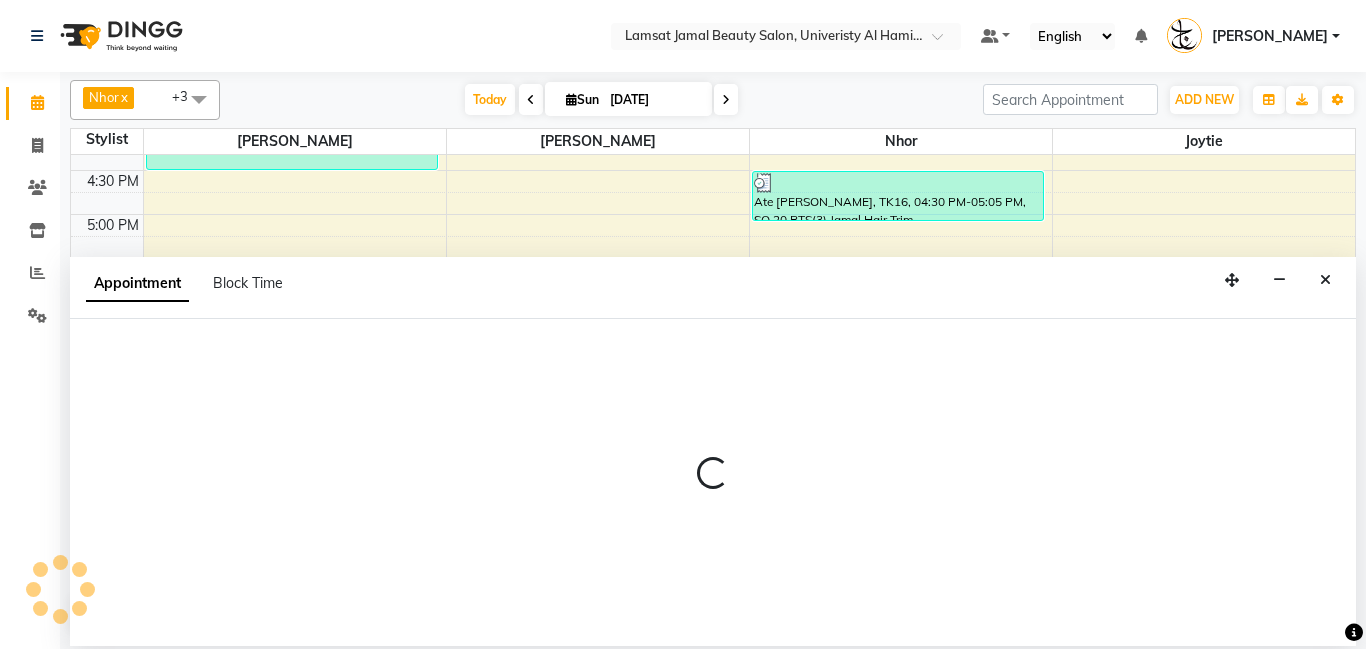 select on "79901" 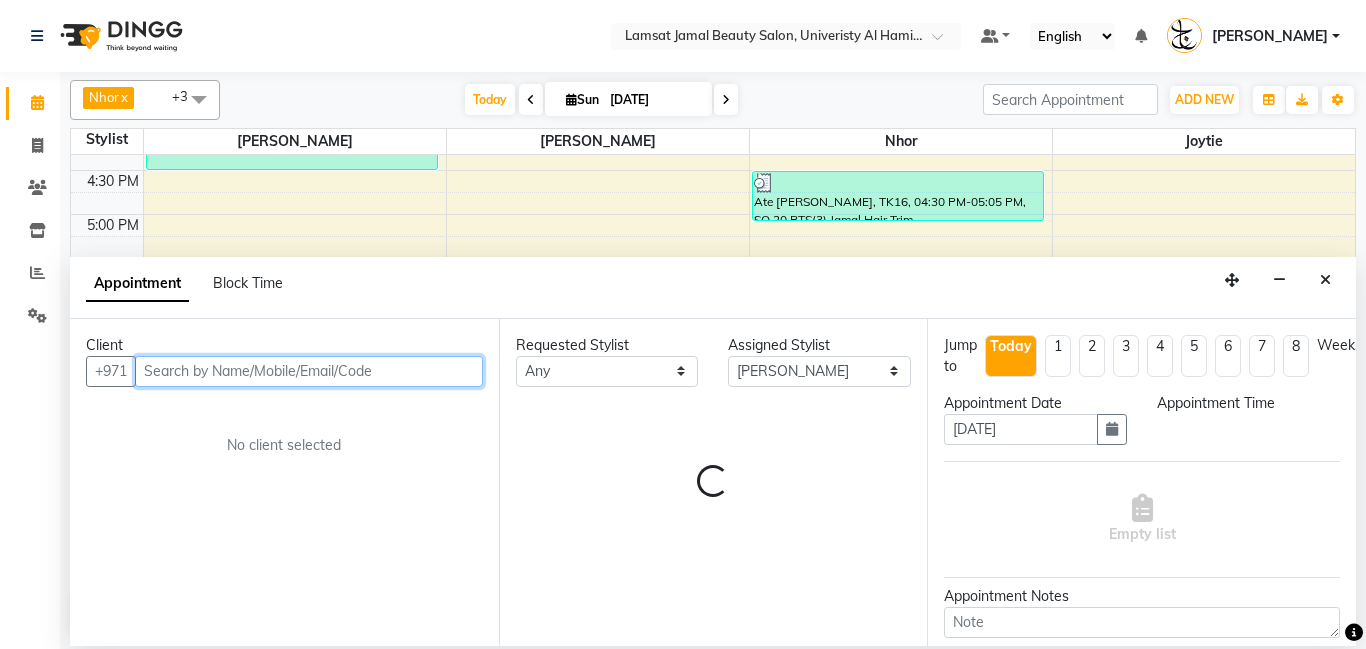 select on "1125" 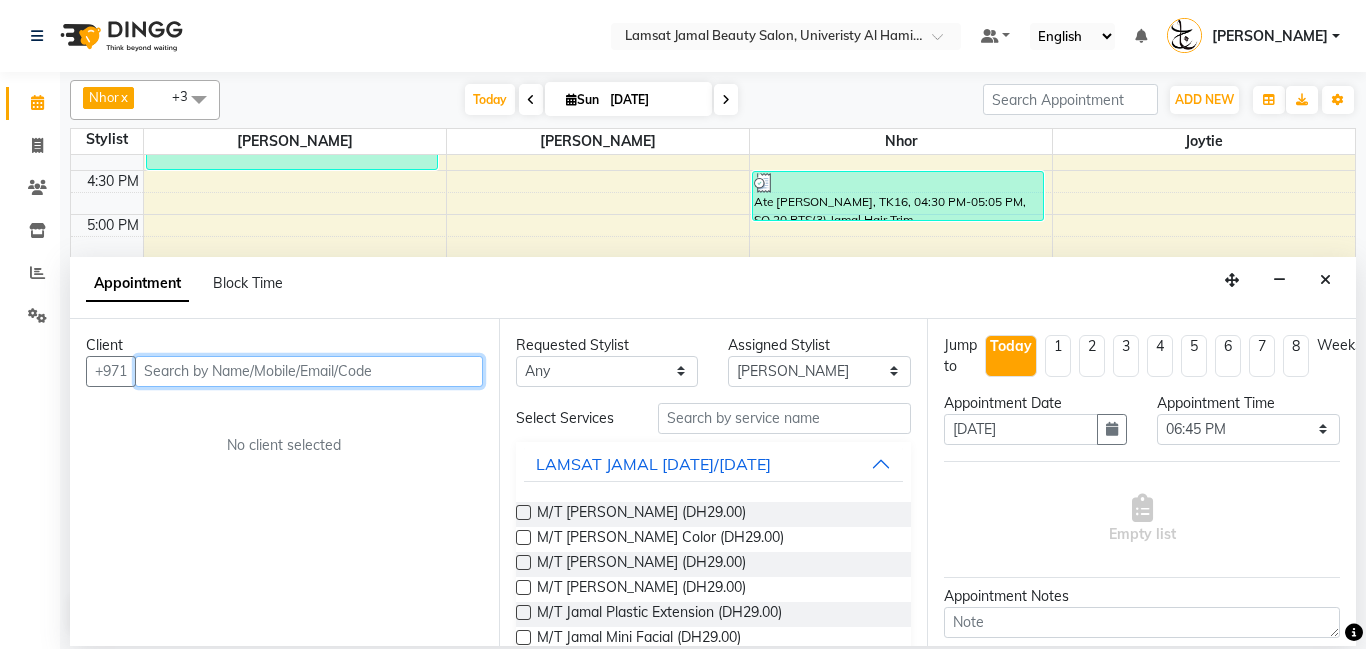 click at bounding box center (309, 371) 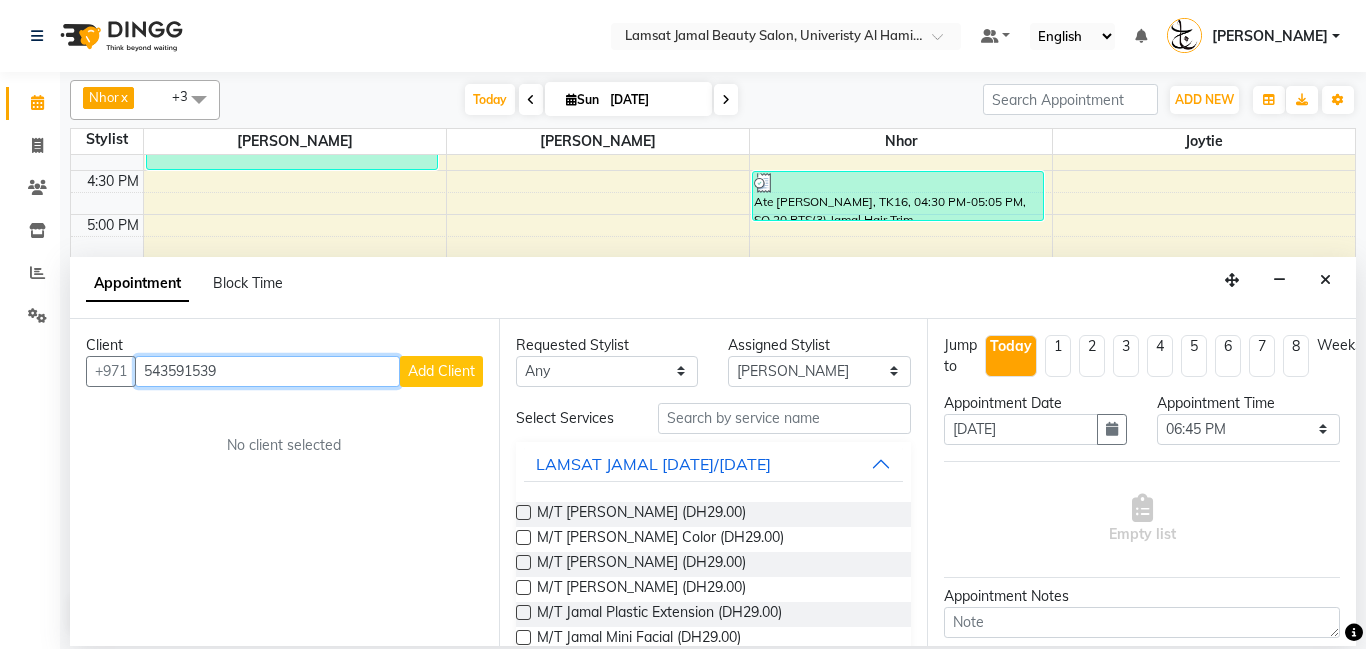 type on "543591539" 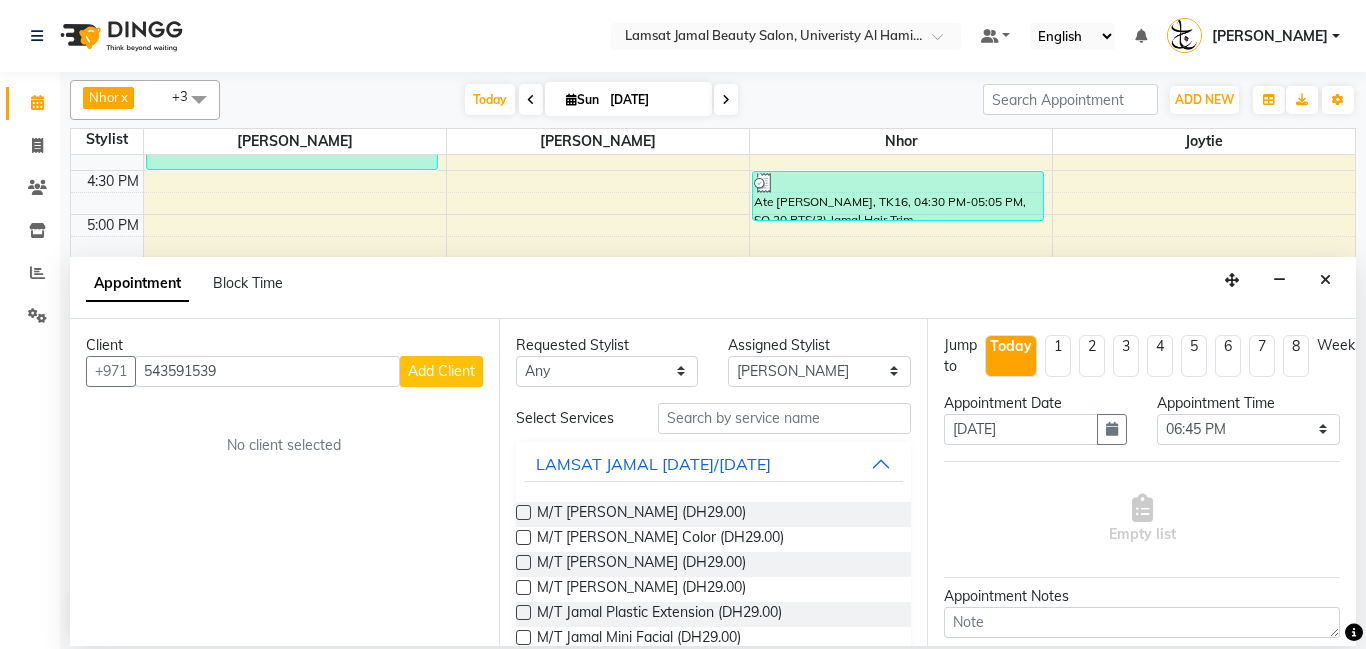 click on "Add Client" at bounding box center [441, 371] 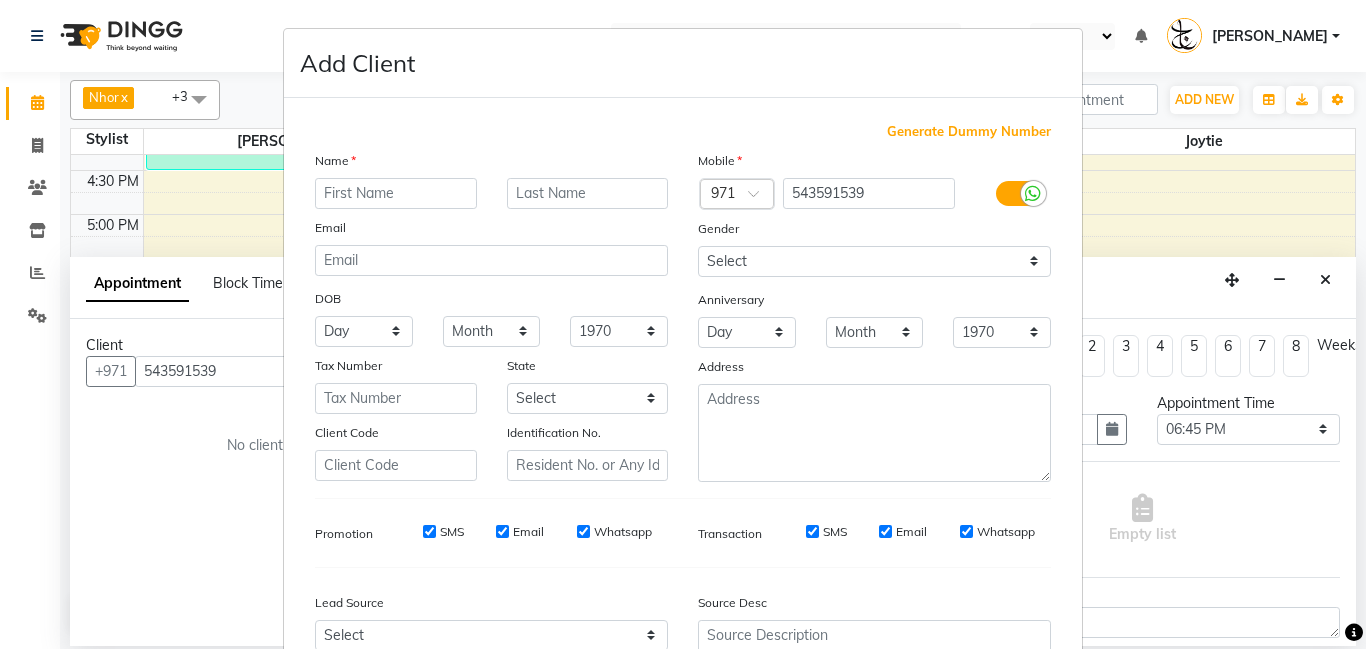 click at bounding box center (396, 193) 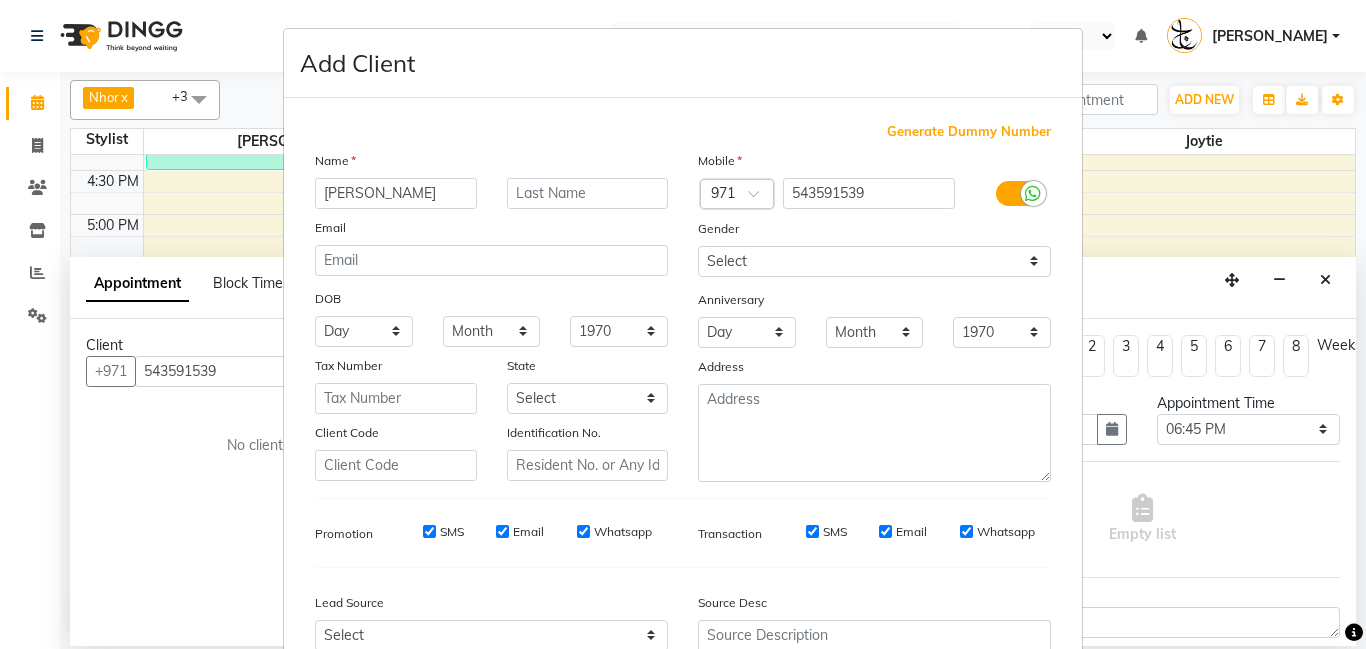 type on "[PERSON_NAME]" 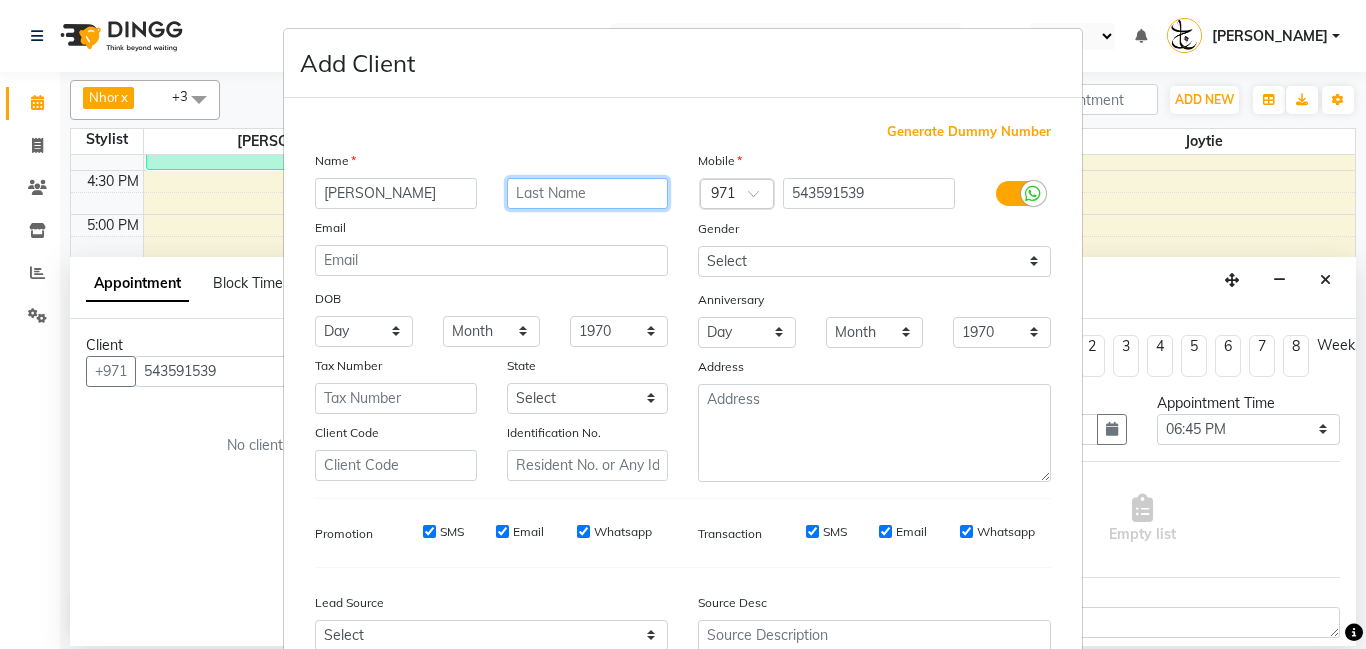click at bounding box center (588, 193) 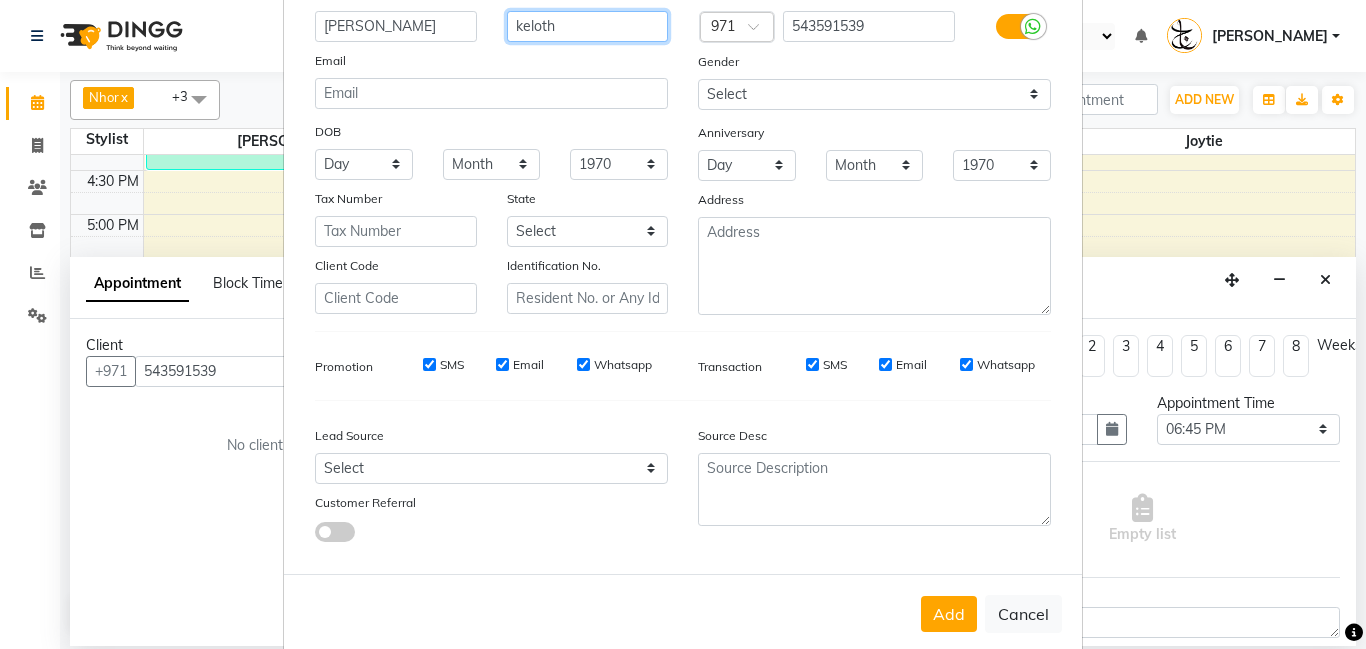 scroll, scrollTop: 200, scrollLeft: 0, axis: vertical 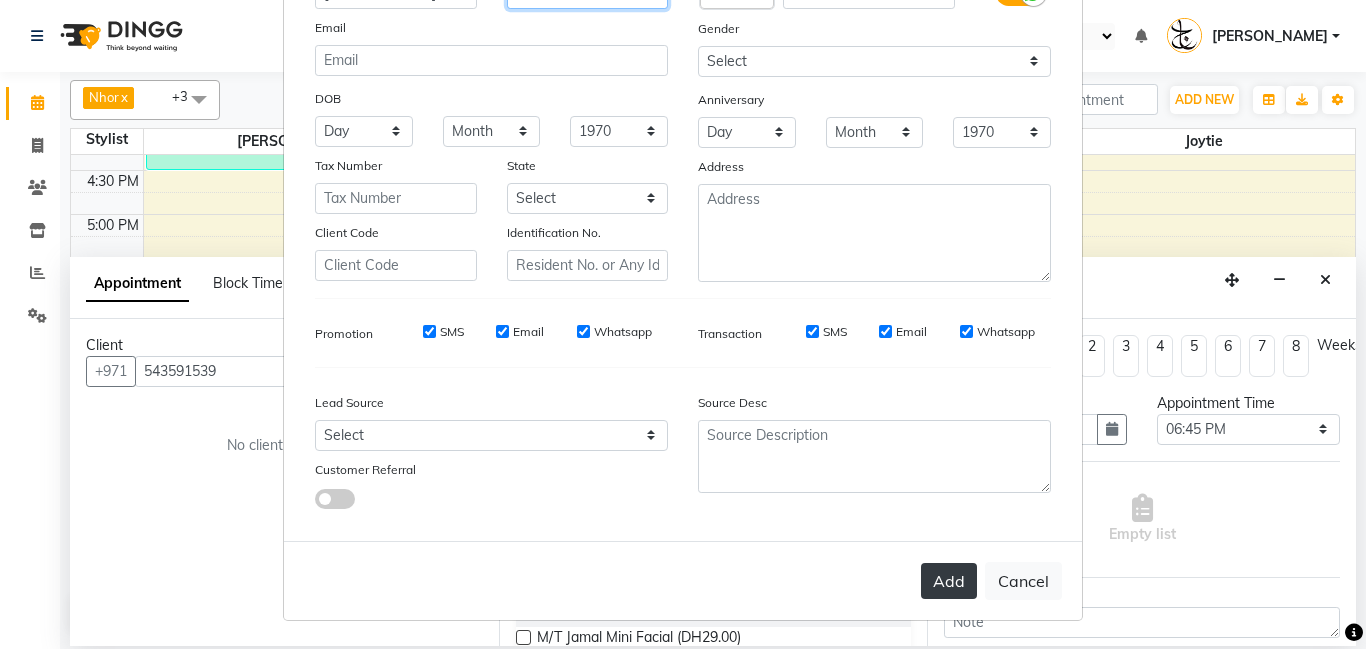 type on "keloth" 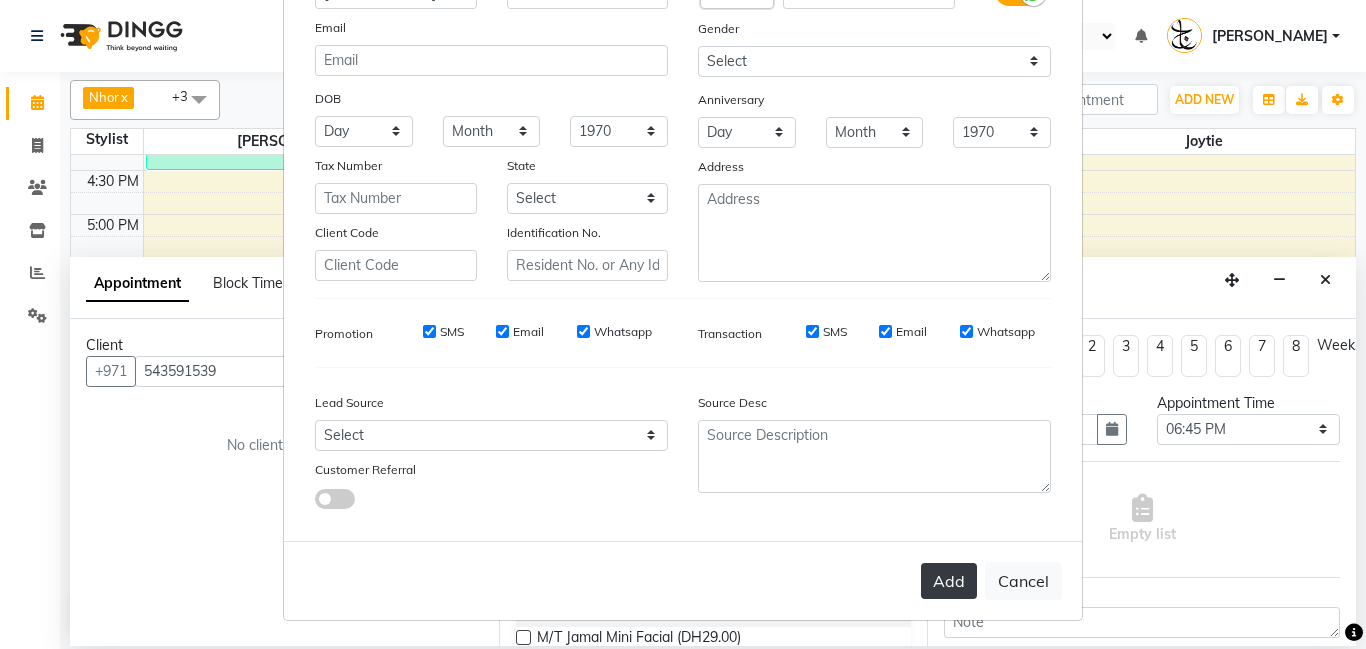 click on "Add" at bounding box center [949, 581] 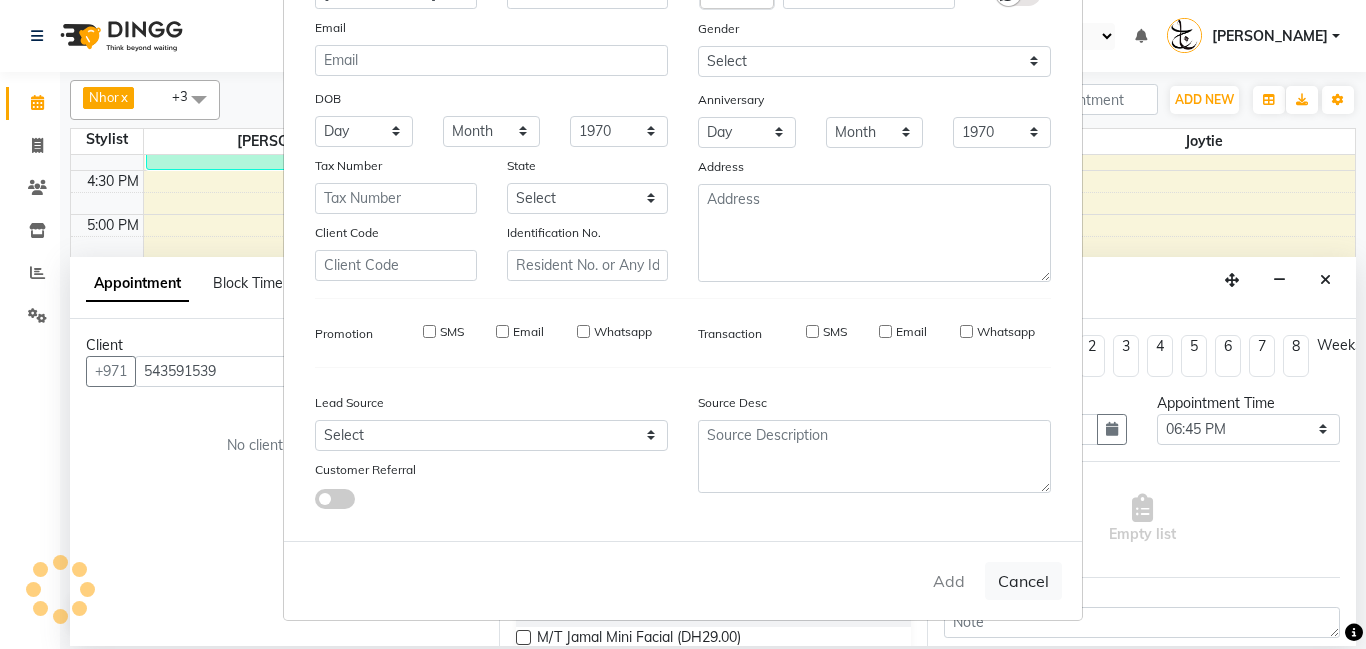 type on "54*****39" 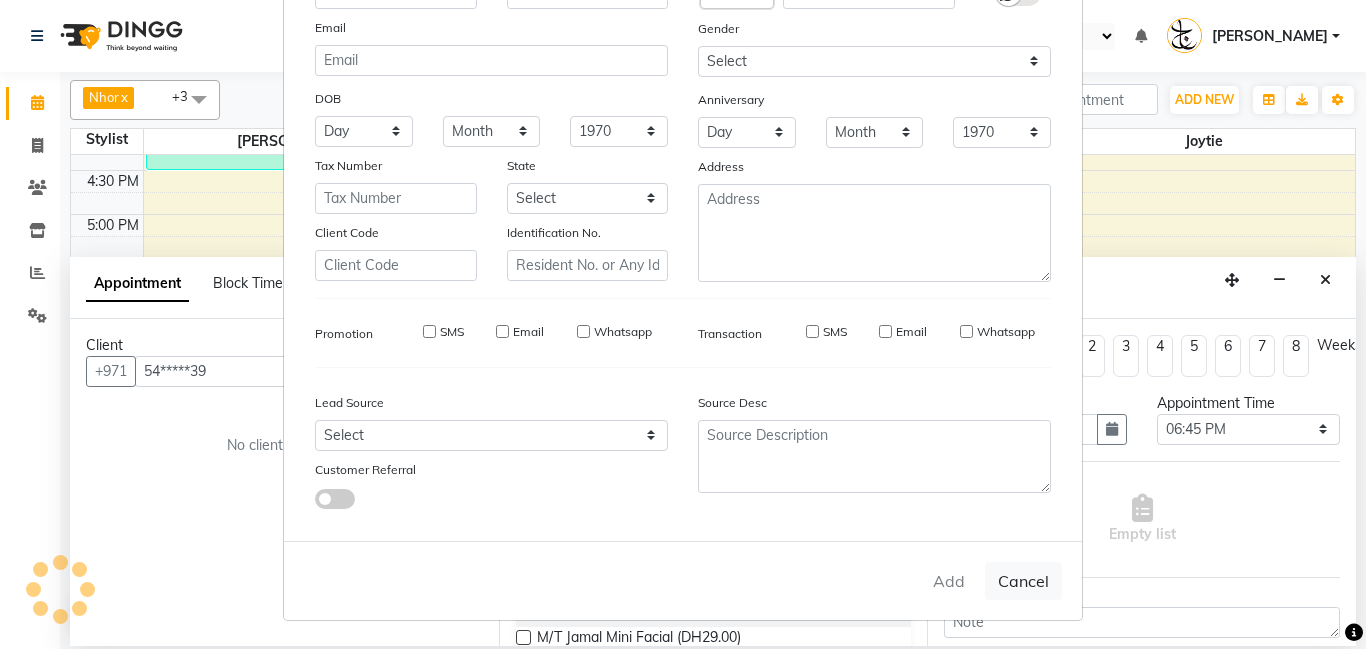 select 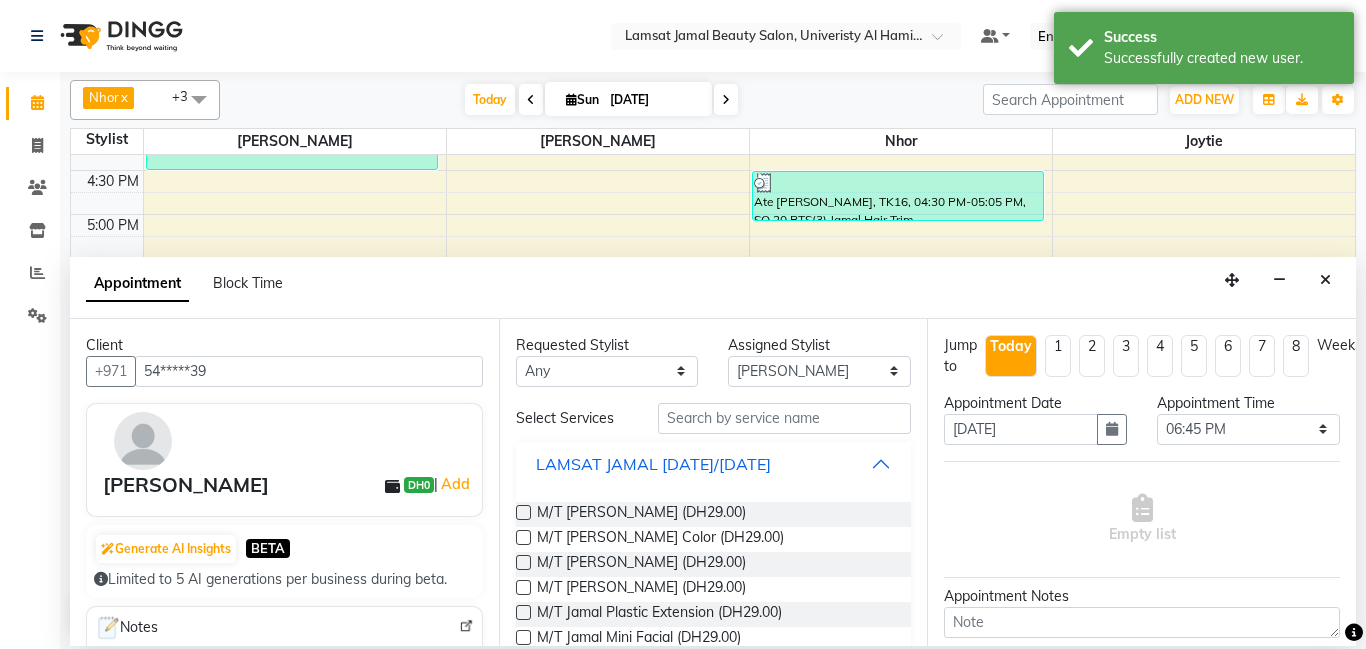 click on "LAMSAT JAMAL [DATE]/[DATE]" at bounding box center [714, 464] 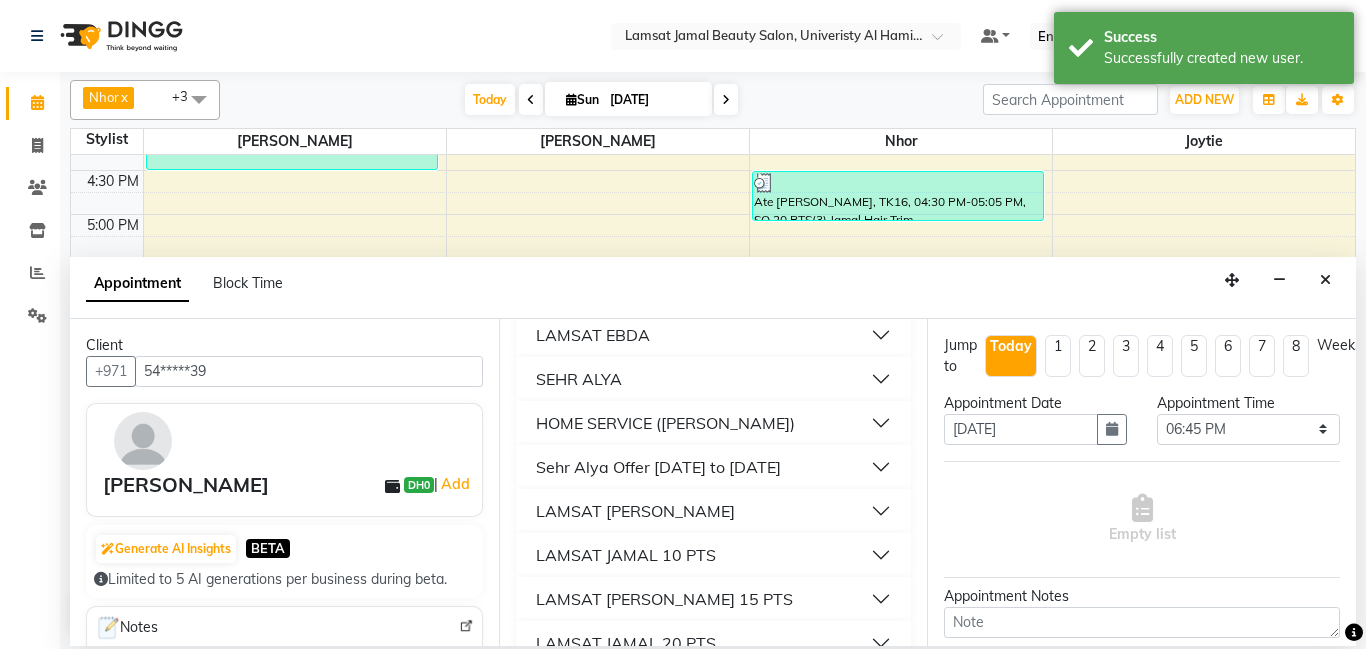 scroll, scrollTop: 219, scrollLeft: 0, axis: vertical 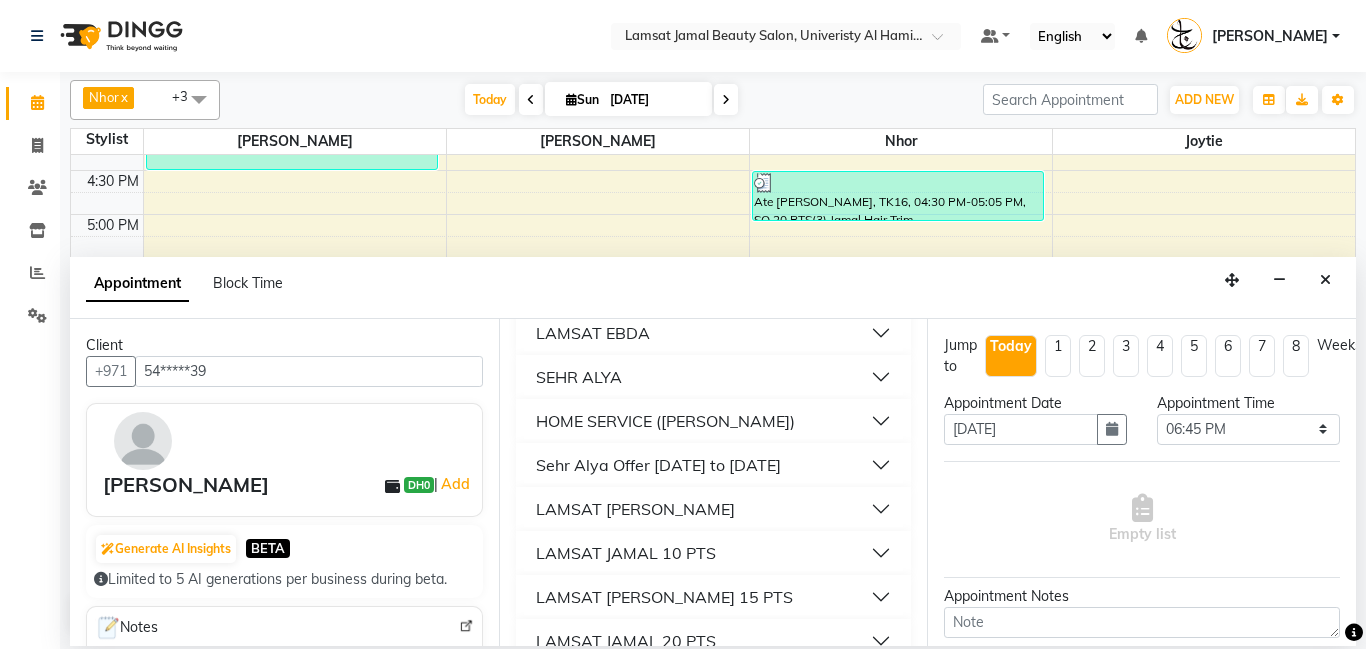 click on "LAMSAT [PERSON_NAME] 15 PTS" at bounding box center [664, 597] 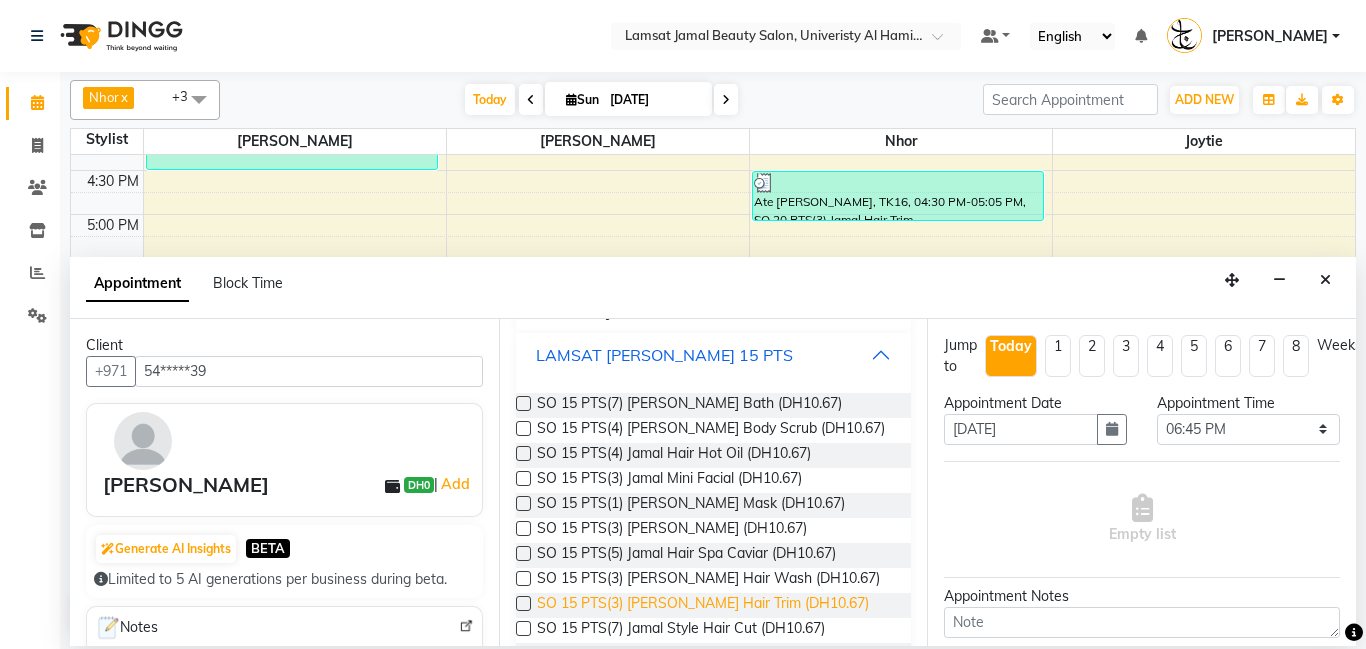 scroll, scrollTop: 463, scrollLeft: 0, axis: vertical 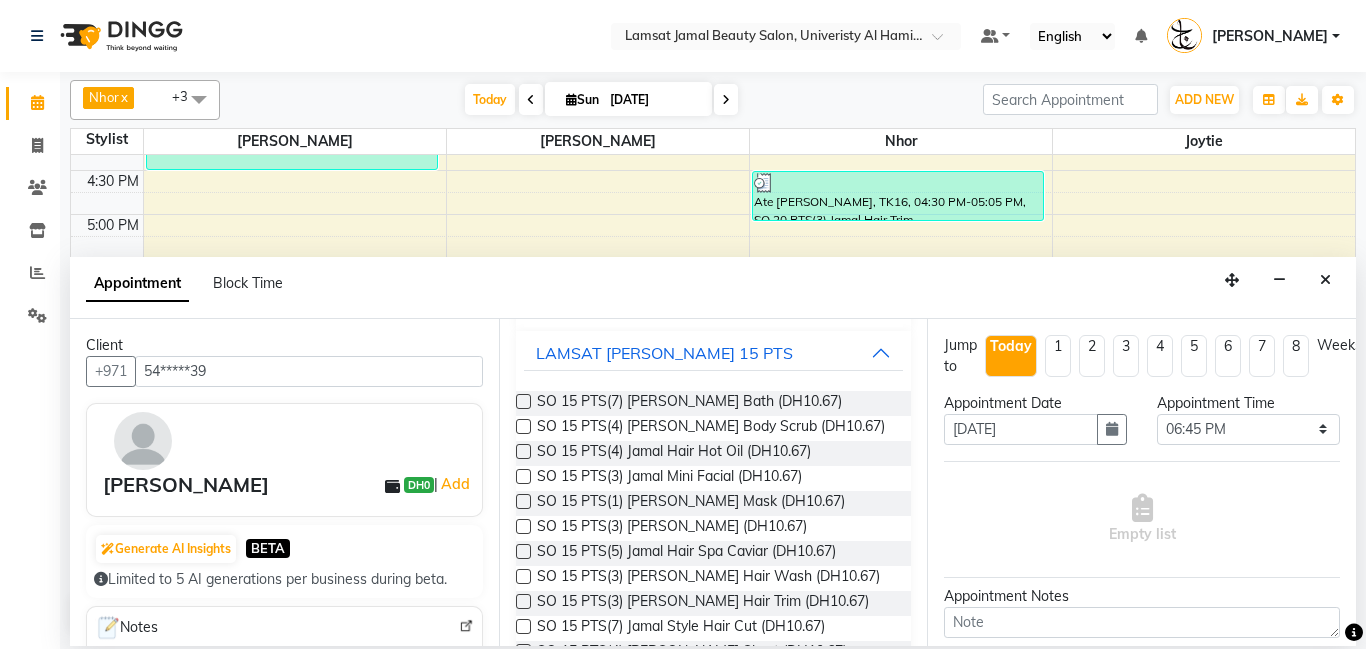 click at bounding box center (523, 576) 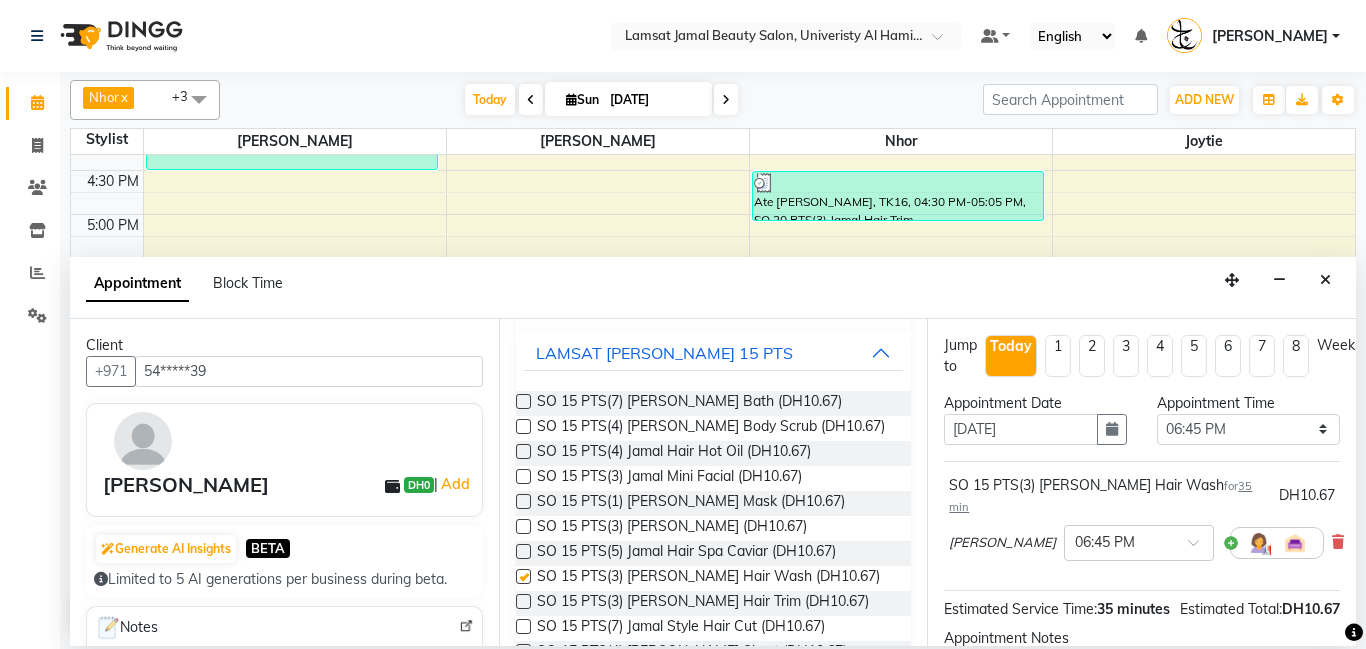 checkbox on "false" 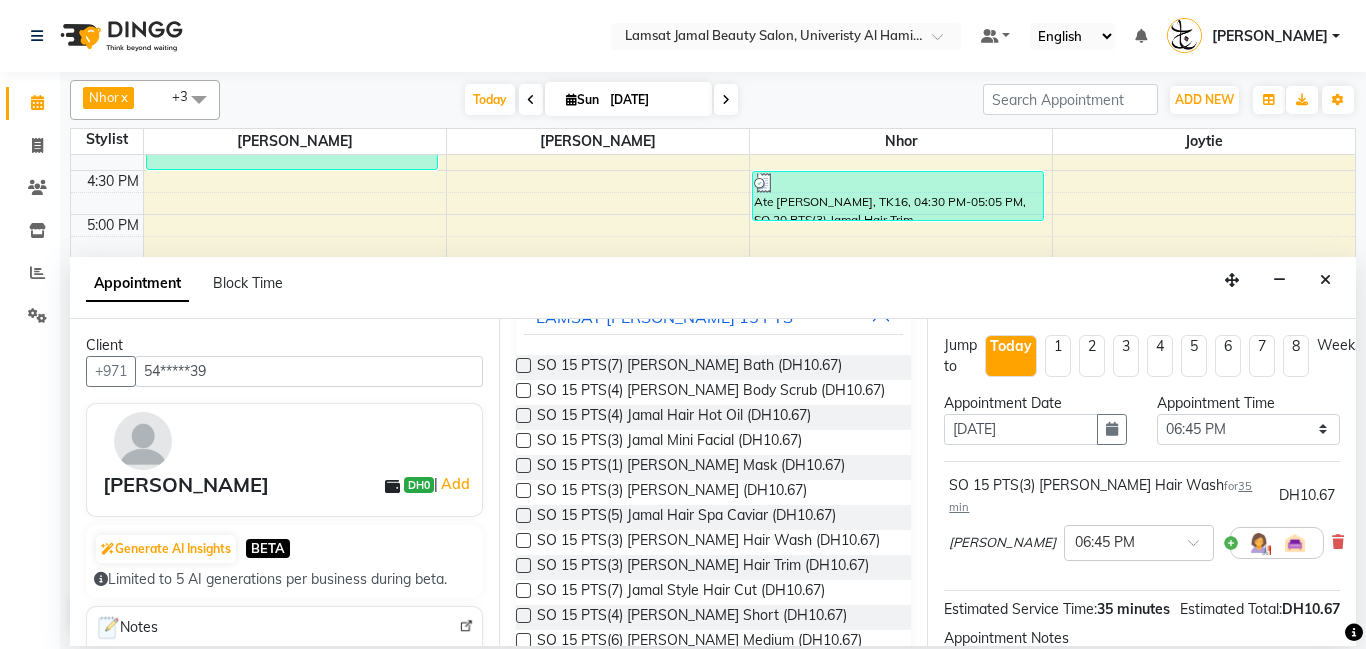 scroll, scrollTop: 504, scrollLeft: 0, axis: vertical 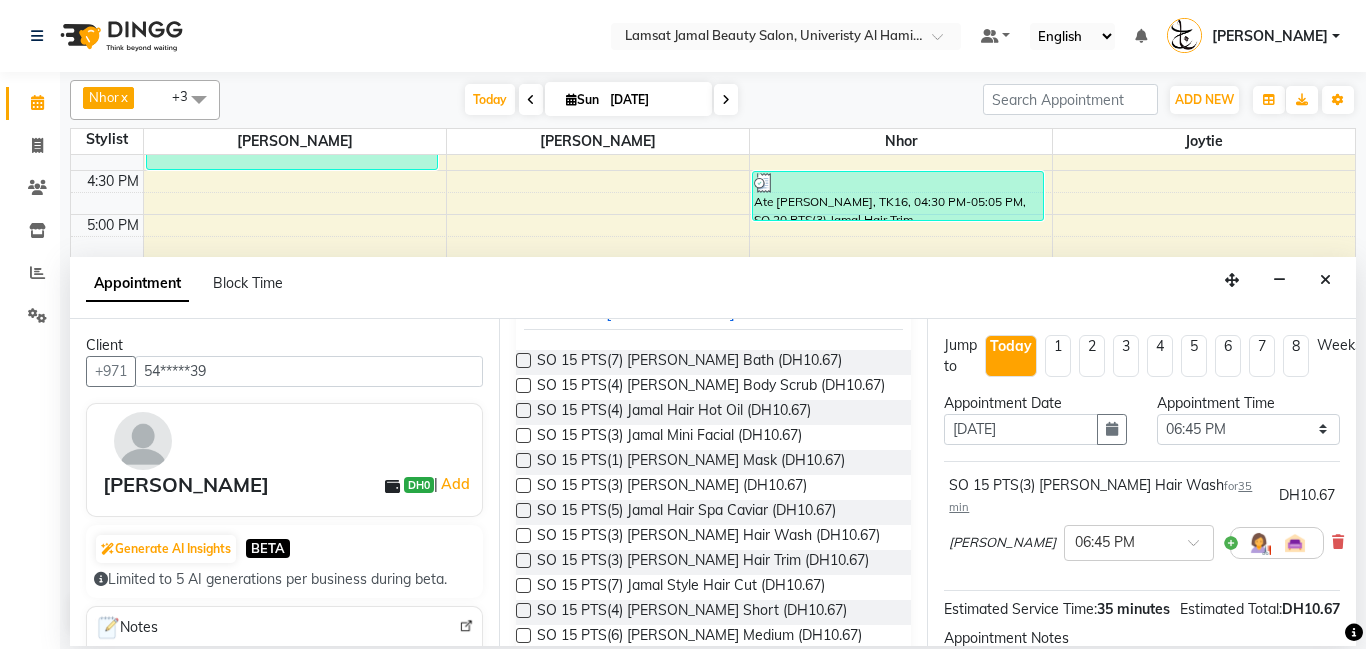 click at bounding box center (523, 585) 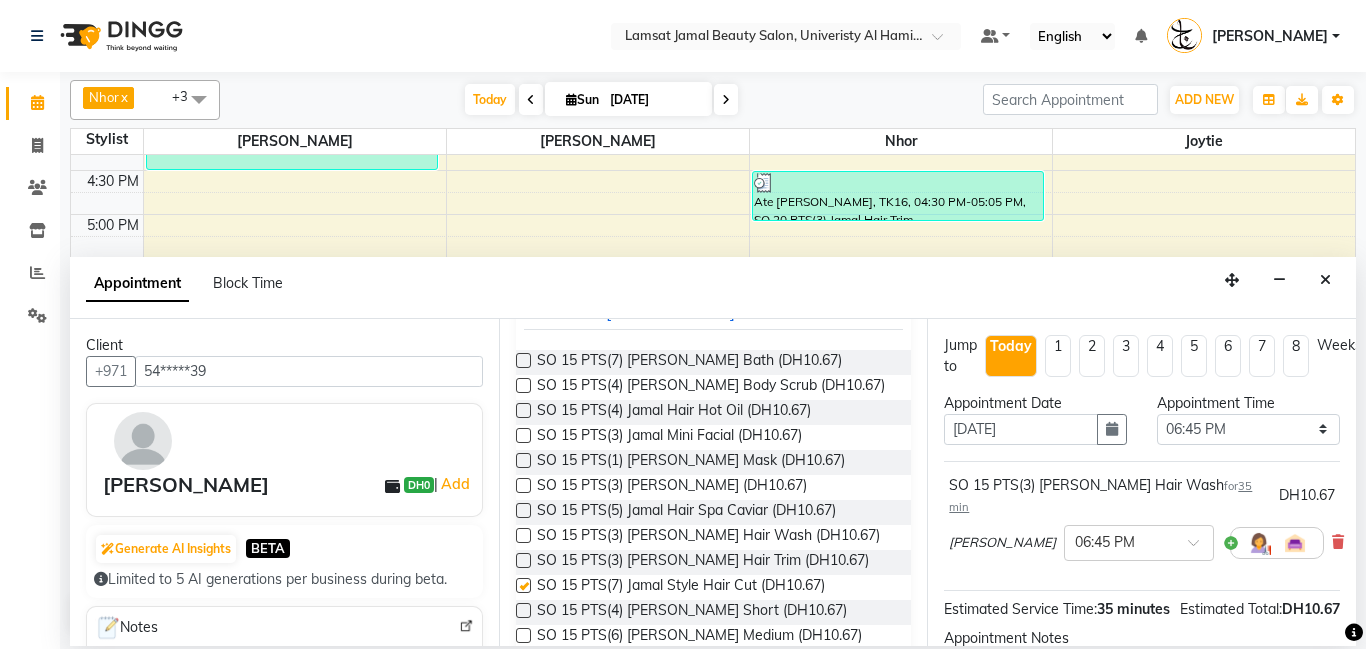 click at bounding box center [523, 585] 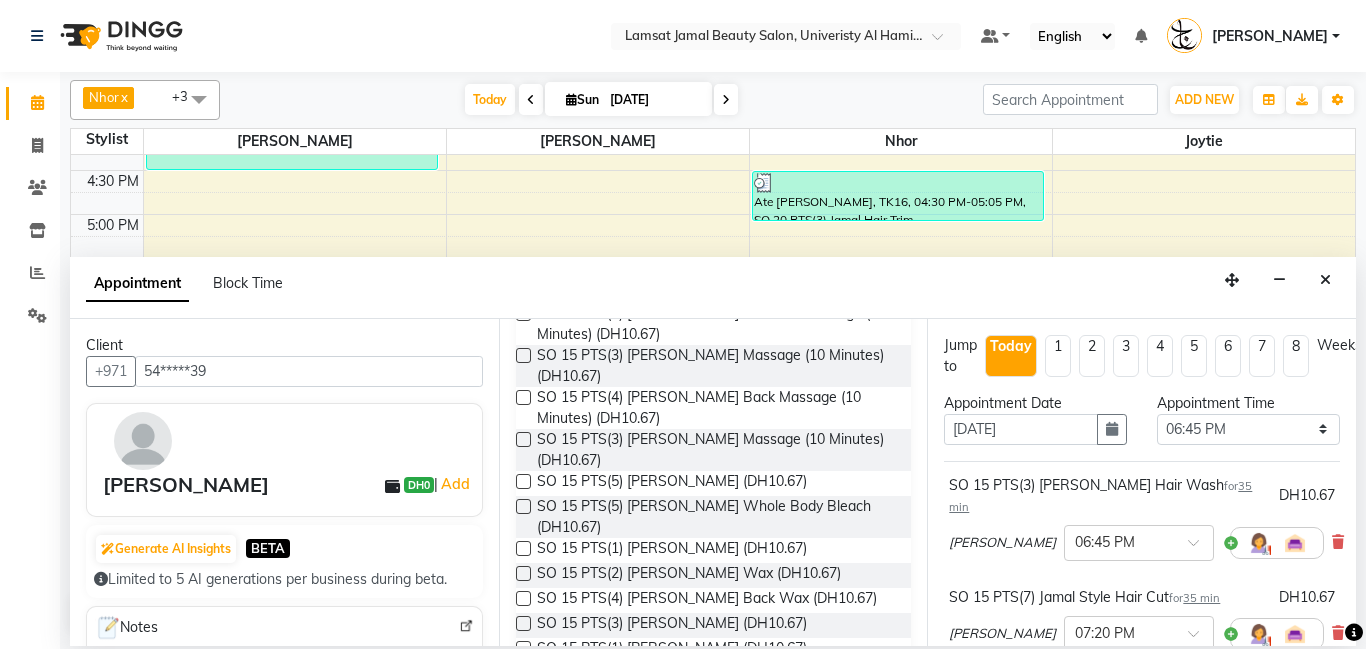 scroll, scrollTop: 1071, scrollLeft: 0, axis: vertical 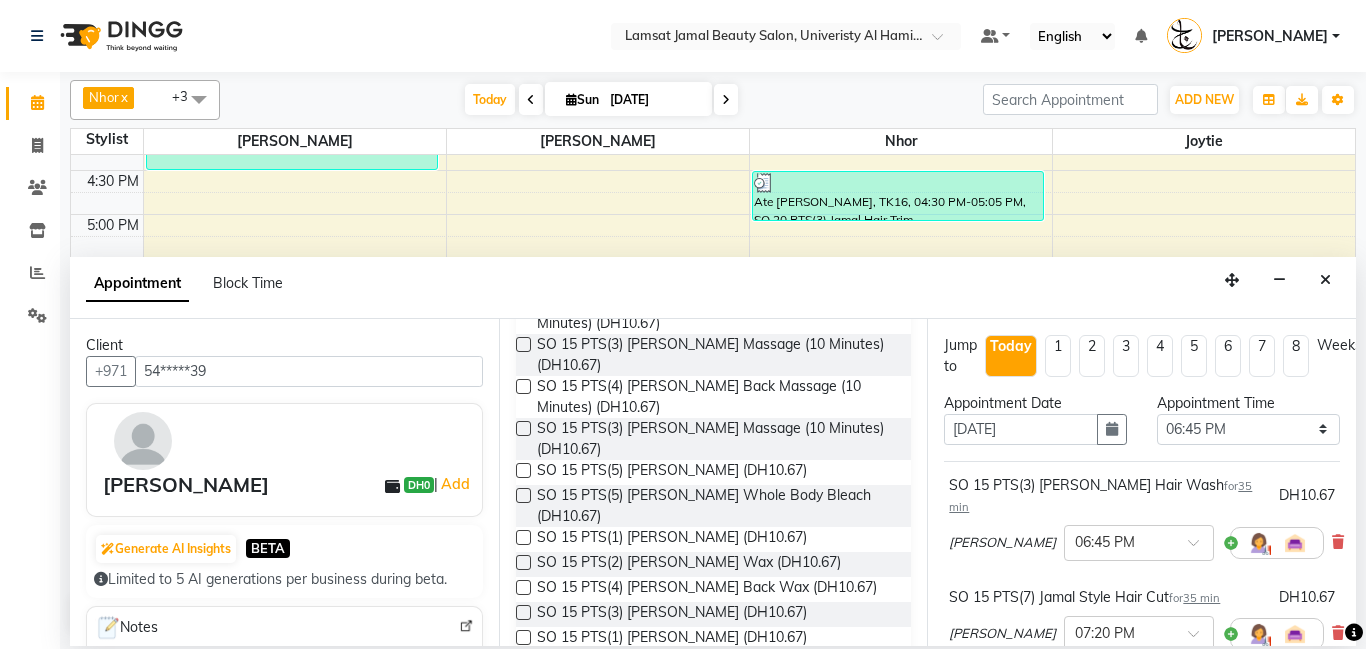 click at bounding box center (523, 612) 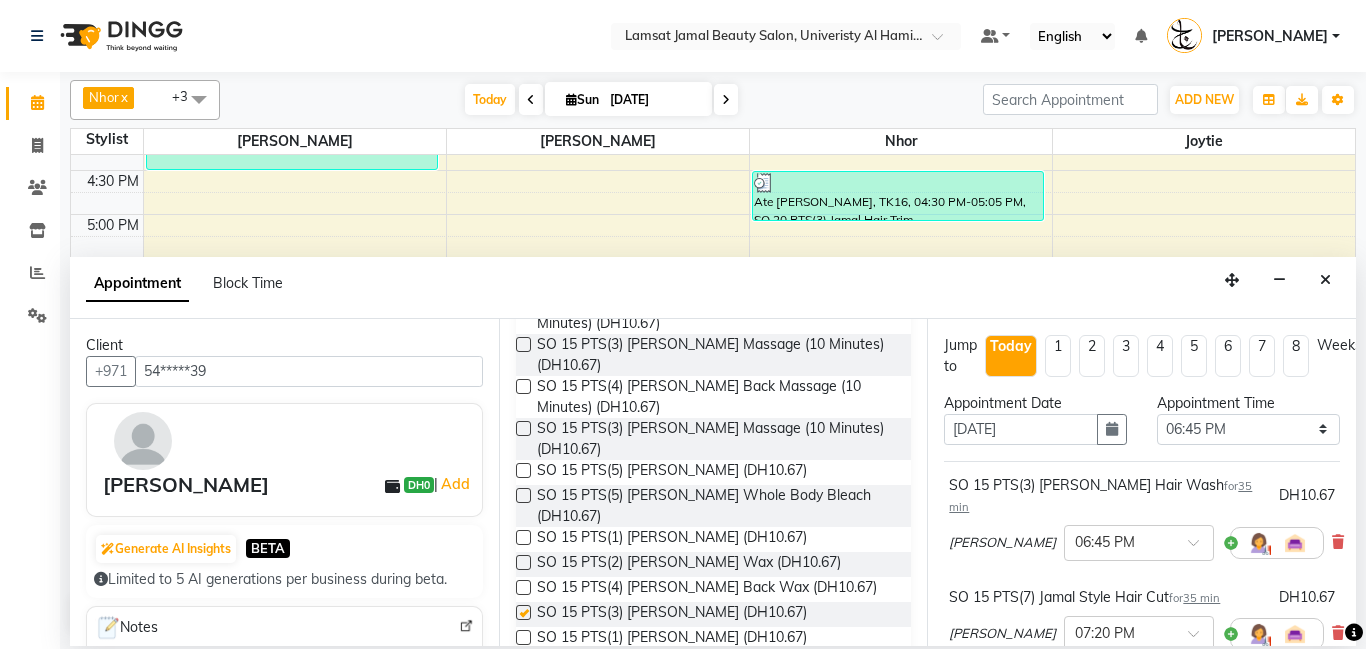 checkbox on "false" 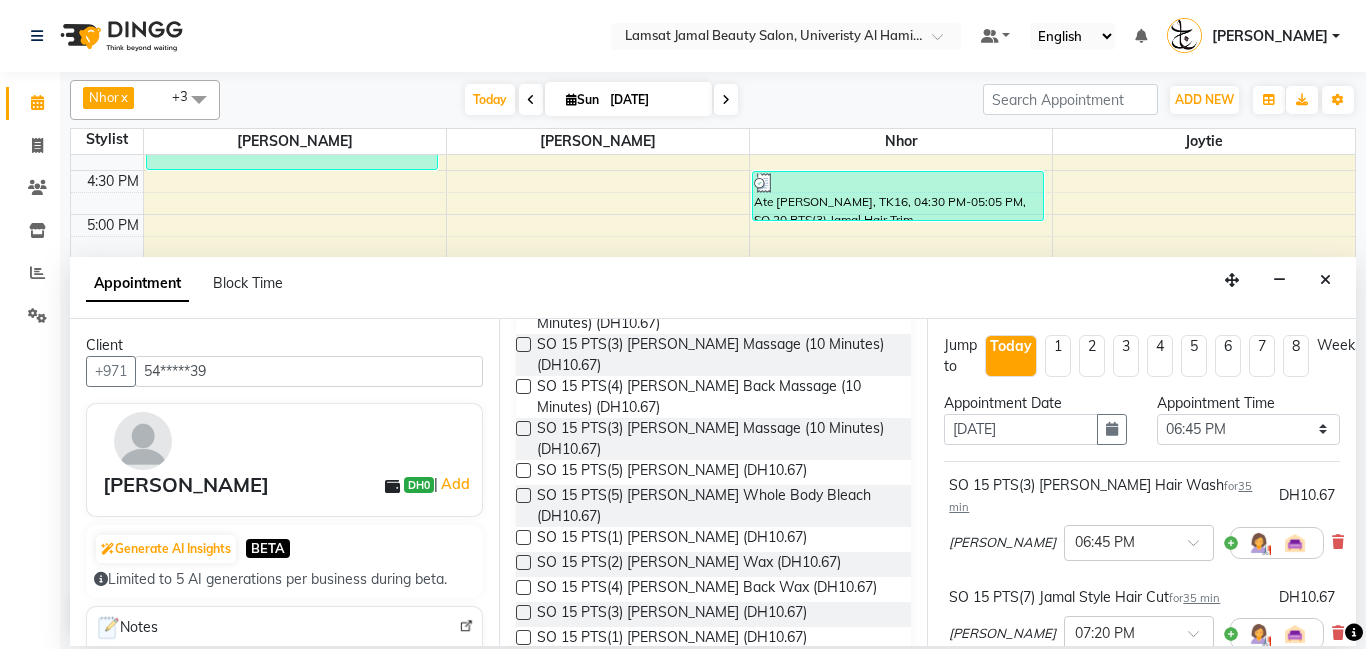 click at bounding box center (523, 637) 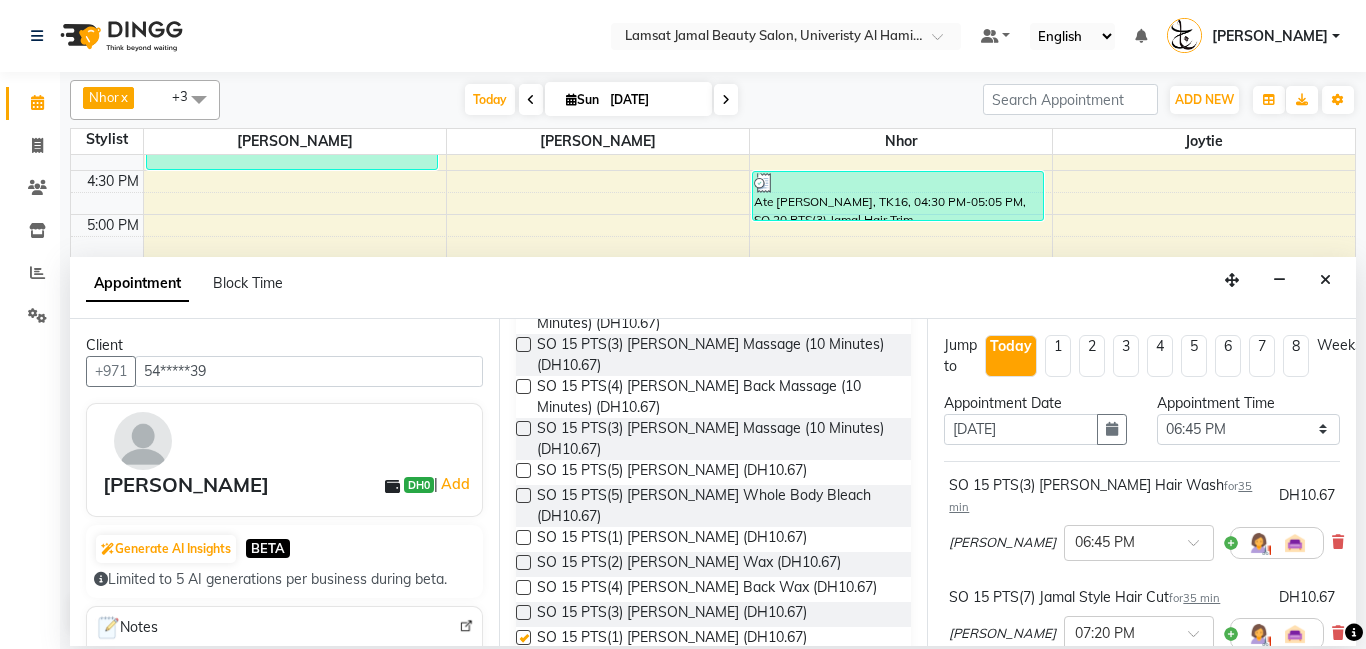 click at bounding box center (523, 637) 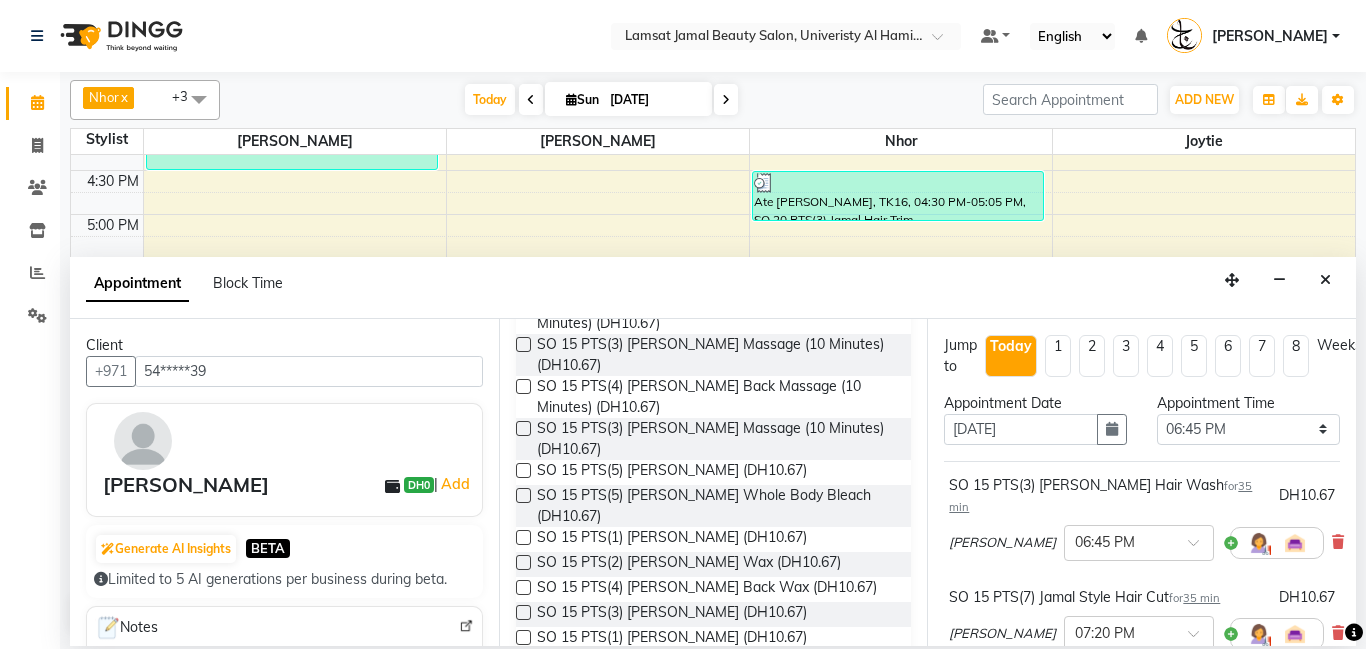 click at bounding box center [523, 637] 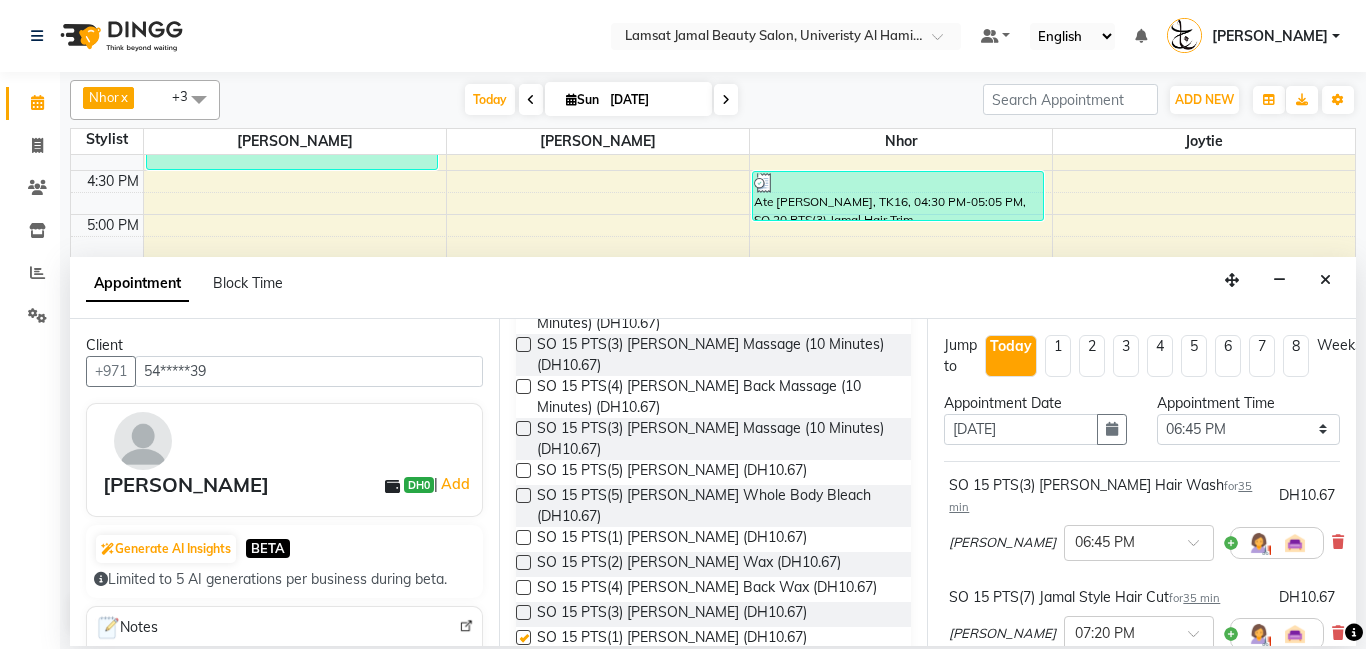 checkbox on "false" 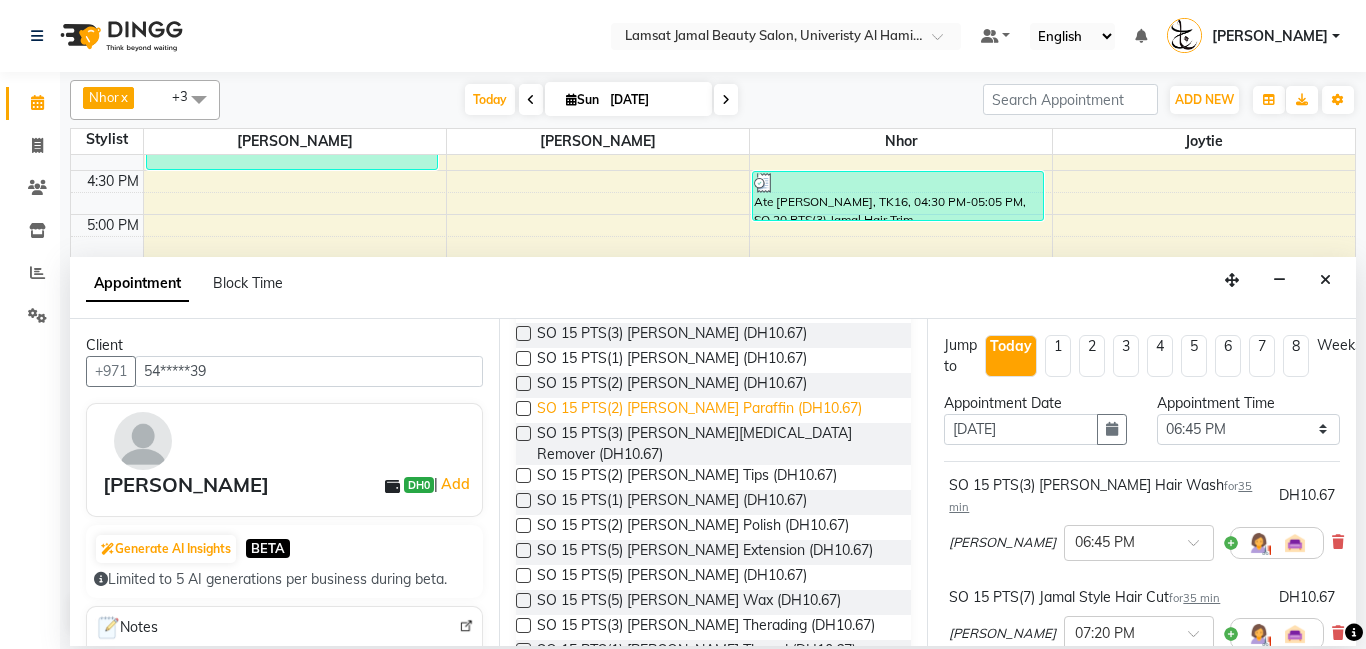 scroll, scrollTop: 1354, scrollLeft: 0, axis: vertical 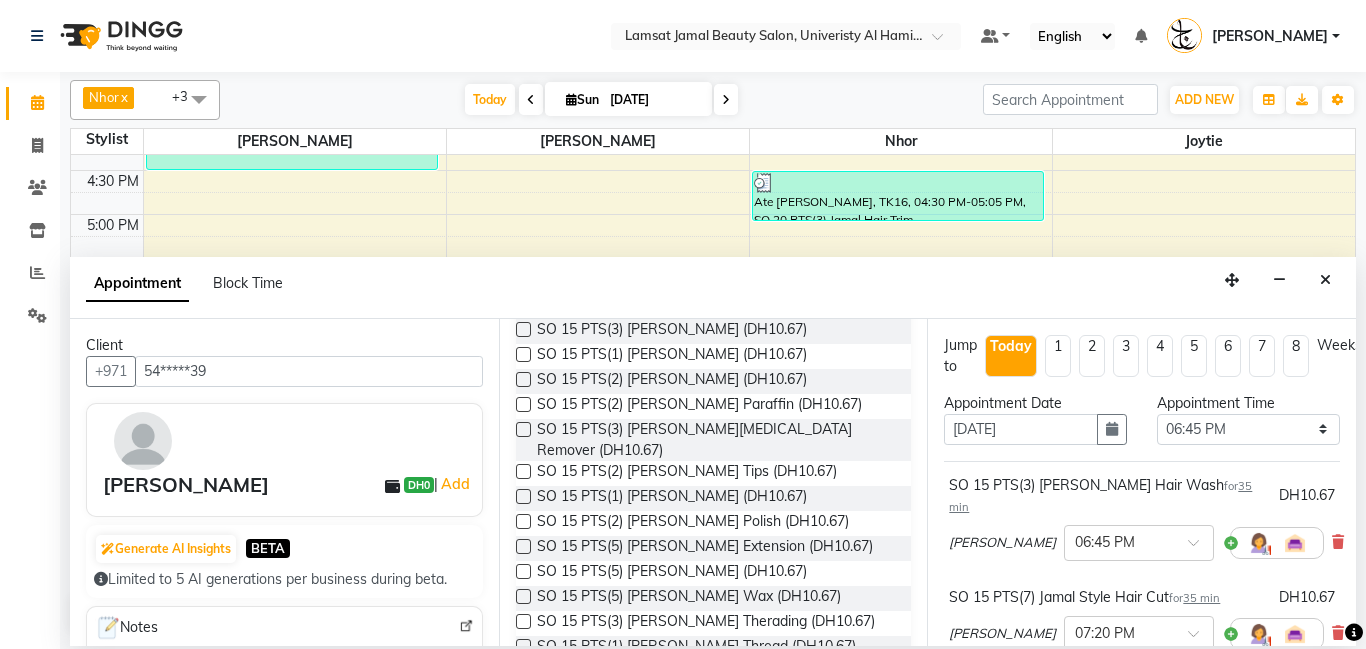 click at bounding box center (523, 646) 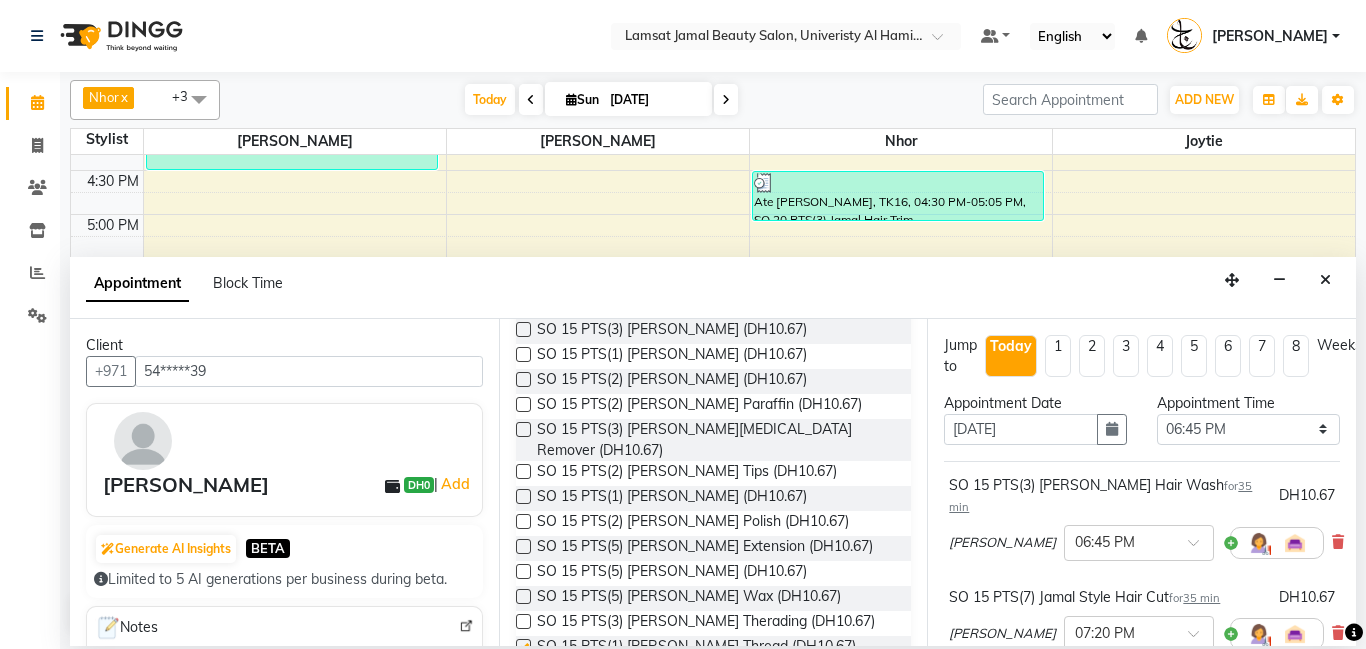 checkbox on "false" 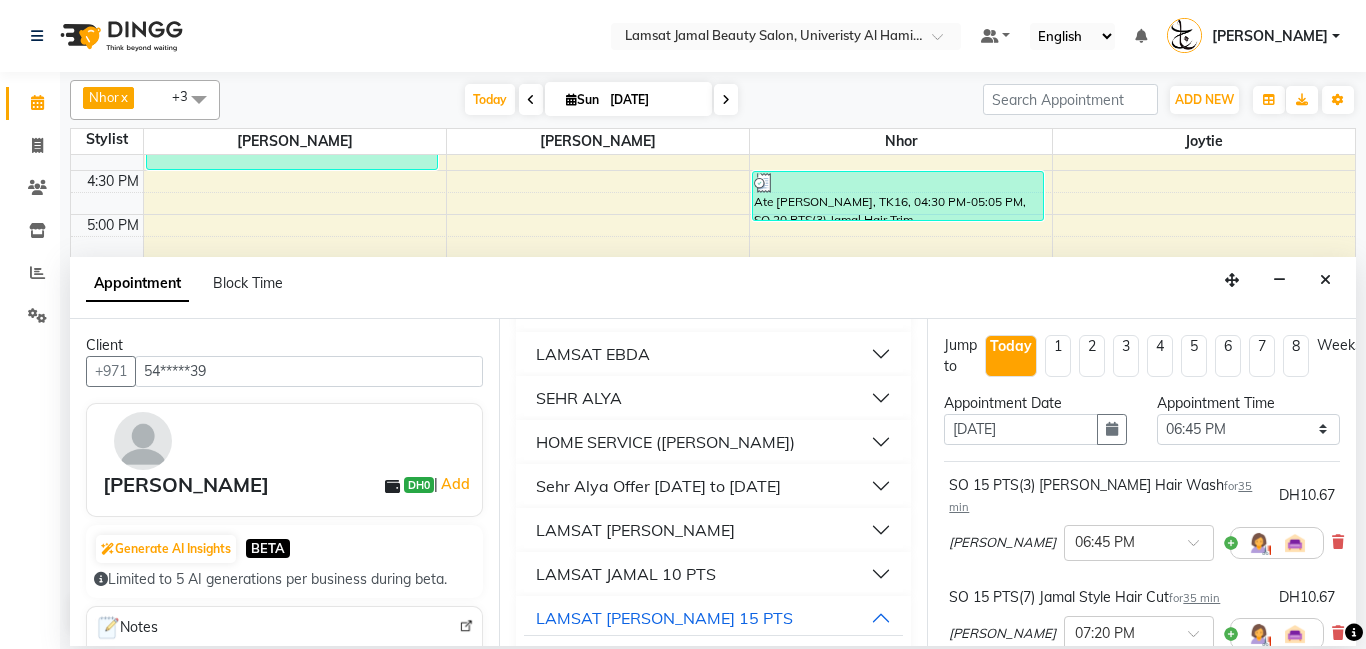 scroll, scrollTop: 197, scrollLeft: 0, axis: vertical 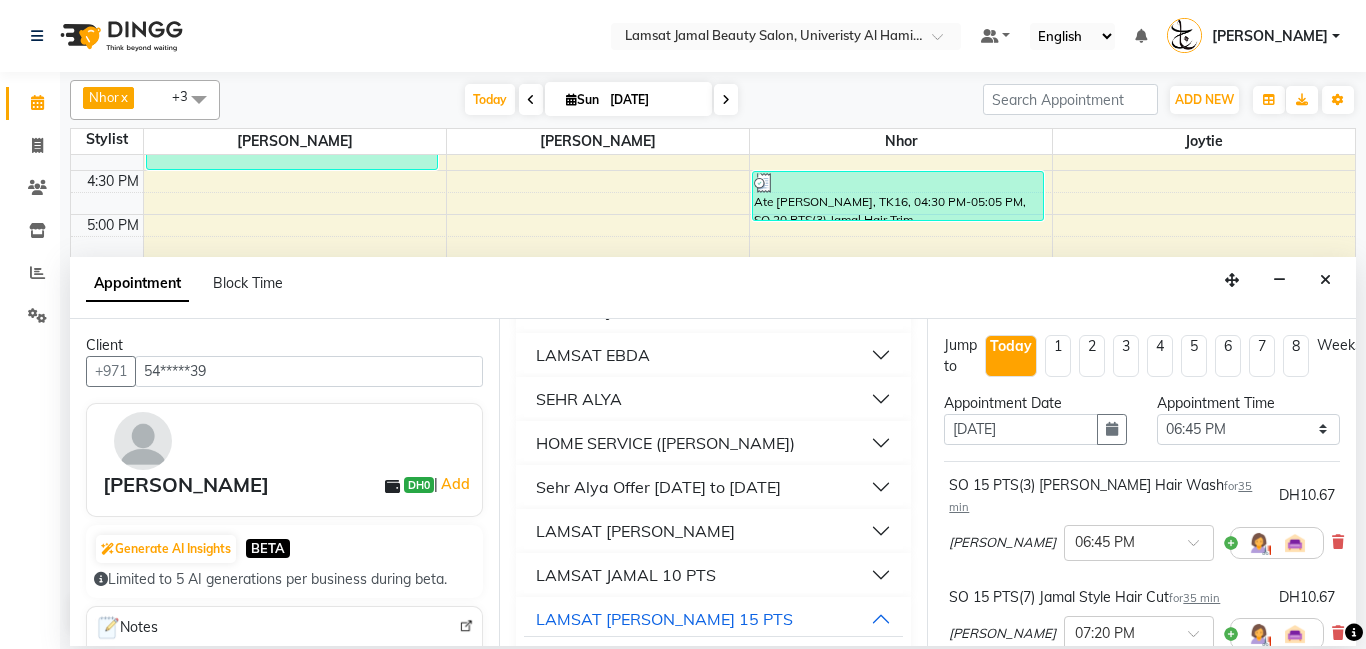 click on "LAMSAT [PERSON_NAME]" at bounding box center (714, 531) 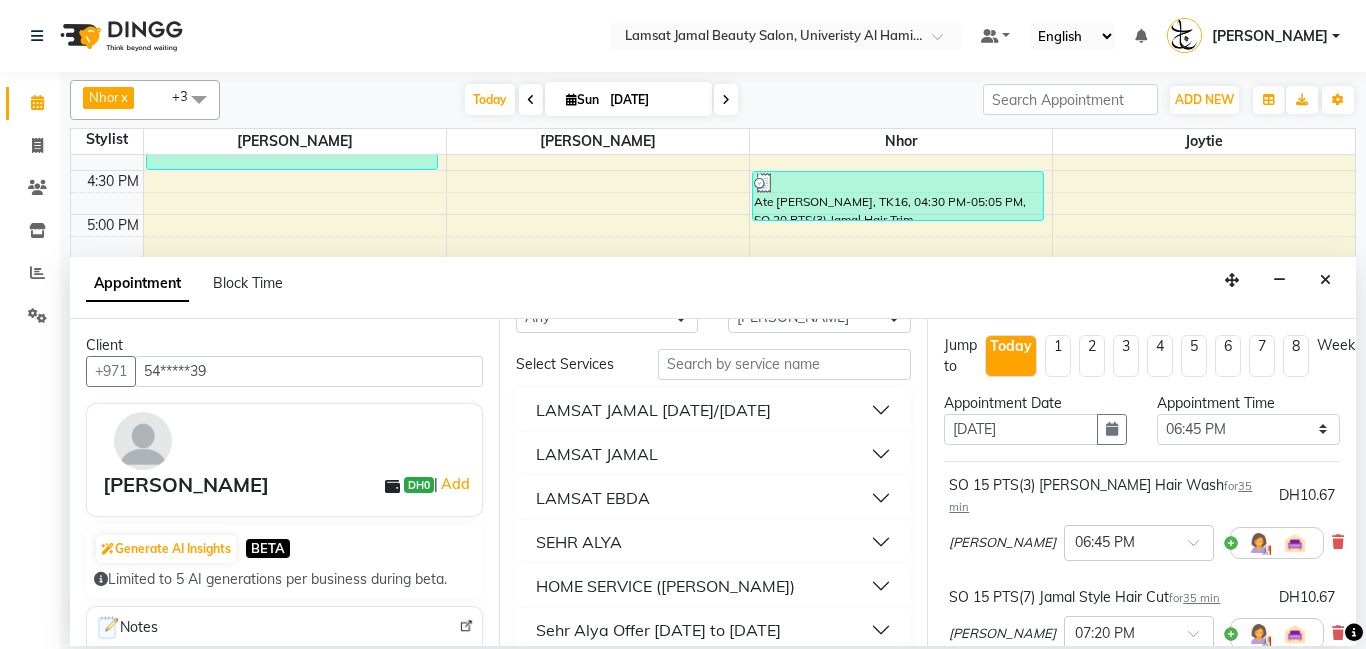 scroll, scrollTop: 48, scrollLeft: 0, axis: vertical 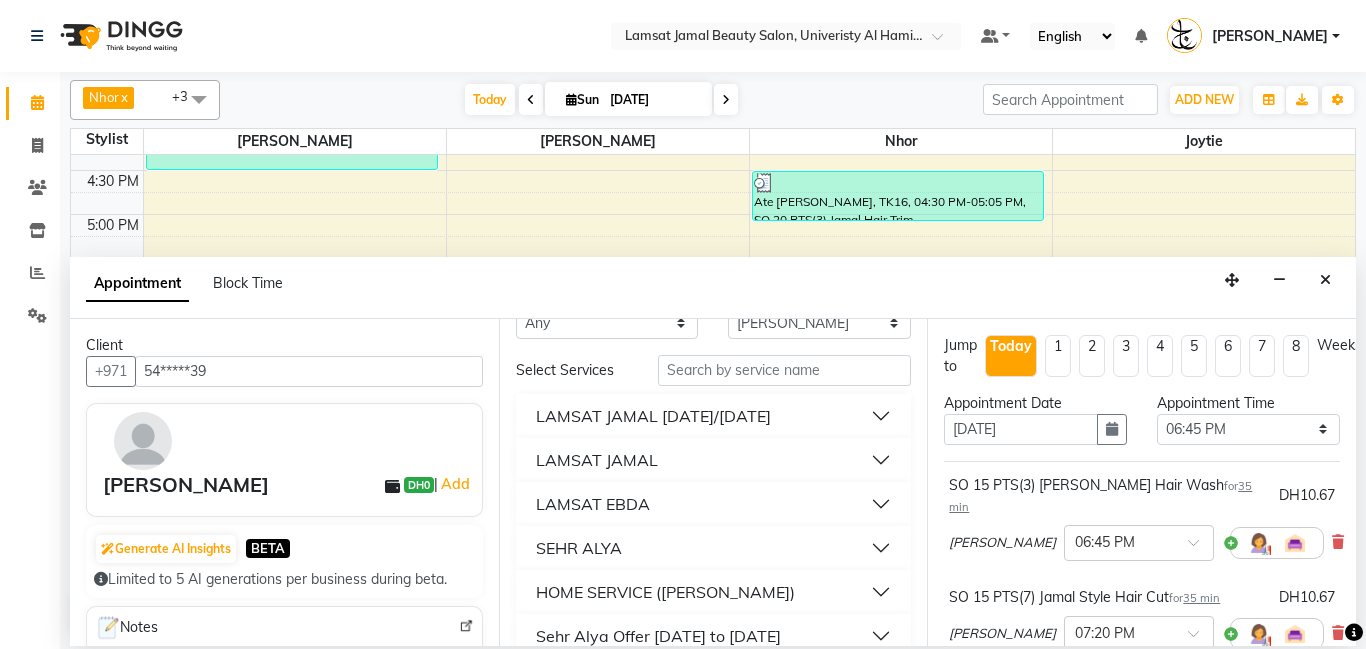 click on "LAMSAT JAMAL" at bounding box center (714, 460) 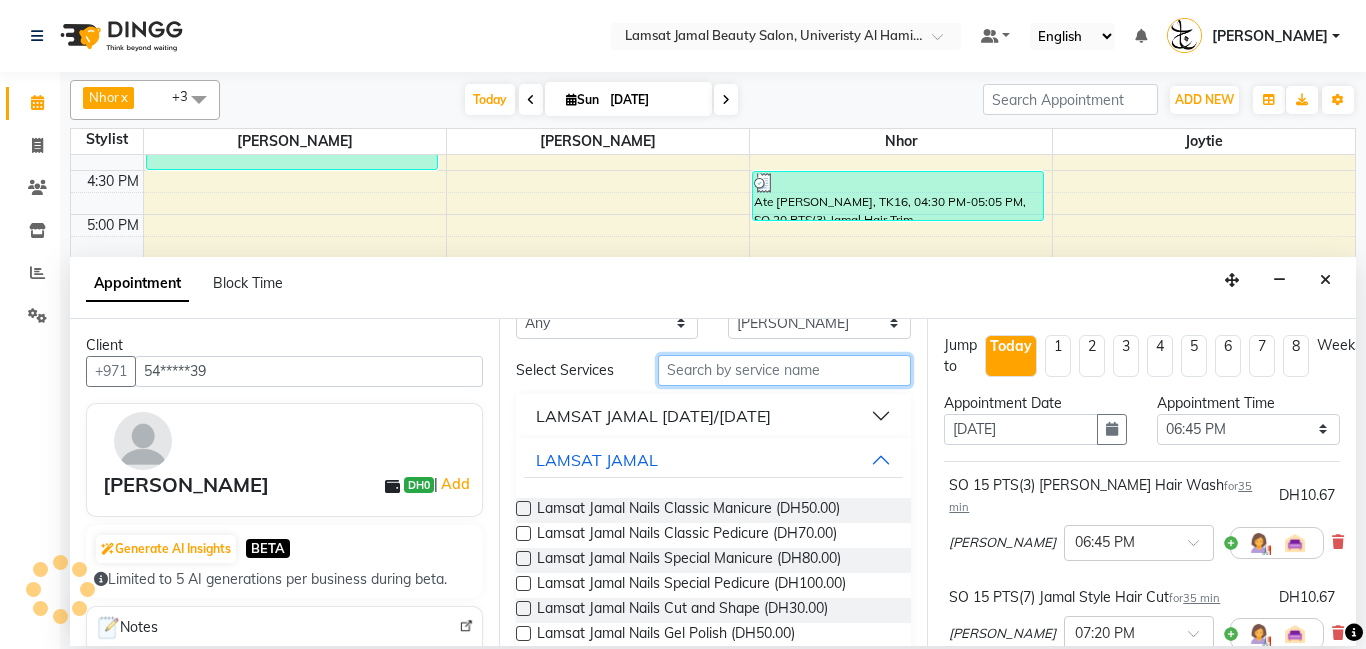 click at bounding box center (785, 370) 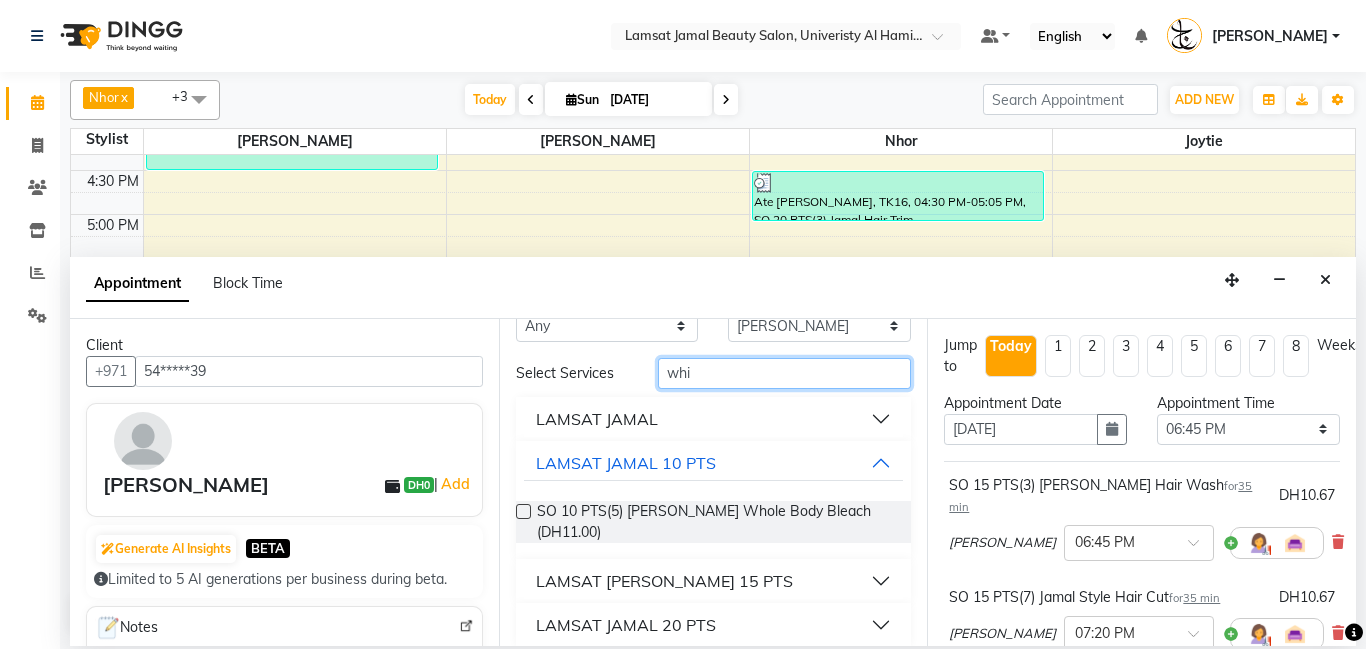 scroll, scrollTop: 0, scrollLeft: 0, axis: both 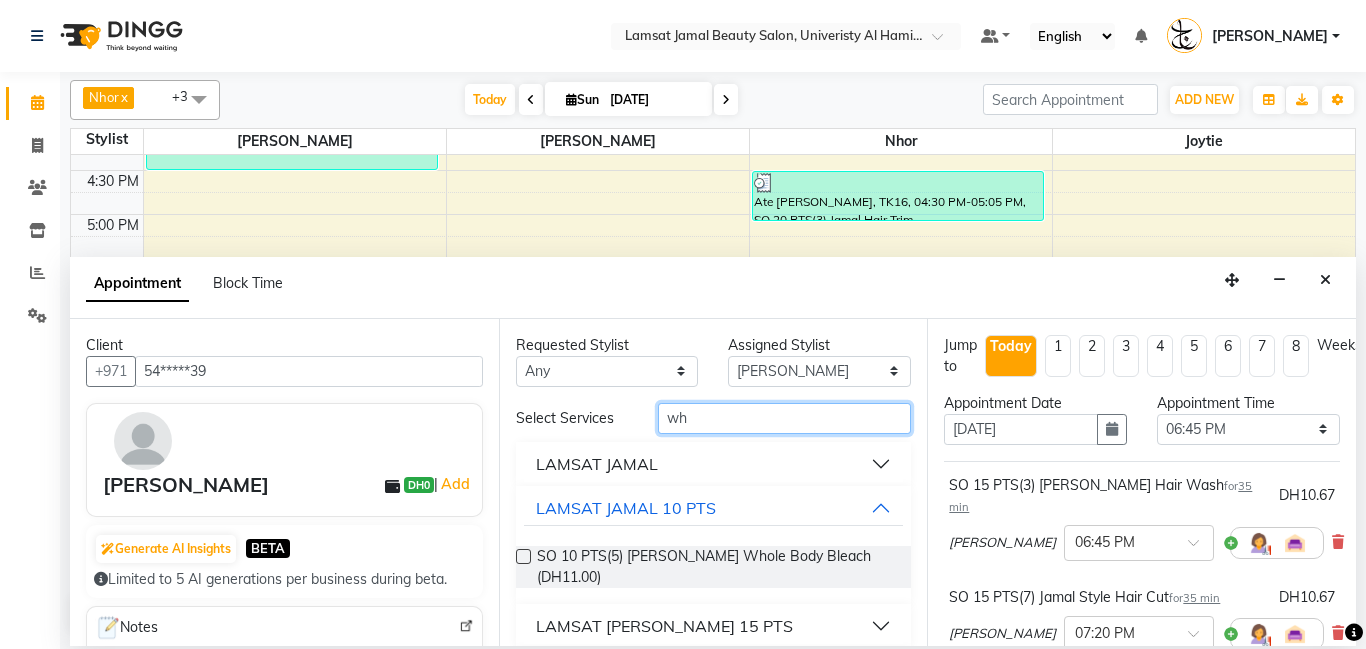 type on "w" 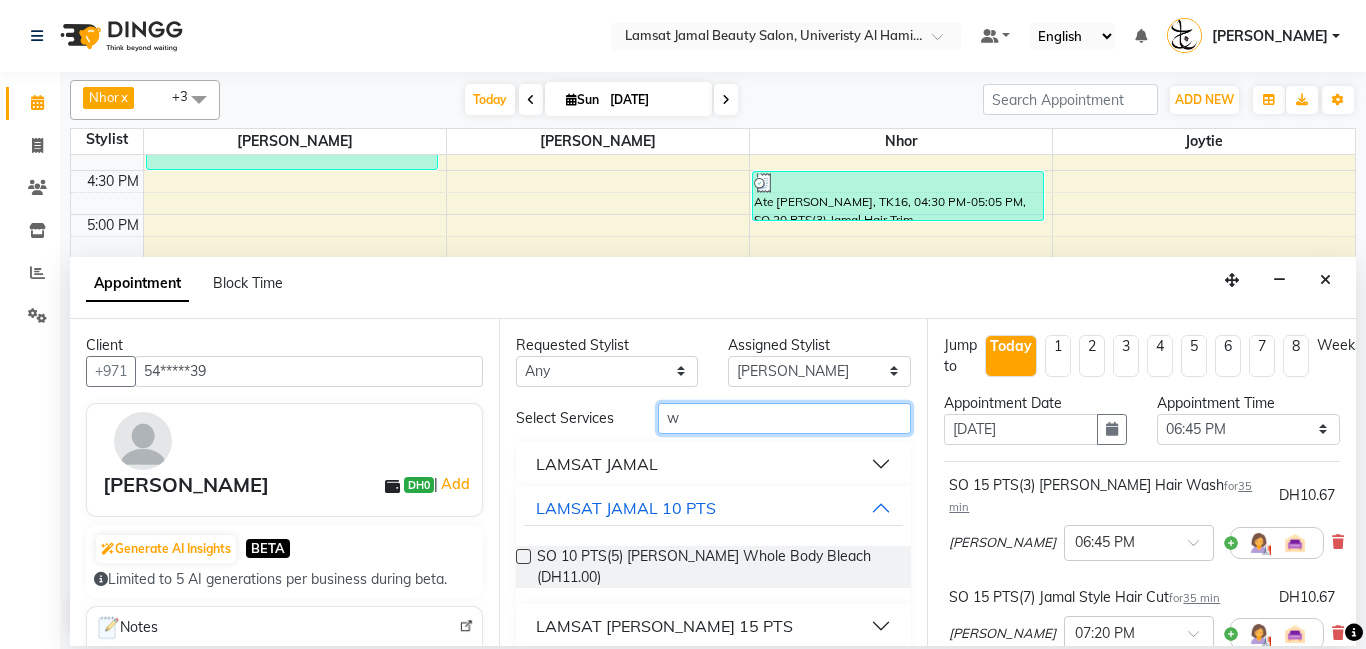 type 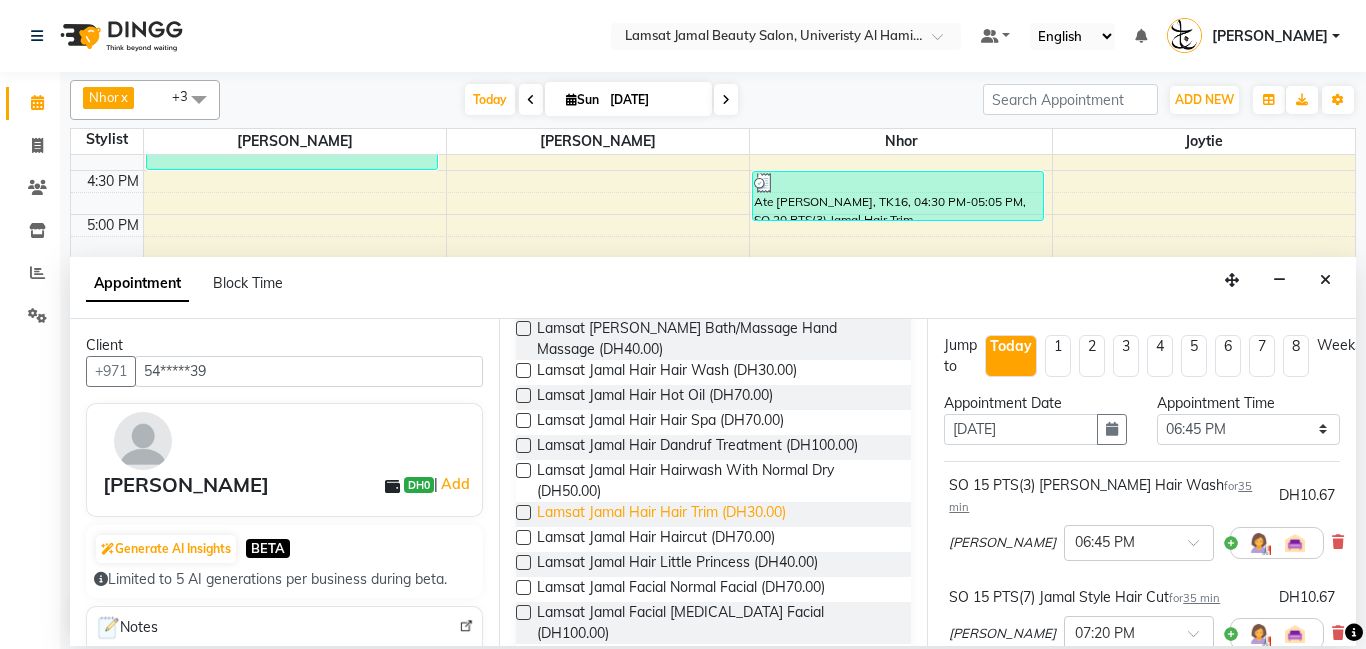 scroll, scrollTop: 1767, scrollLeft: 0, axis: vertical 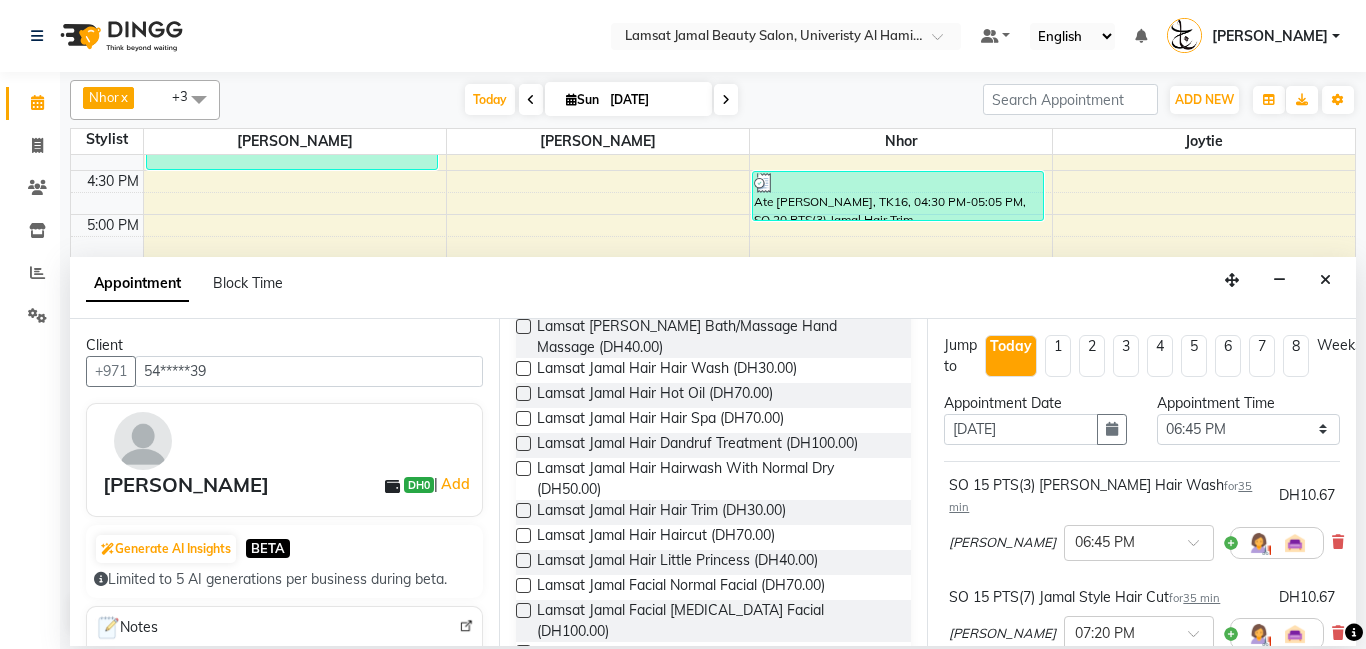 click at bounding box center [523, 610] 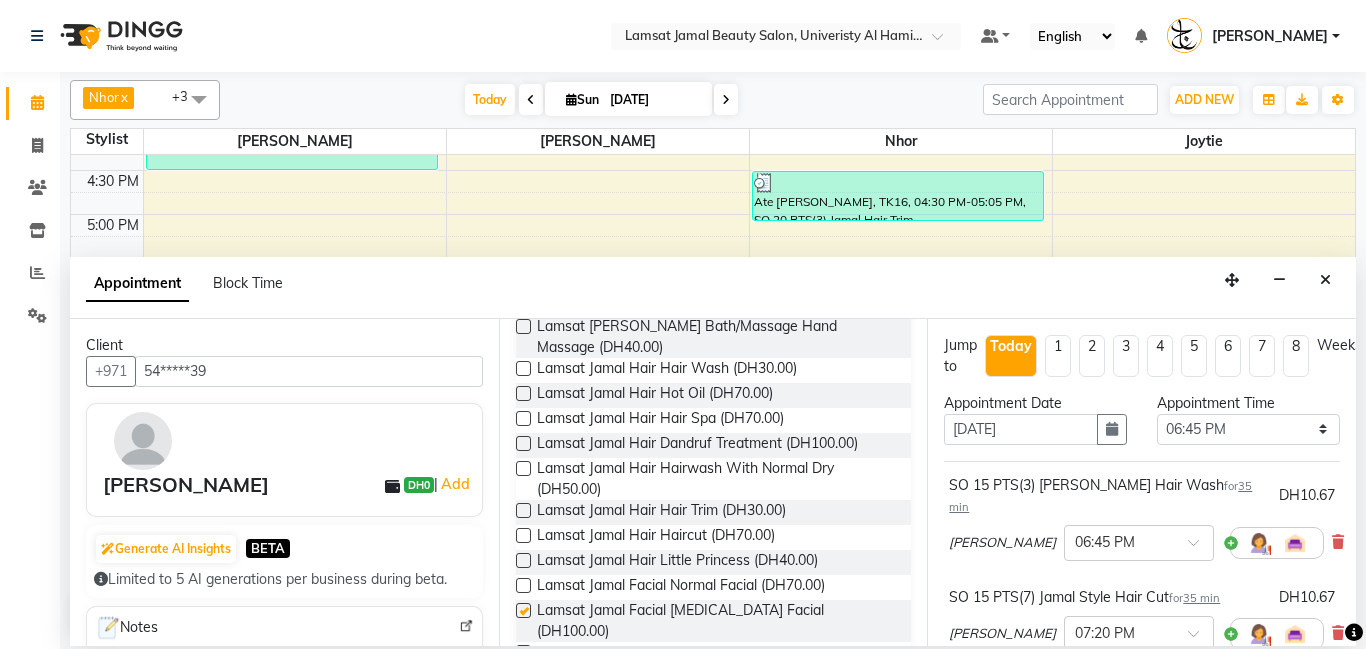 click at bounding box center (523, 610) 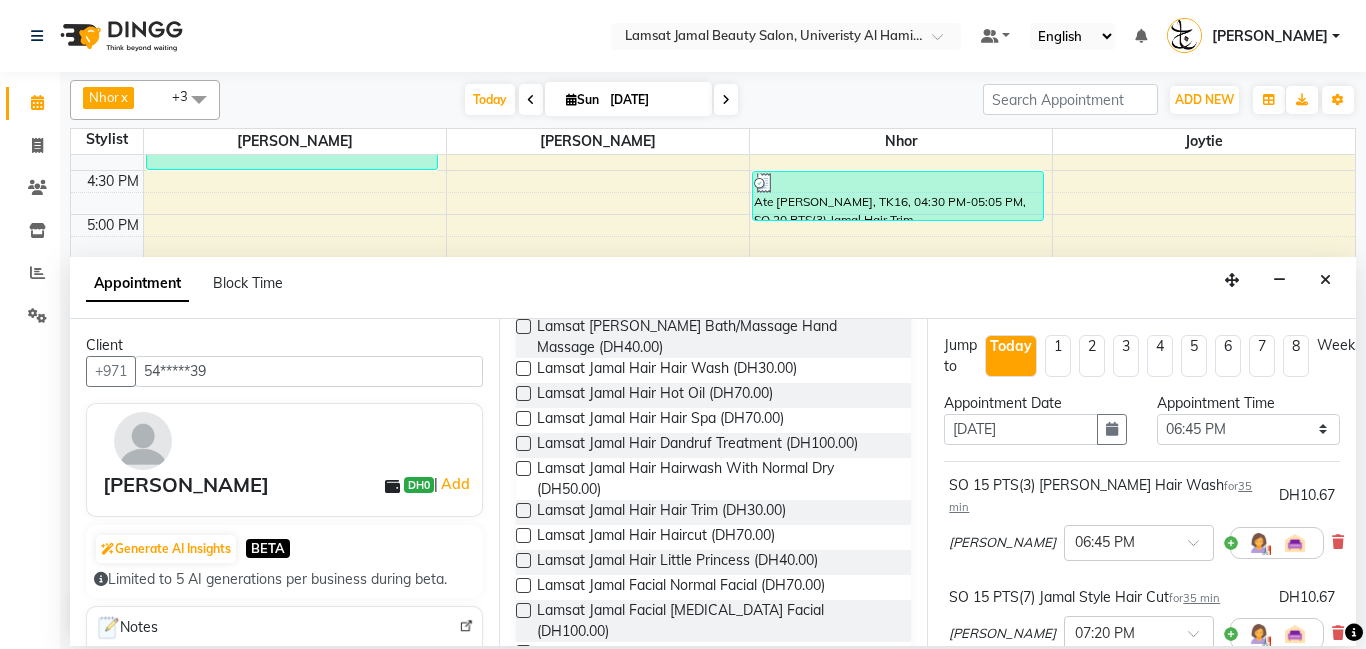 click at bounding box center (523, 610) 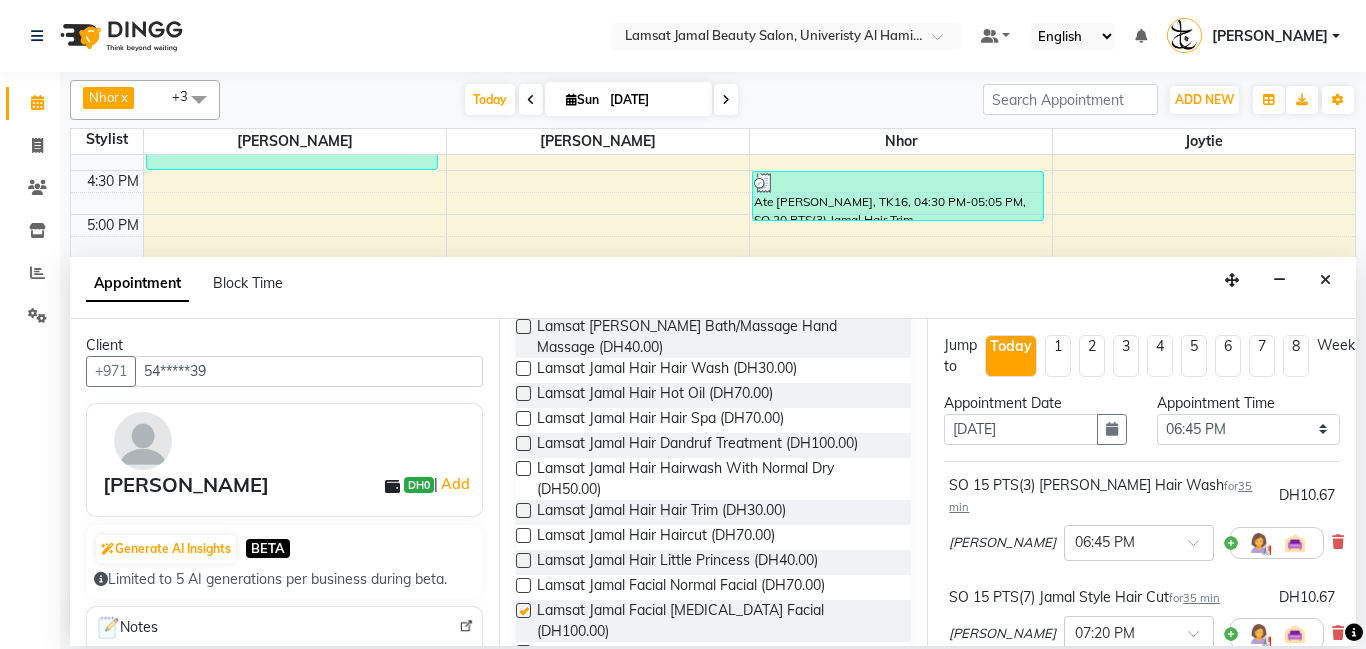click at bounding box center [523, 610] 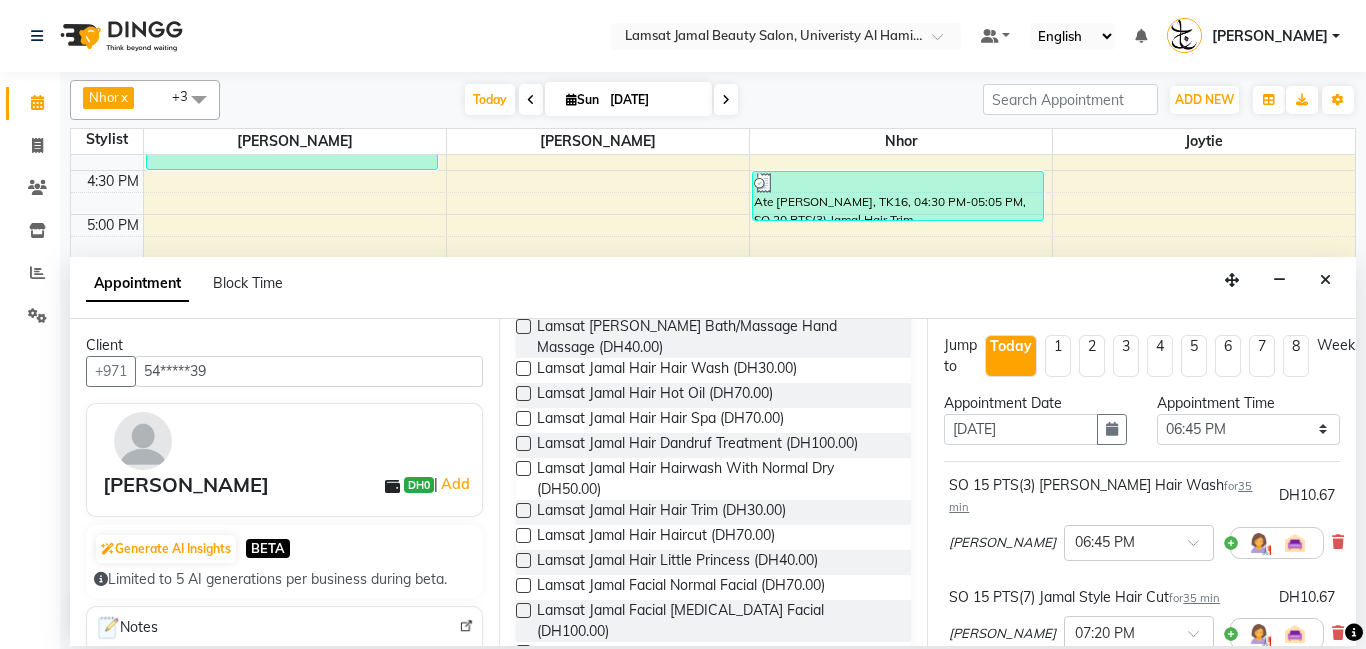 click at bounding box center [523, 610] 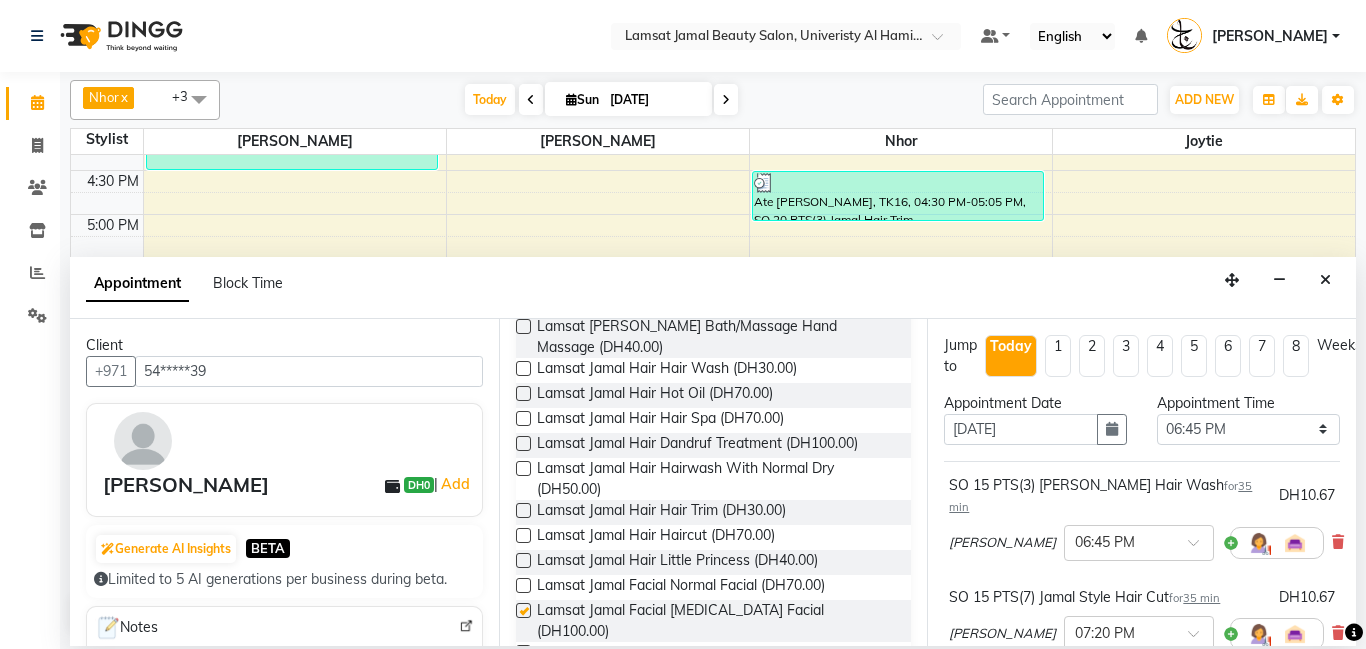 checkbox on "false" 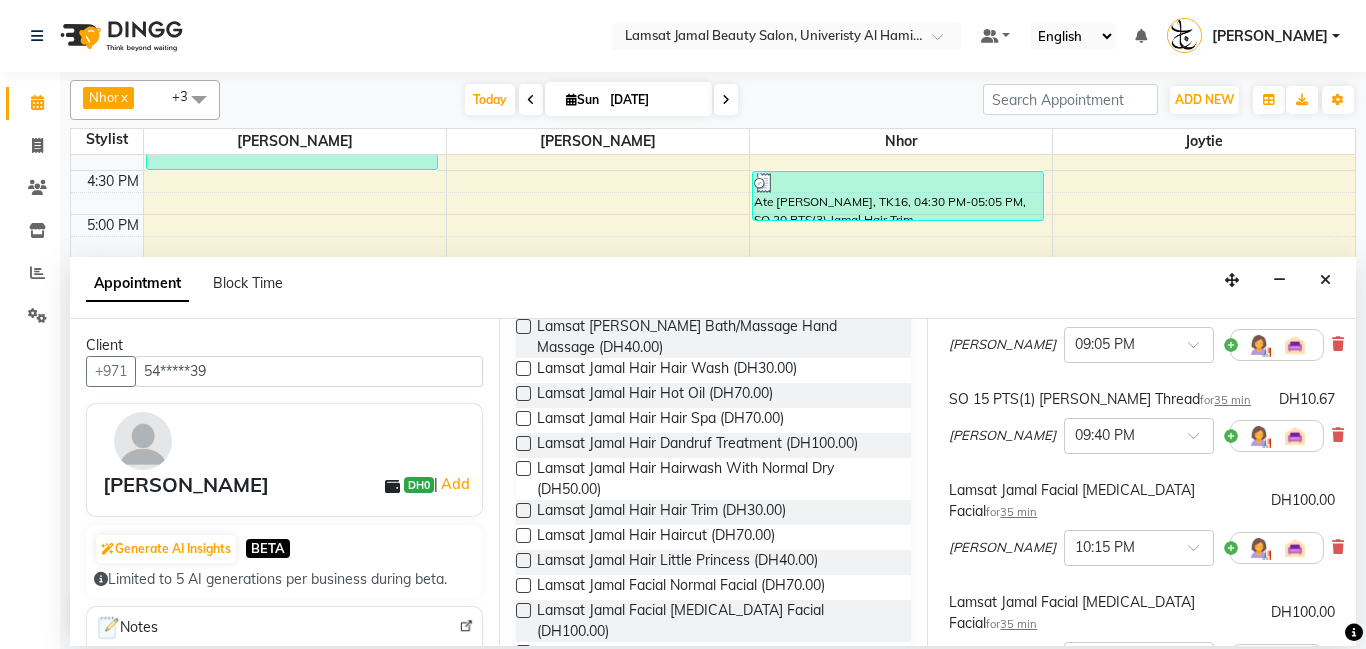 scroll, scrollTop: 570, scrollLeft: 0, axis: vertical 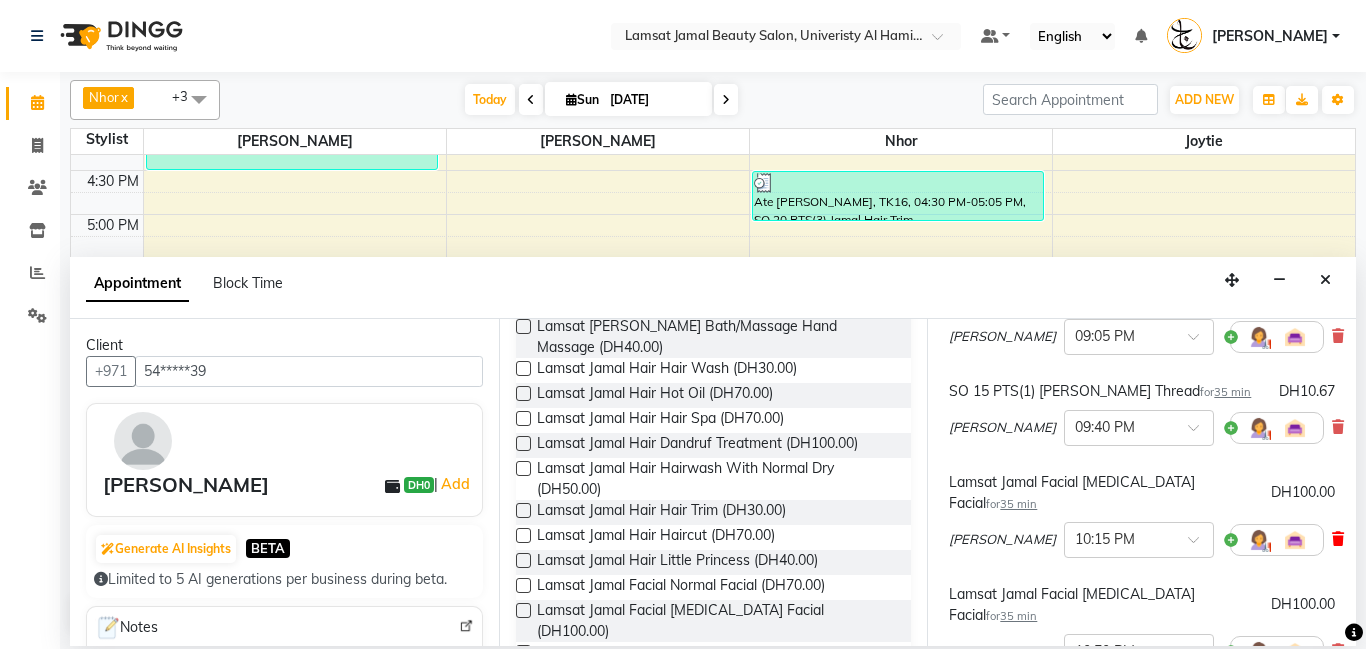 click at bounding box center (1338, 539) 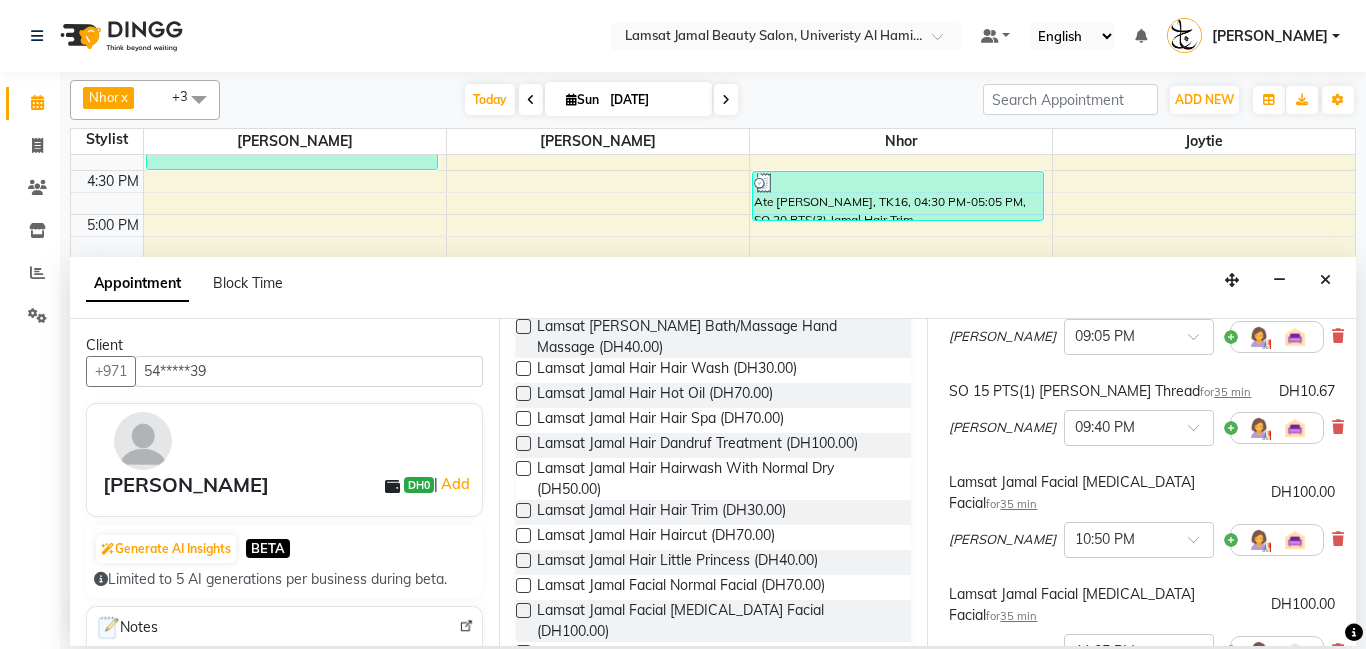 click at bounding box center (1338, 539) 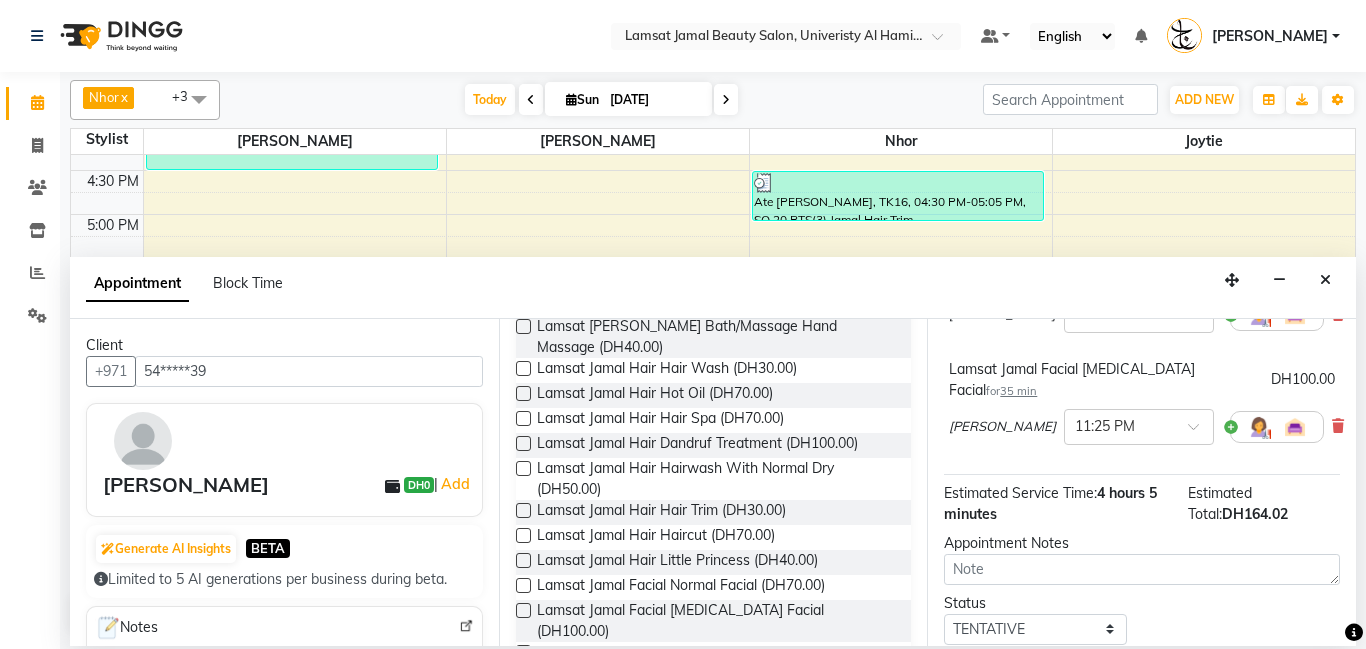 scroll, scrollTop: 718, scrollLeft: 0, axis: vertical 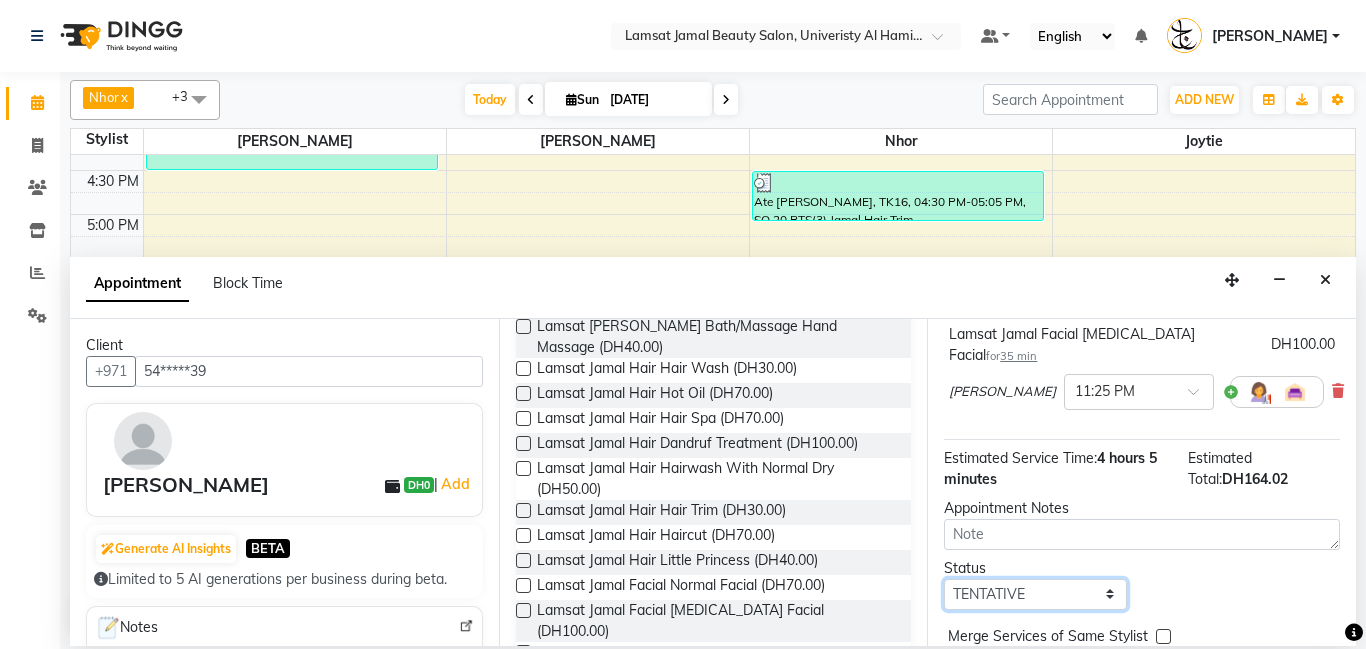 click on "Select TENTATIVE CONFIRM CHECK-IN UPCOMING" at bounding box center (1035, 594) 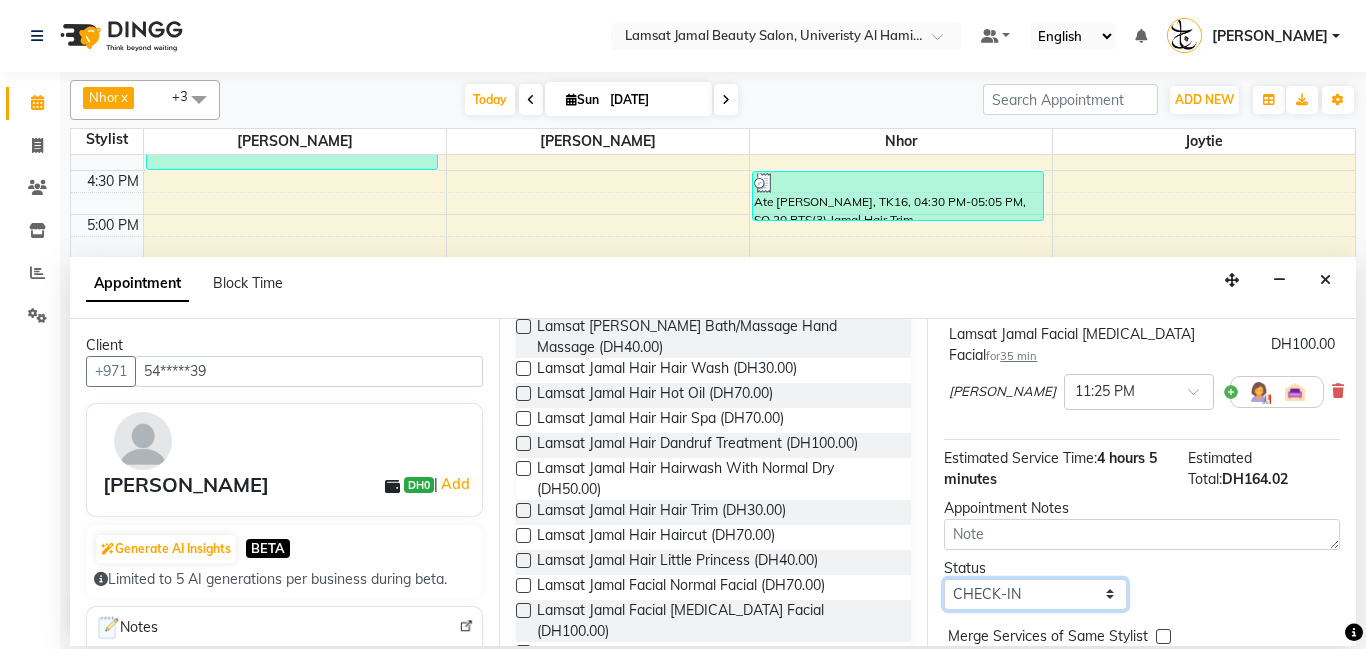 click on "Select TENTATIVE CONFIRM CHECK-IN UPCOMING" at bounding box center [1035, 594] 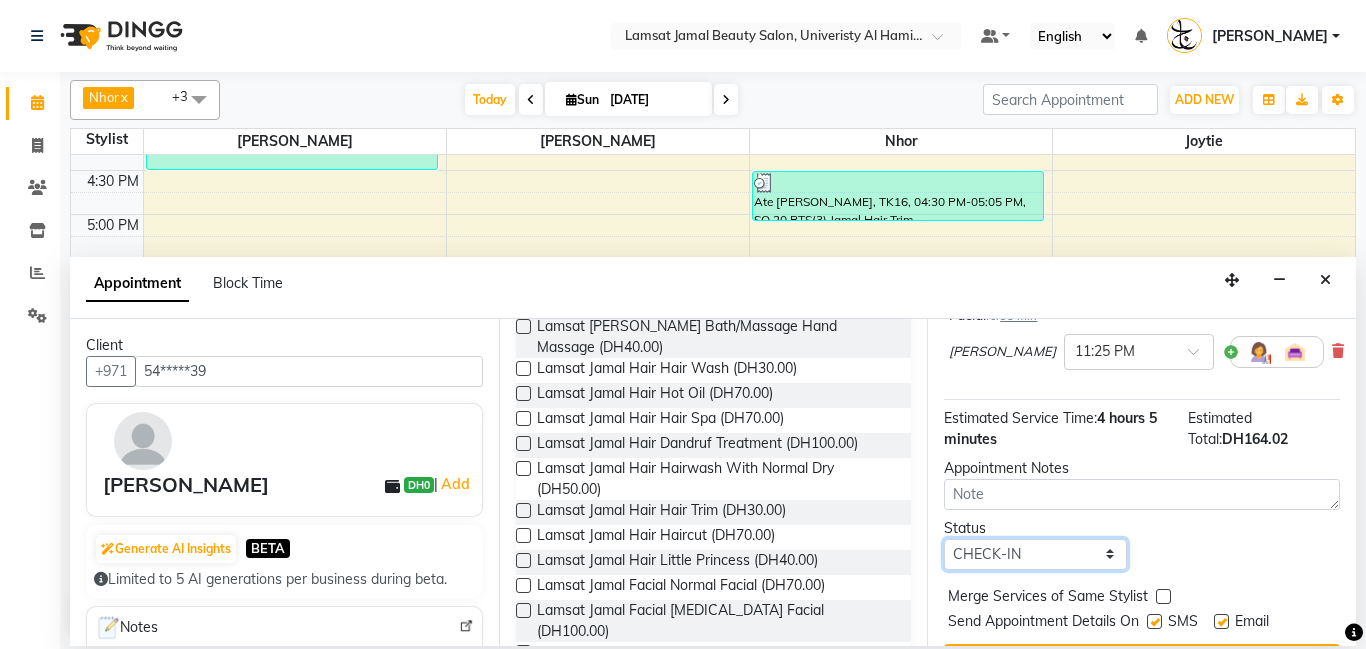 scroll, scrollTop: 766, scrollLeft: 0, axis: vertical 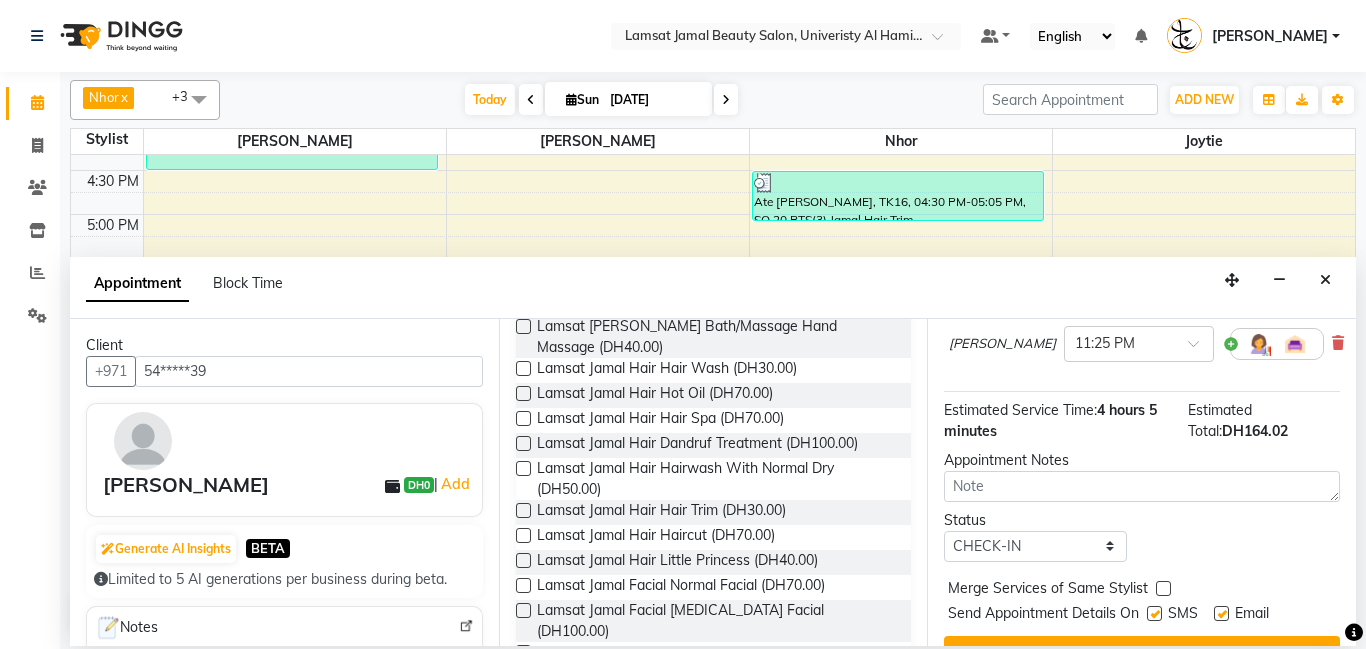 click at bounding box center (1163, 588) 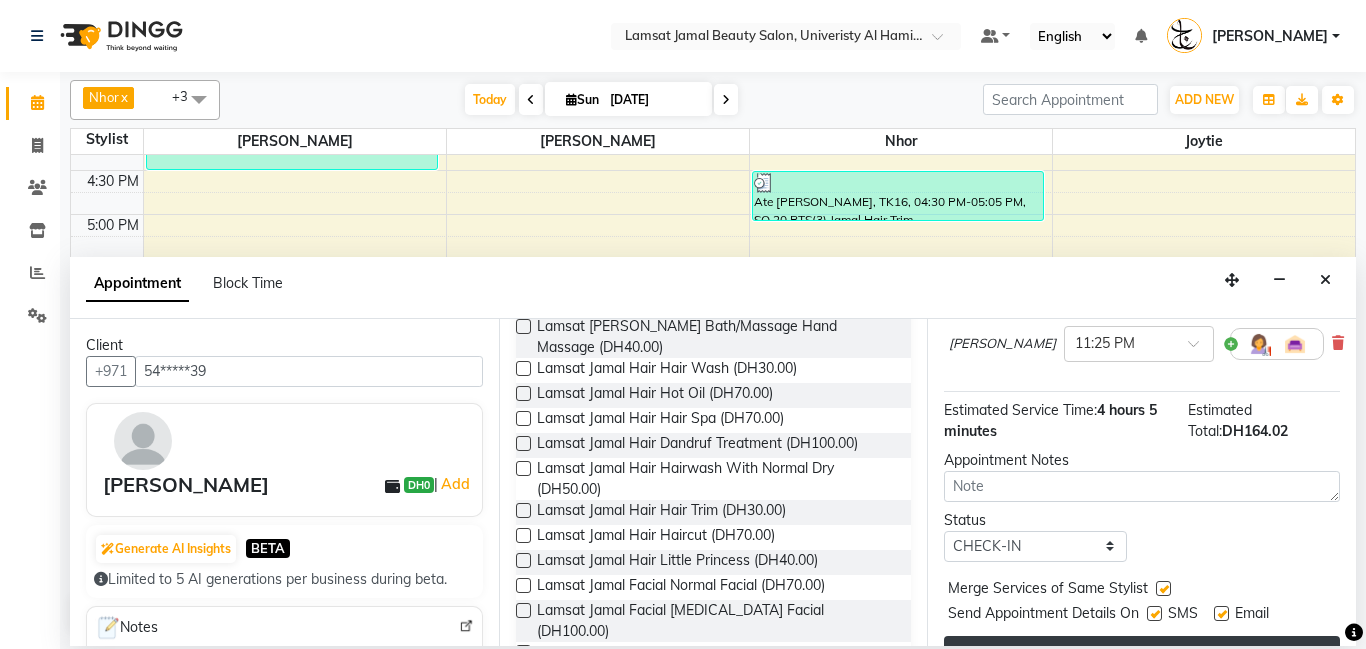 click on "Book" at bounding box center [1142, 654] 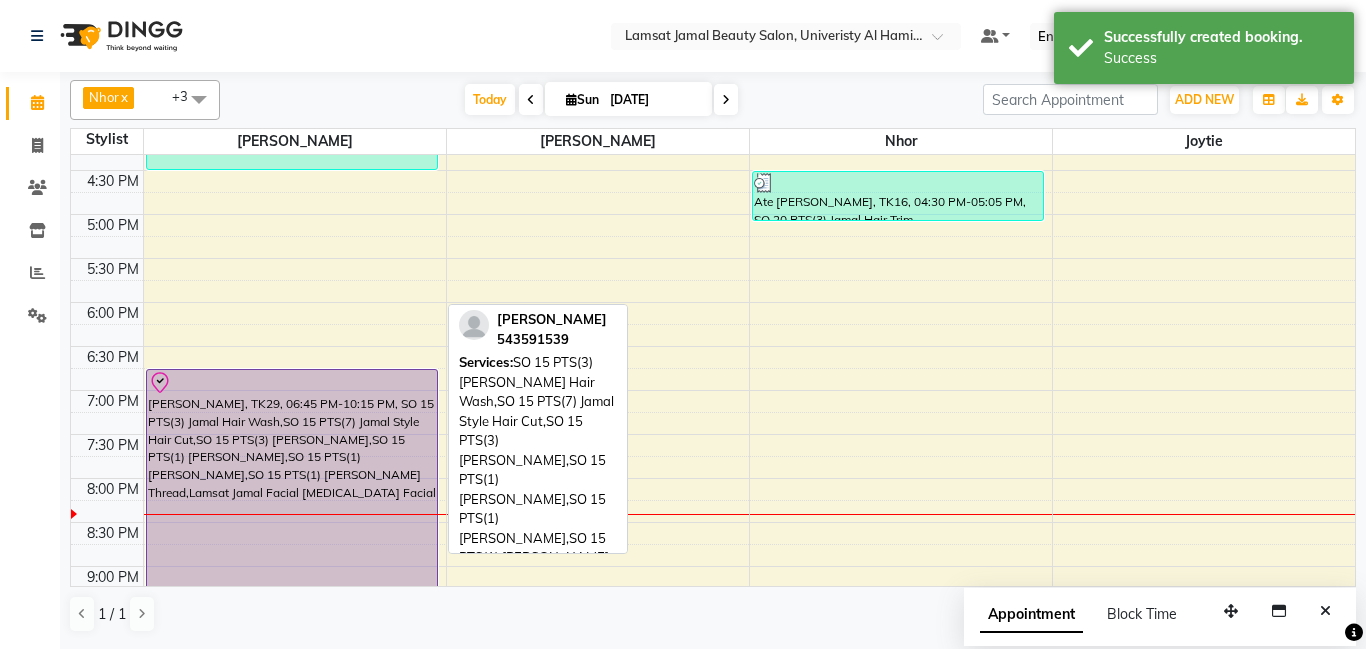 click on "[PERSON_NAME], TK29, 06:45 PM-10:15 PM, SO 15 PTS(3) Jamal Hair Wash,SO 15 PTS(7) Jamal Style Hair Cut,SO 15 PTS(3) [PERSON_NAME],SO 15 PTS(1) [PERSON_NAME],SO 15 PTS(1) [PERSON_NAME],SO 15 PTS(1) [PERSON_NAME] Thread,Lamsat Jamal Facial [MEDICAL_DATA] Facial" at bounding box center (292, 522) 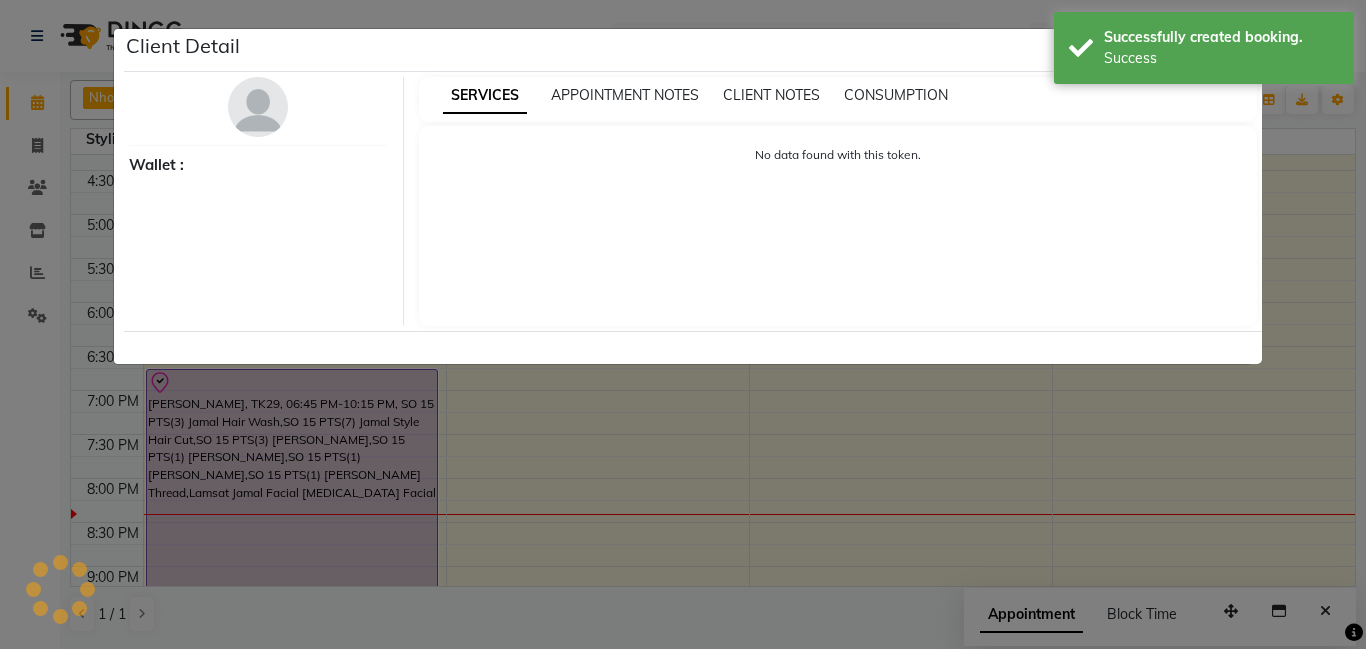select on "8" 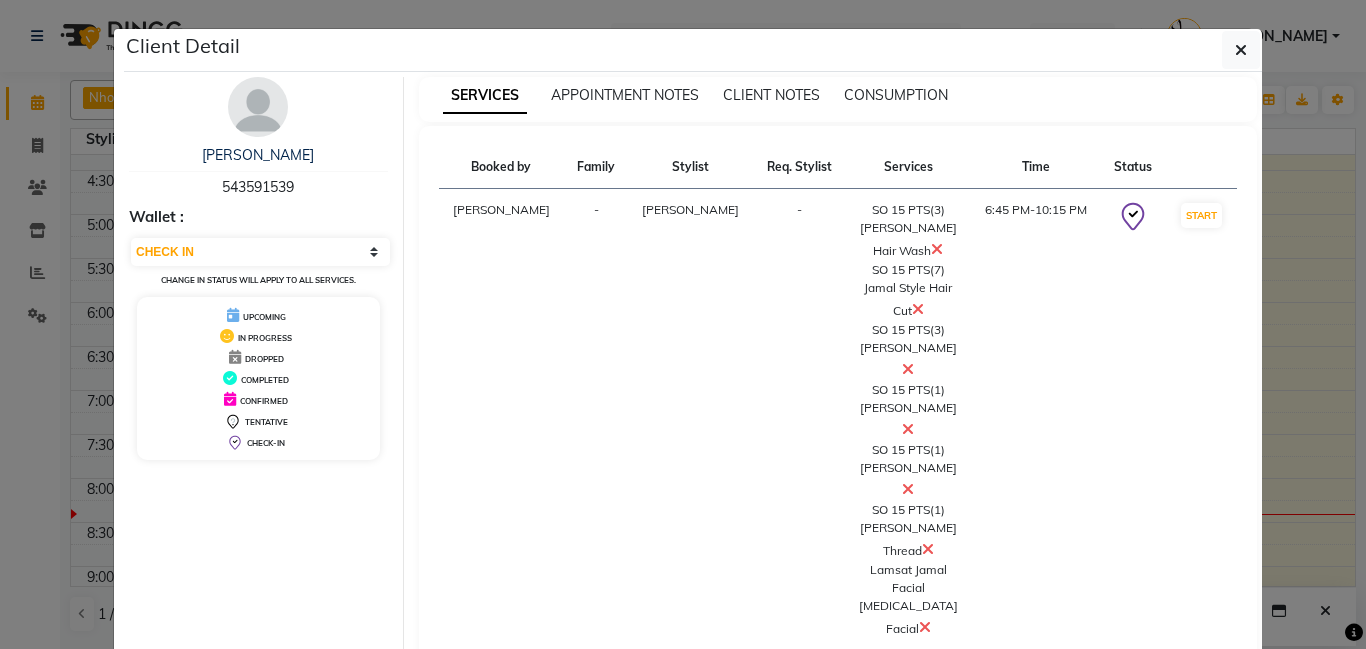 click on "Mark Done And Checkout" 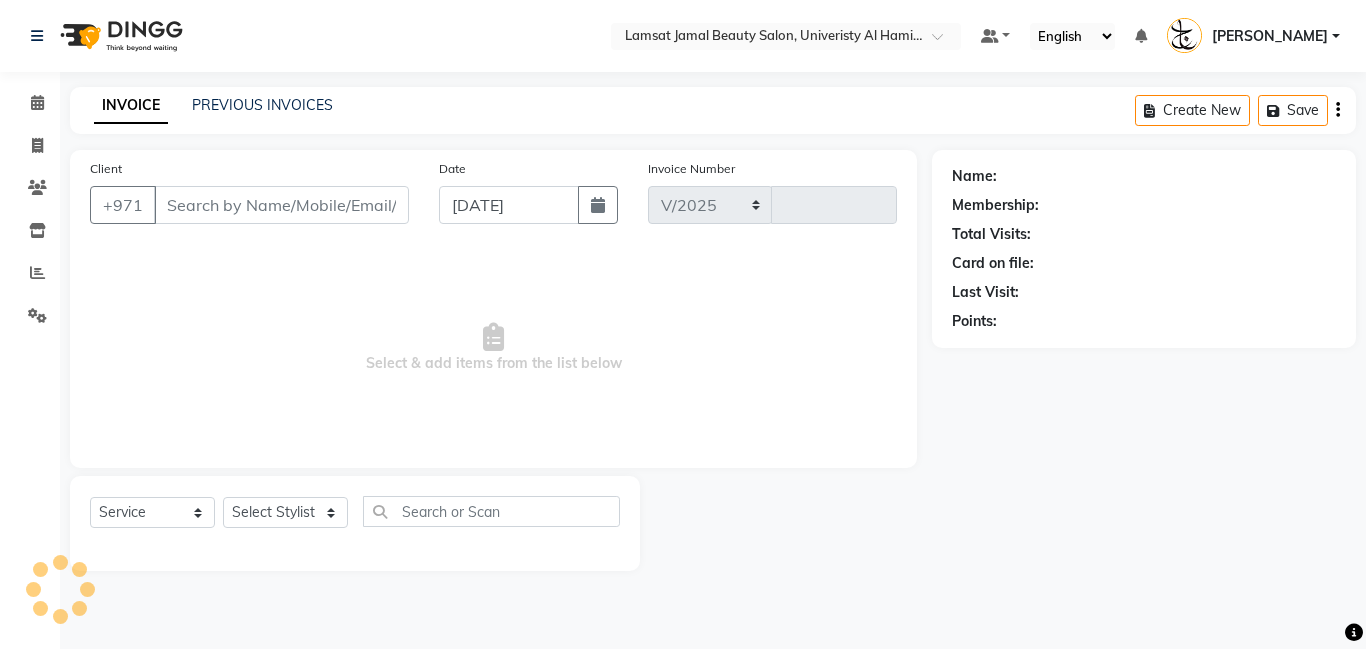select on "8294" 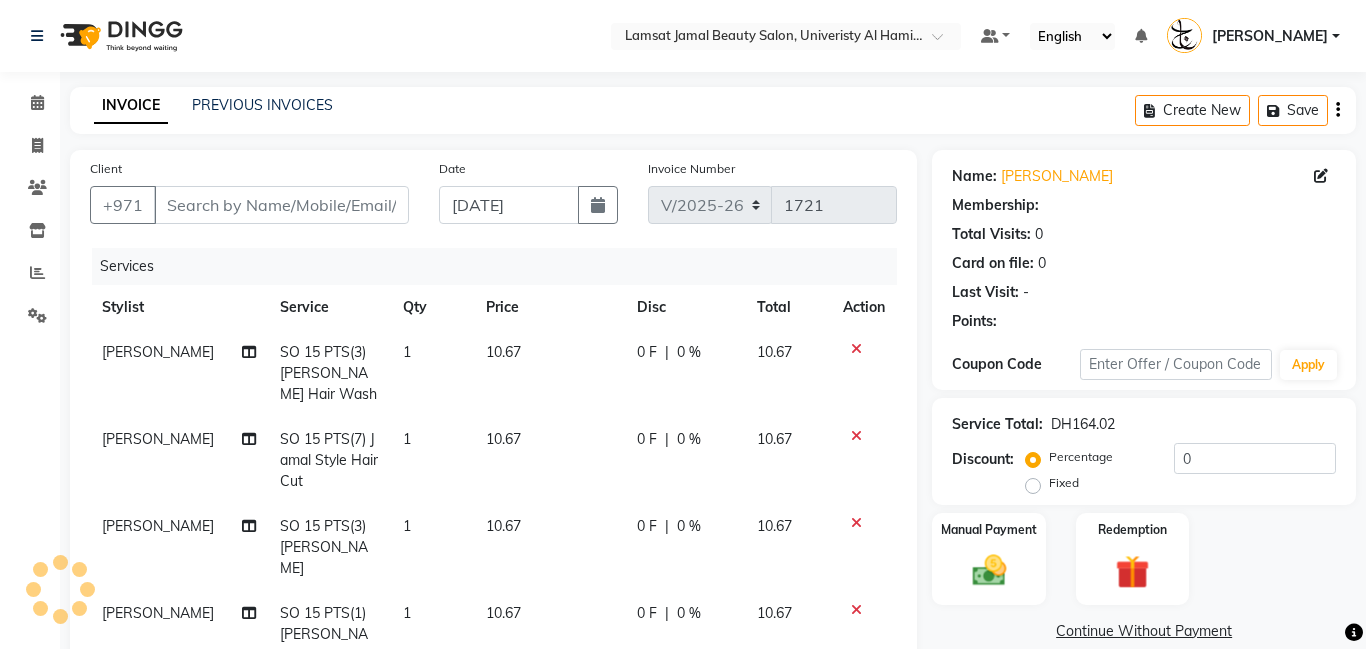 type on "54*****39" 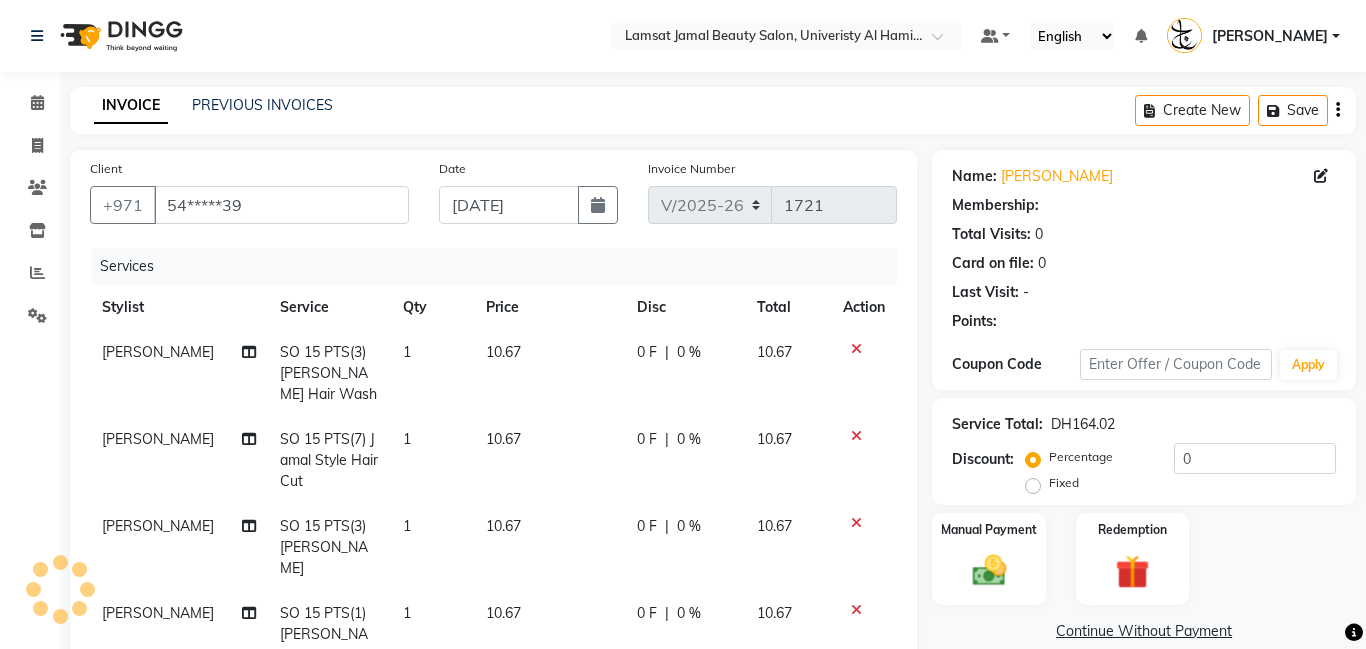 select on "79901" 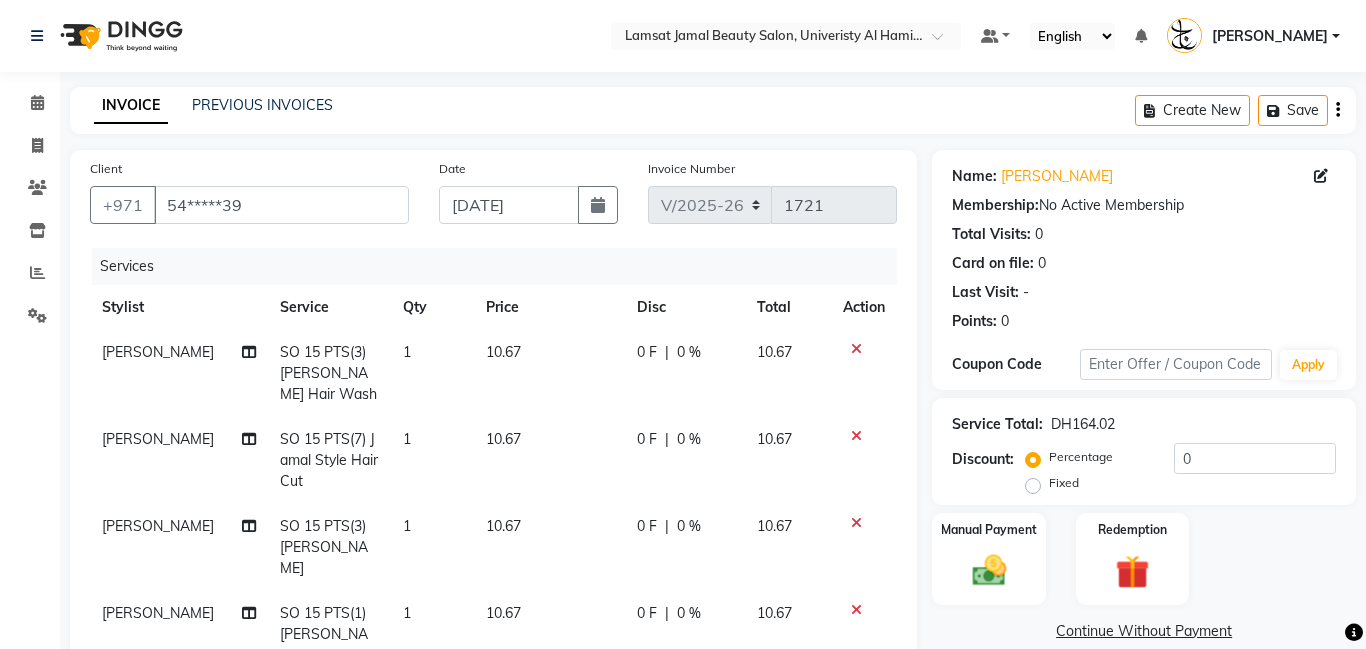 click on "[PERSON_NAME]" 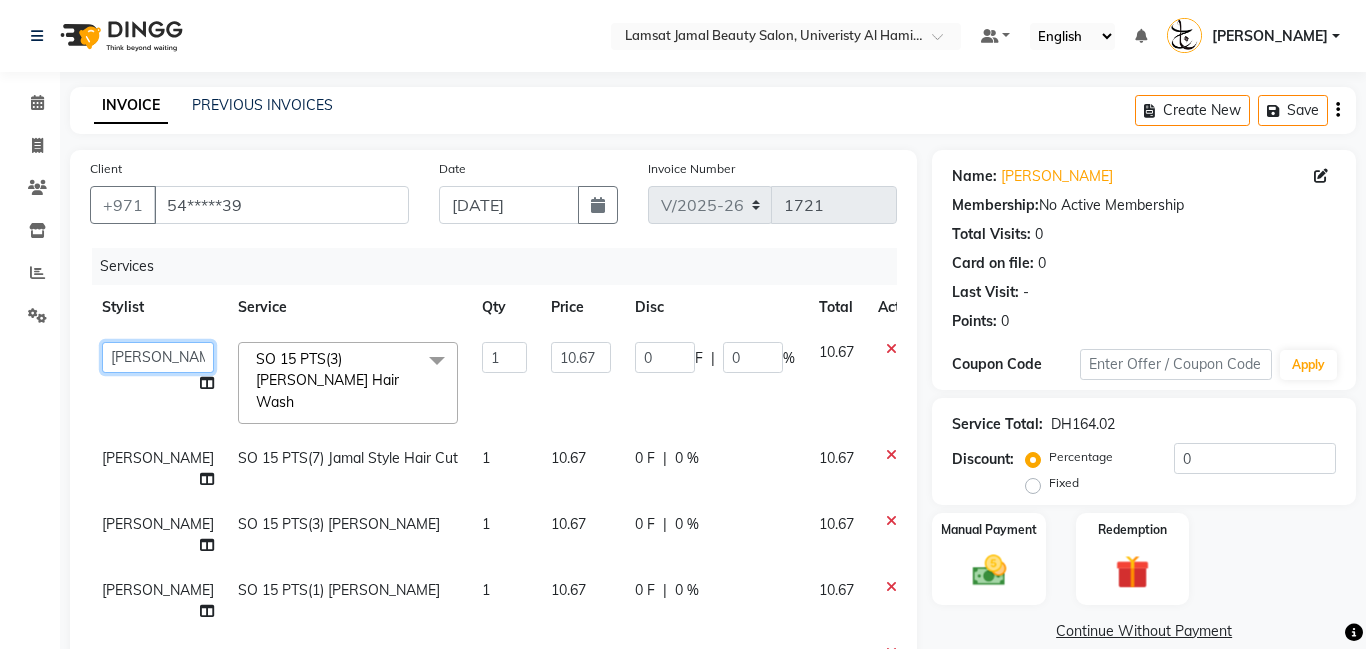 click on "[PERSON_NAME]   Amna   [PERSON_NAME]   [PERSON_NAME] Ebda   Lamsat [PERSON_NAME]   [PERSON_NAME]   [PERSON_NAME]   Neha   Nhor   Owner [PERSON_NAME]   Rods   Sana   Sehr [PERSON_NAME]" 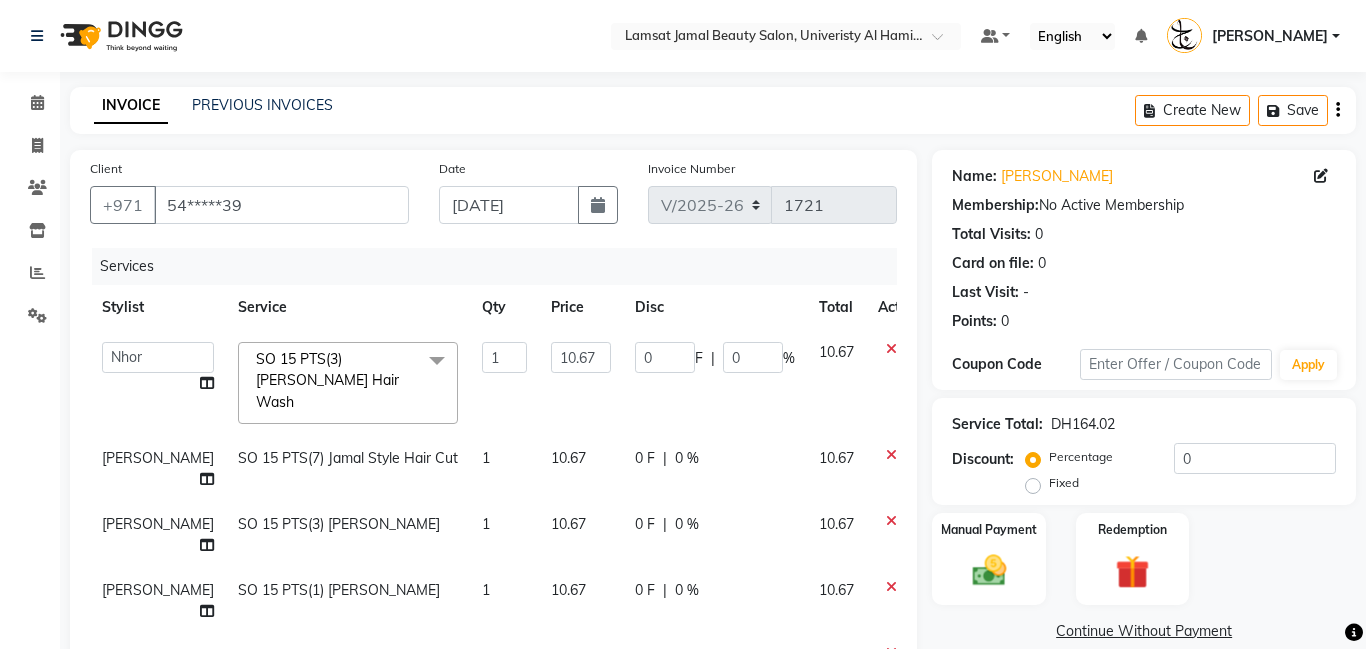select on "79907" 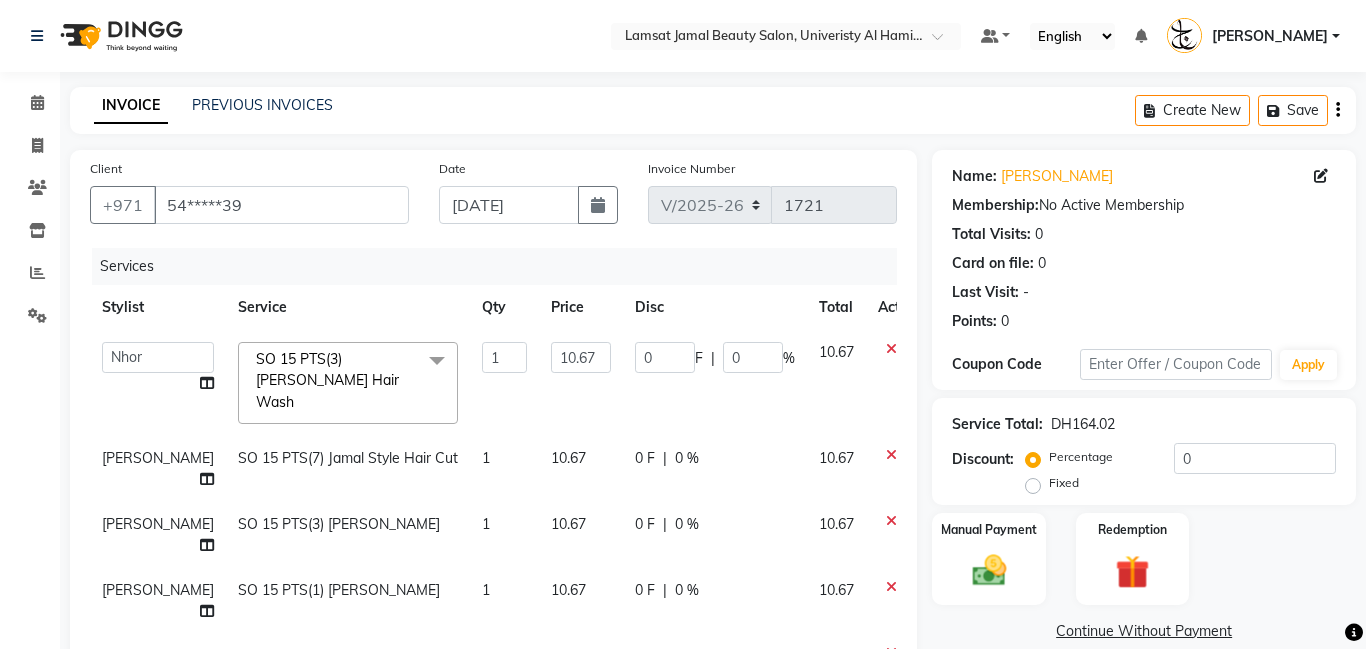 scroll, scrollTop: 69, scrollLeft: 0, axis: vertical 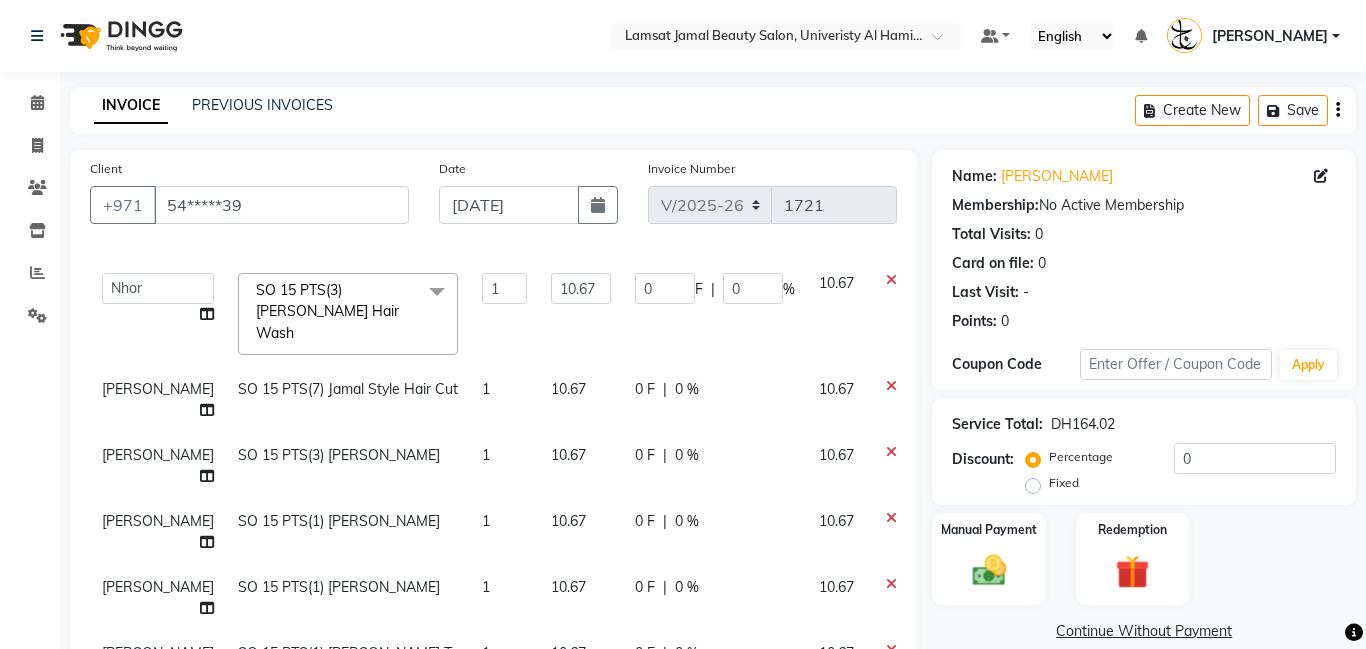 click on "[PERSON_NAME]" 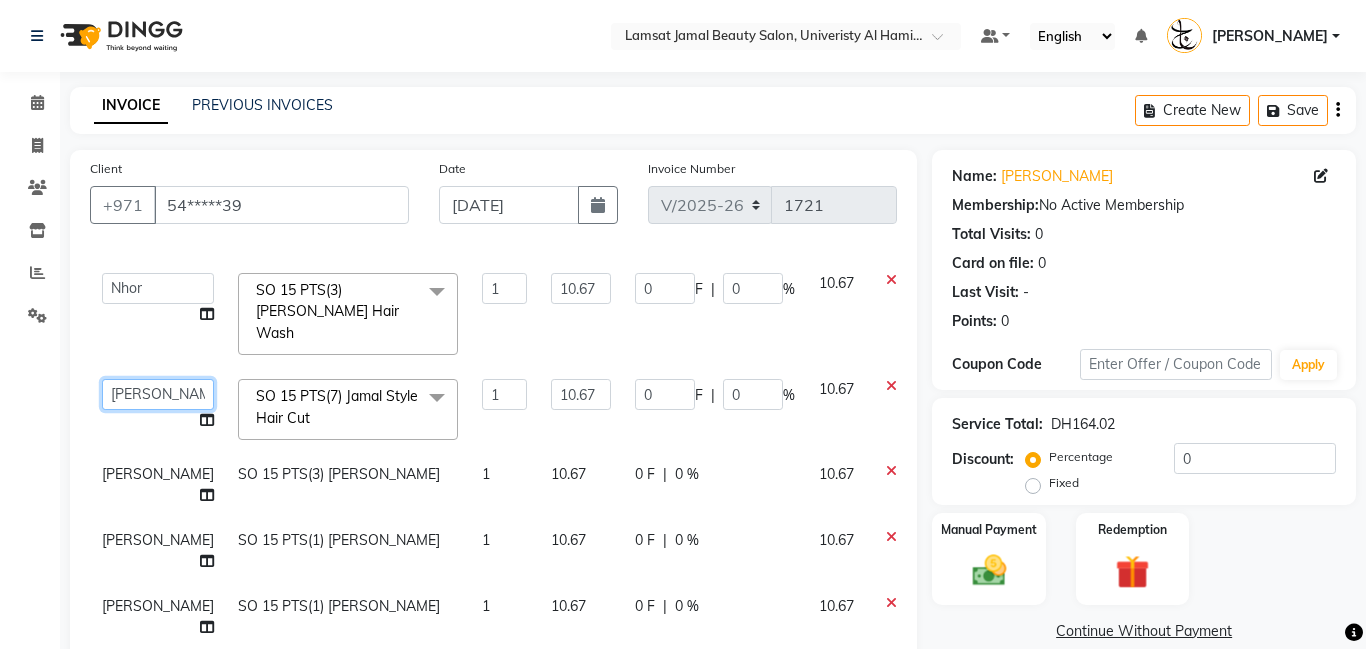 click on "[PERSON_NAME]   Amna   [PERSON_NAME]   [PERSON_NAME] Ebda   Lamsat [PERSON_NAME]   [PERSON_NAME]   [PERSON_NAME]   Neha   Nhor   Owner [PERSON_NAME]   Rods   Sana   Sehr [PERSON_NAME]" 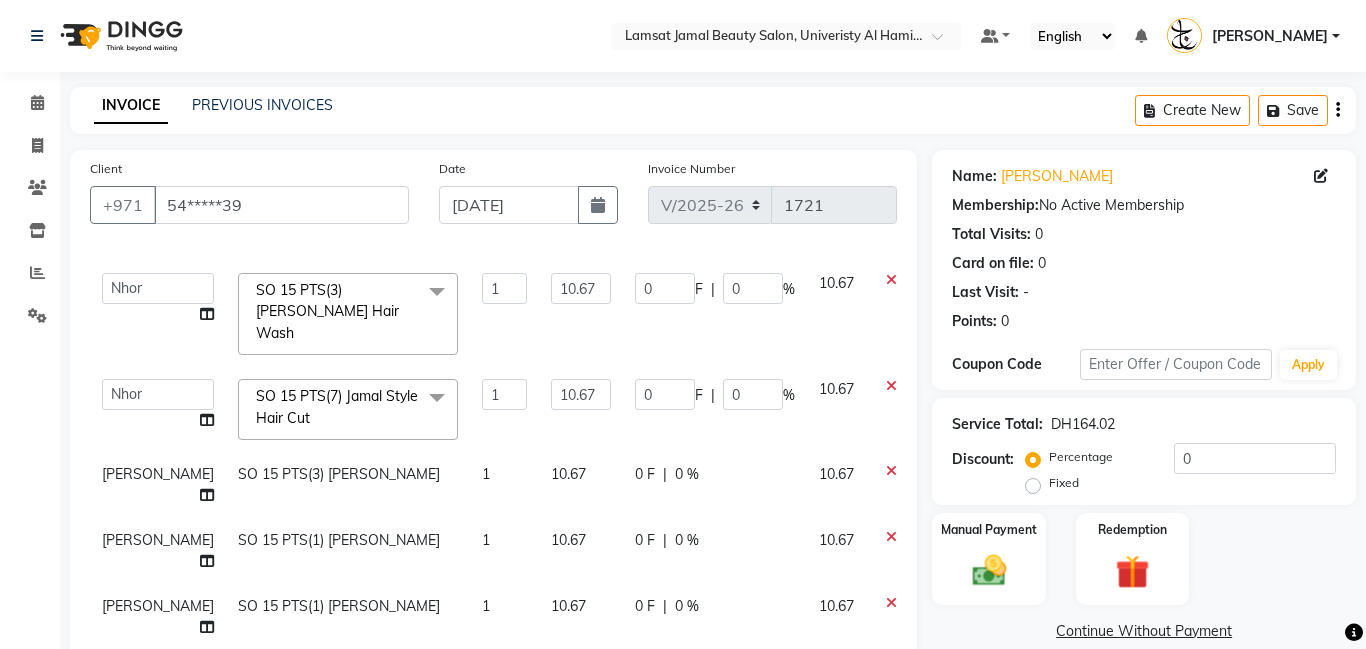 select on "79907" 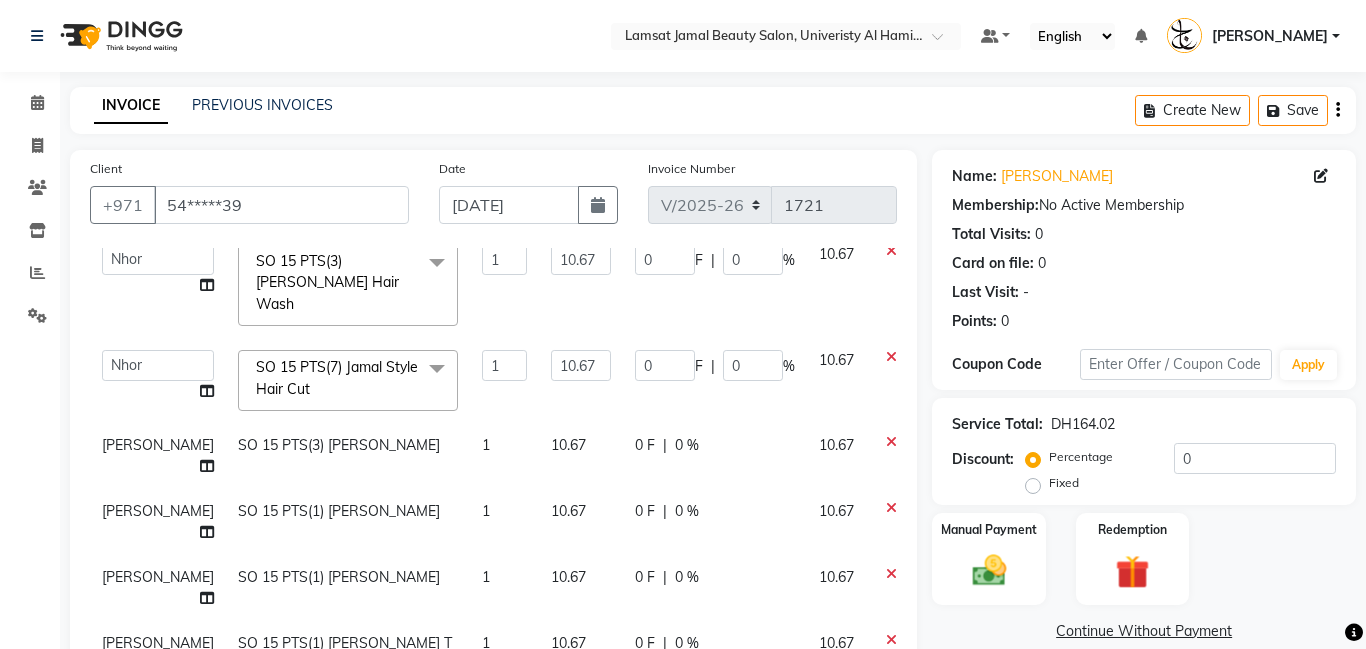 click on "[PERSON_NAME]" 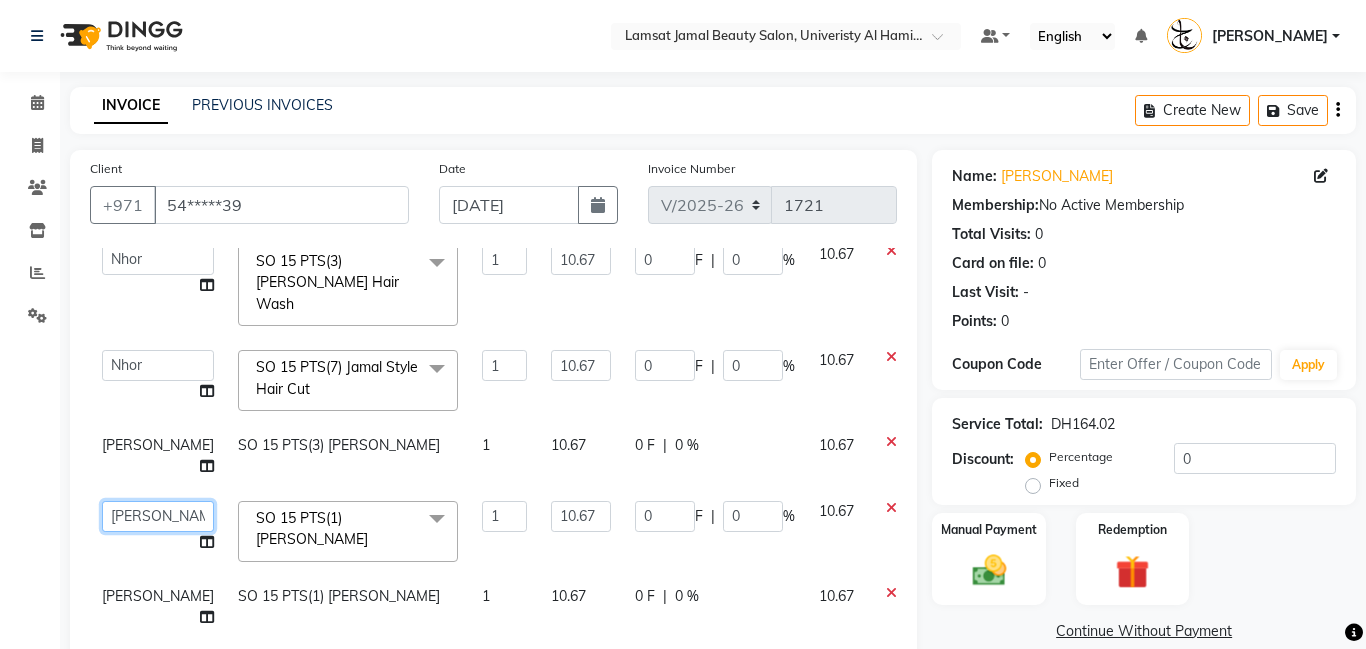 click on "[PERSON_NAME]   Amna   [PERSON_NAME]   [PERSON_NAME] Ebda   Lamsat [PERSON_NAME]   [PERSON_NAME]   [PERSON_NAME]   Neha   Nhor   Owner [PERSON_NAME]   Rods   Sana   Sehr [PERSON_NAME]" 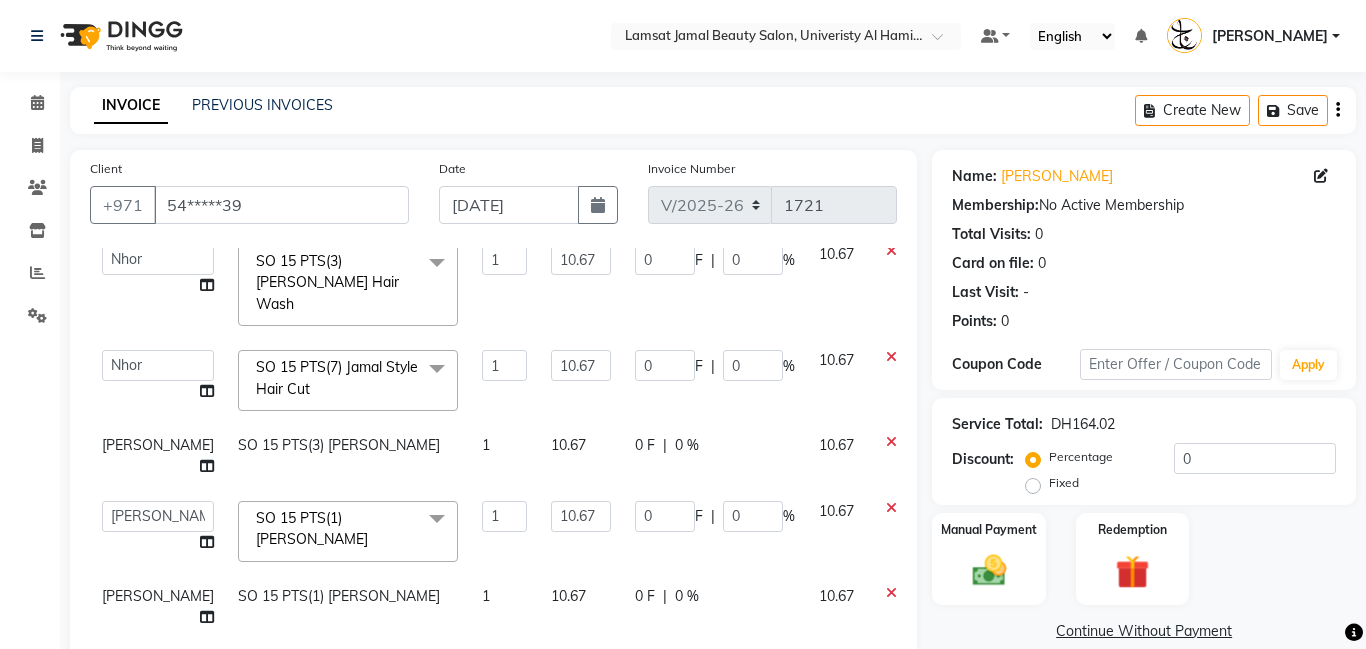 select on "79902" 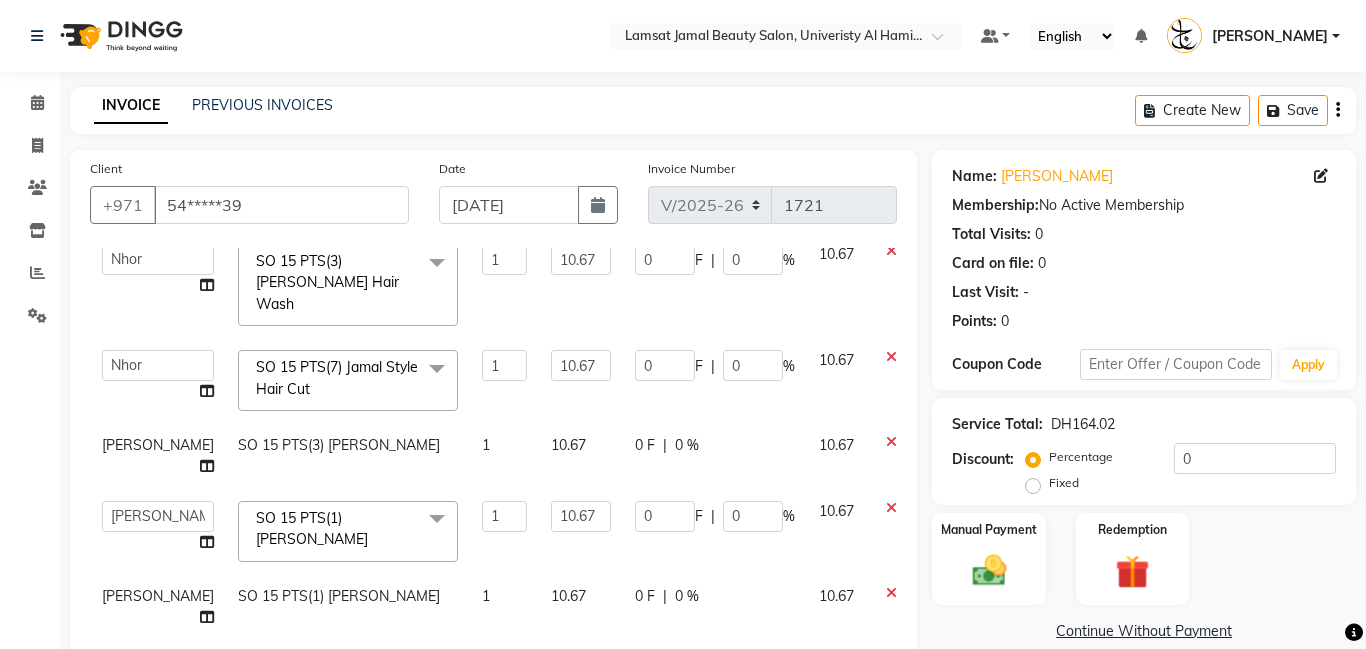 scroll, scrollTop: 33, scrollLeft: 0, axis: vertical 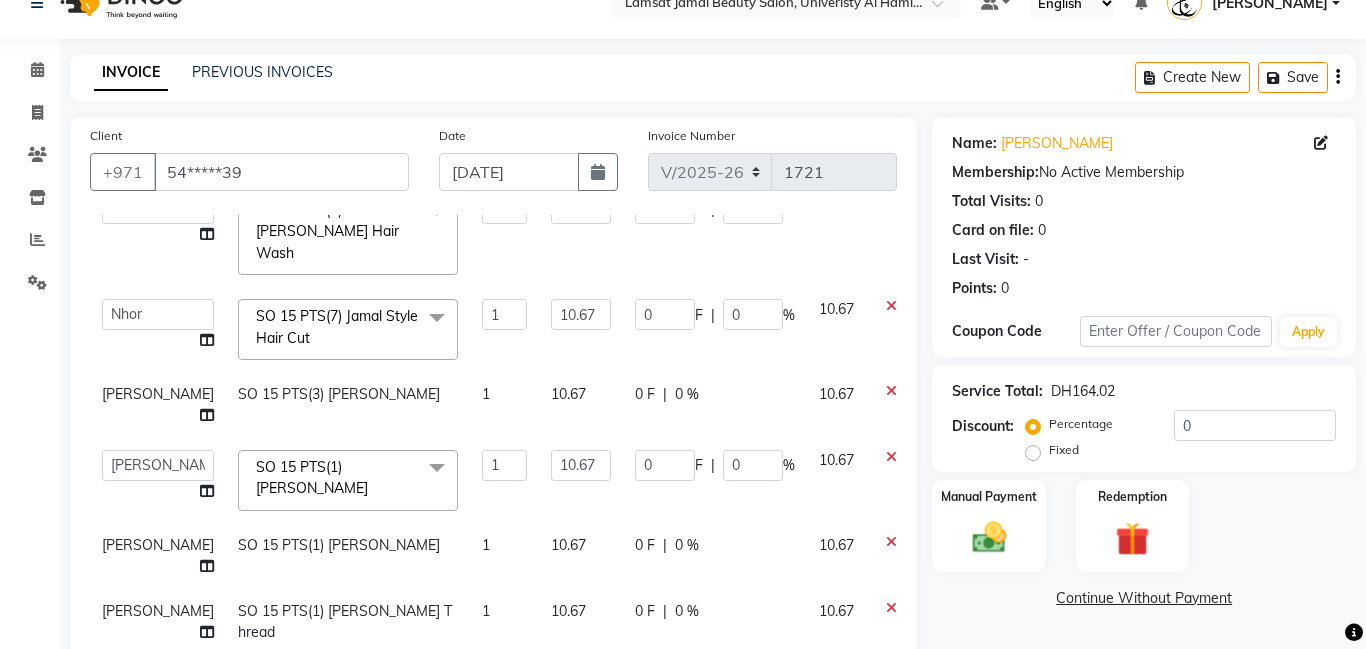 click 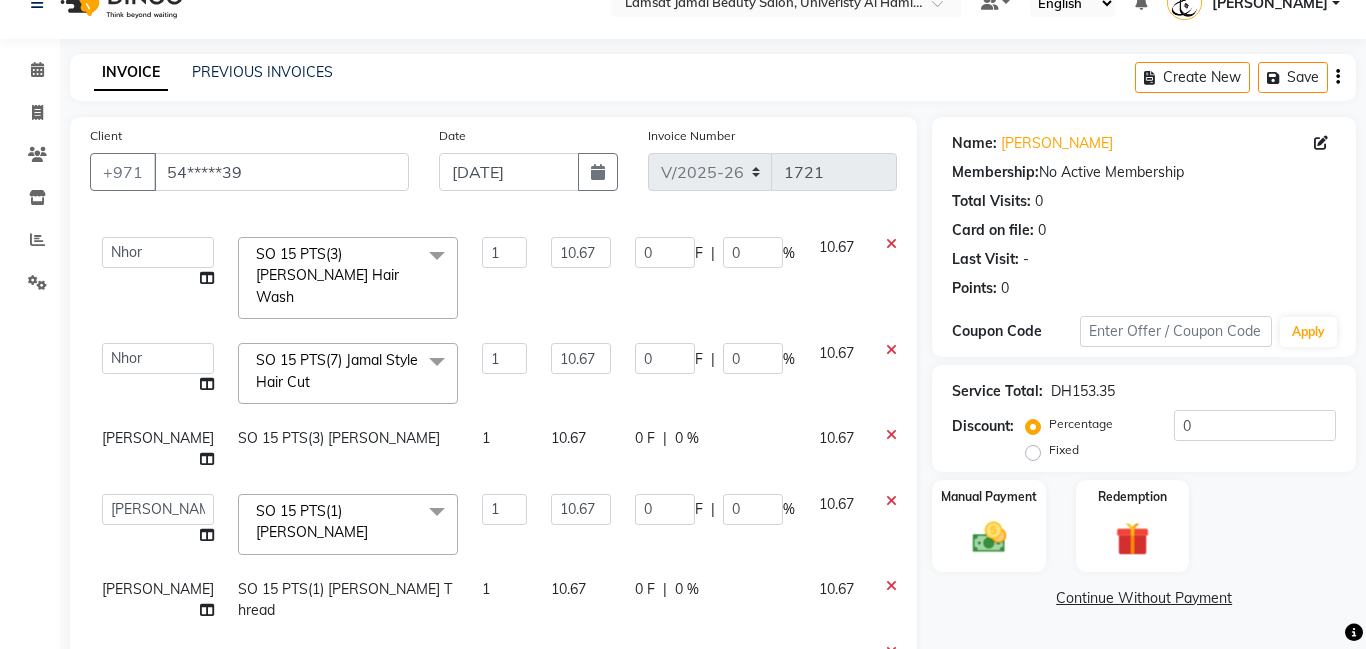 scroll, scrollTop: 50, scrollLeft: 0, axis: vertical 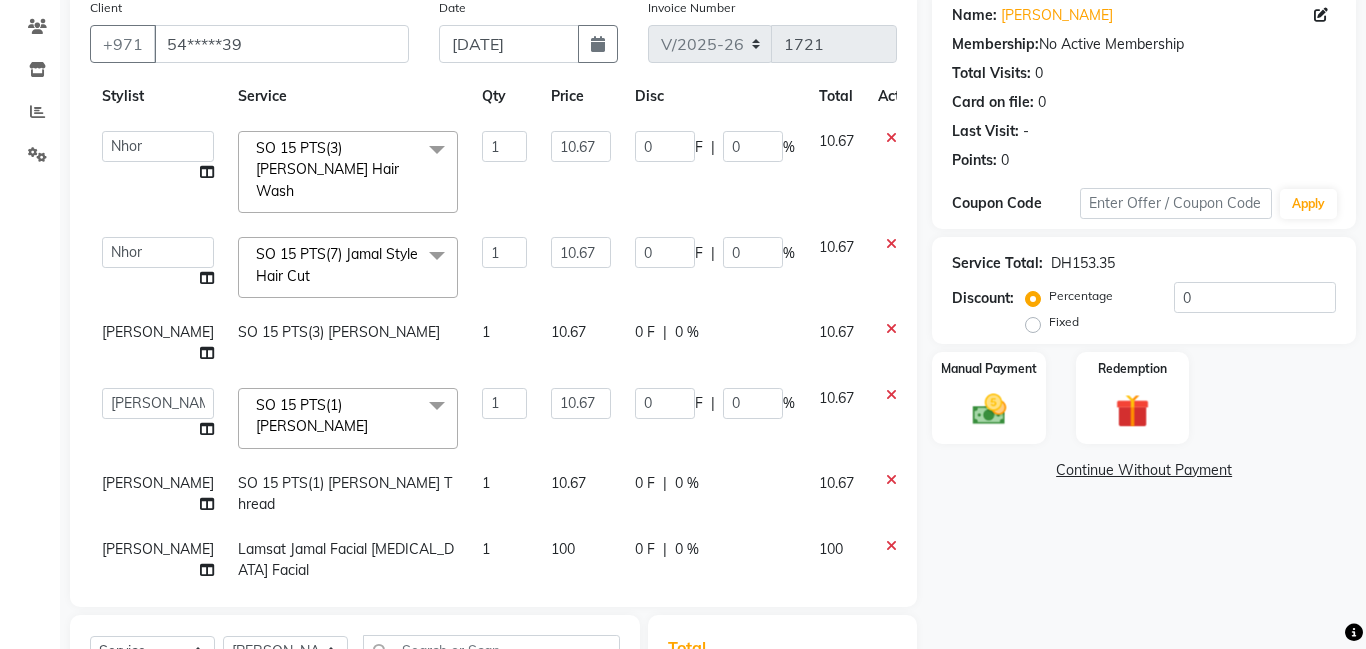 click on "[PERSON_NAME]" 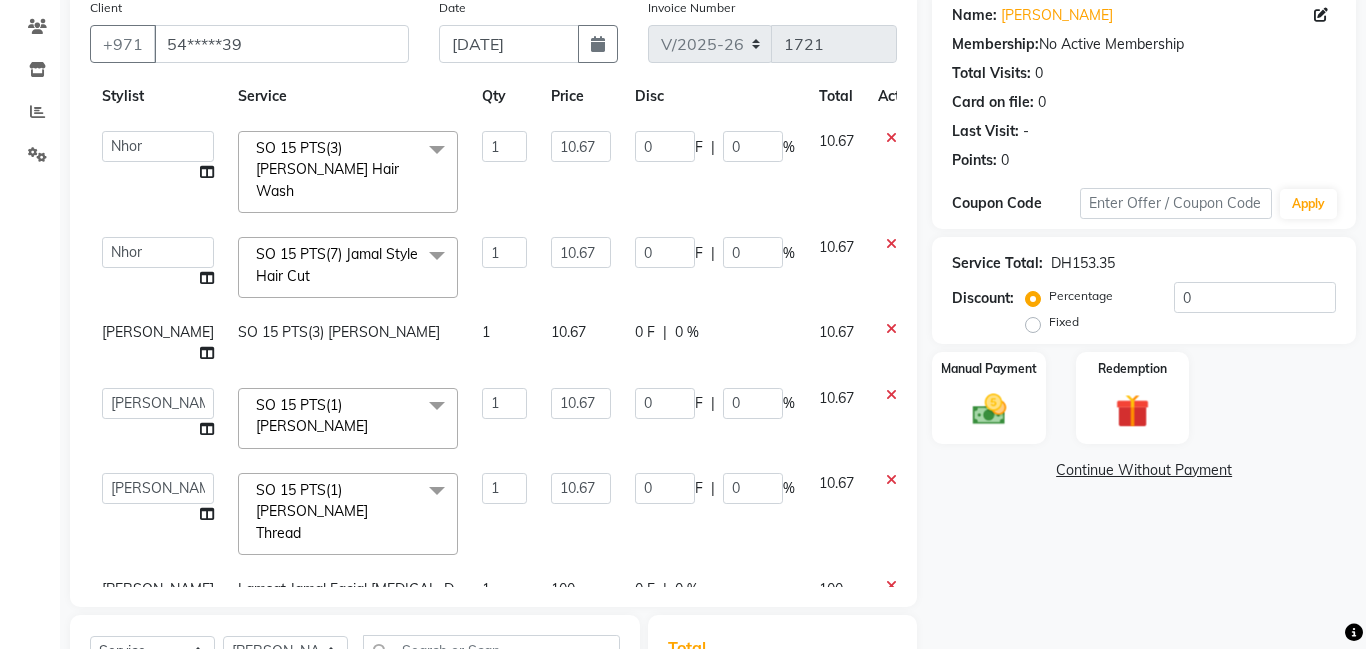 scroll, scrollTop: 69, scrollLeft: 0, axis: vertical 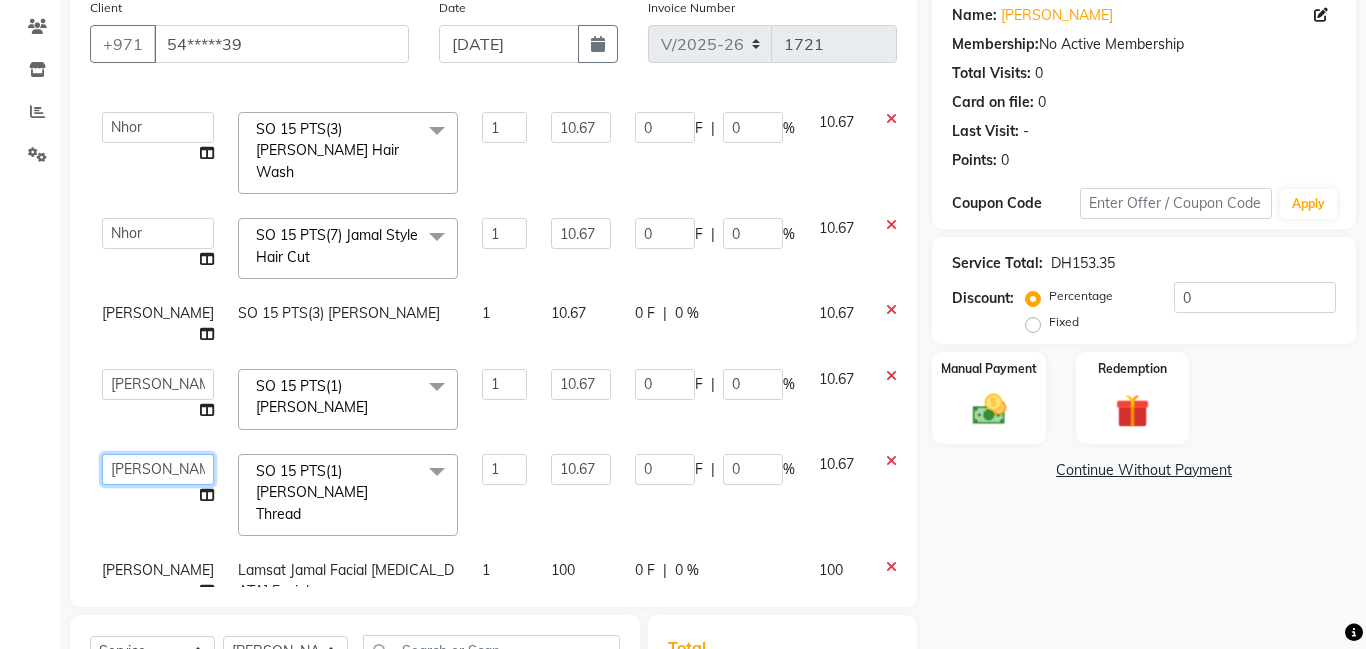 click on "[PERSON_NAME]   Amna   [PERSON_NAME]   [PERSON_NAME] Ebda   Lamsat [PERSON_NAME]   [PERSON_NAME]   [PERSON_NAME]   Neha   Nhor   Owner [PERSON_NAME]   Rods   Sana   Sehr [PERSON_NAME]" 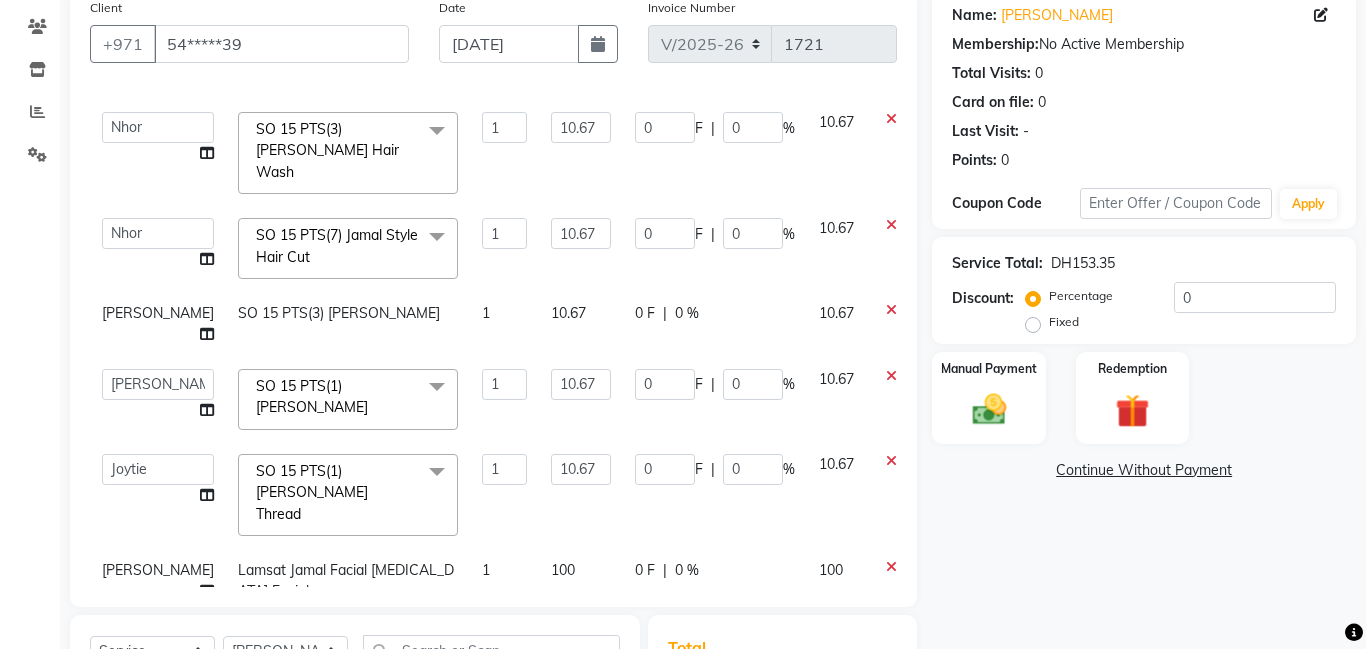 select on "79908" 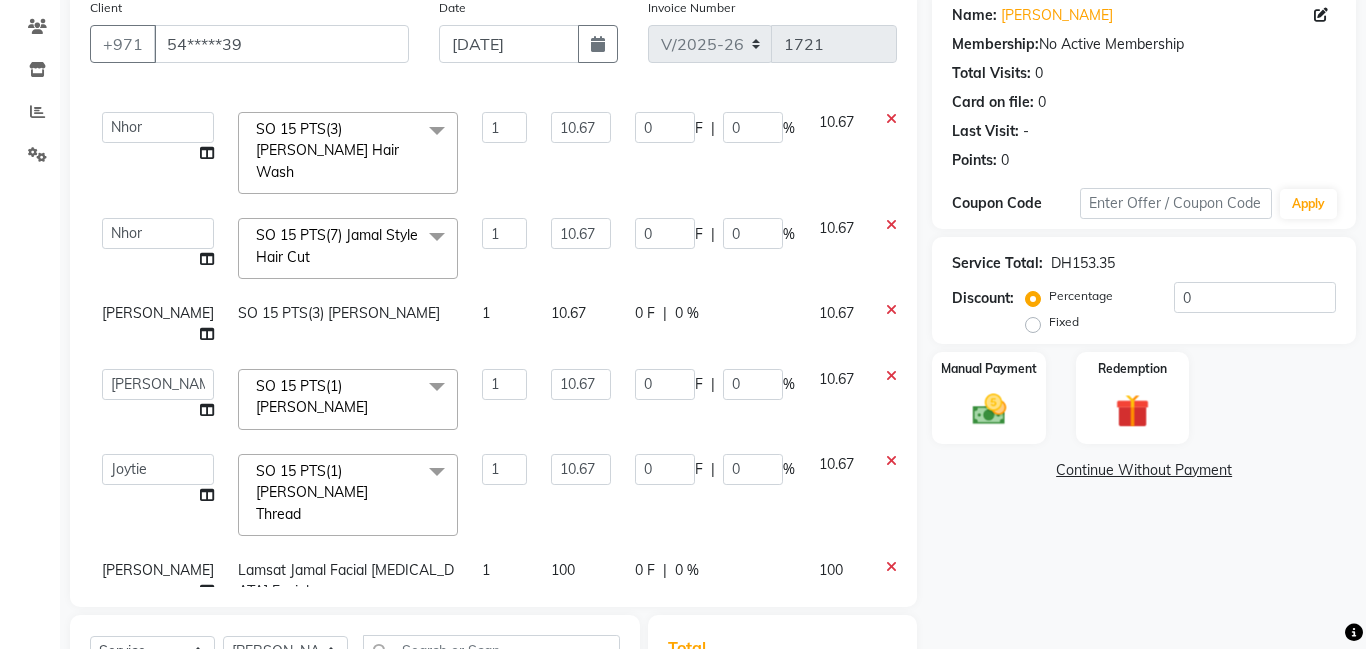 click on "[PERSON_NAME]" 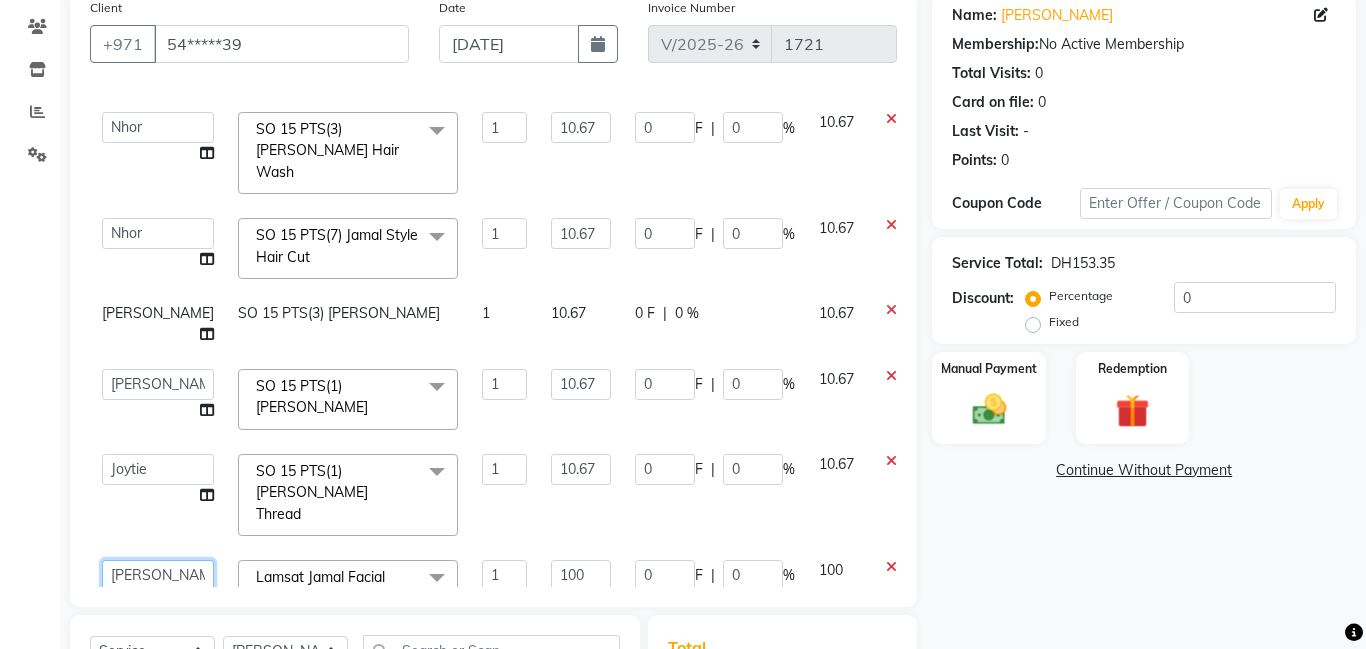 click on "[PERSON_NAME]   Amna   [PERSON_NAME]   [PERSON_NAME] Ebda   Lamsat [PERSON_NAME]   [PERSON_NAME]   [PERSON_NAME]   Neha   Nhor   Owner [PERSON_NAME]   Rods   Sana   Sehr [PERSON_NAME]" 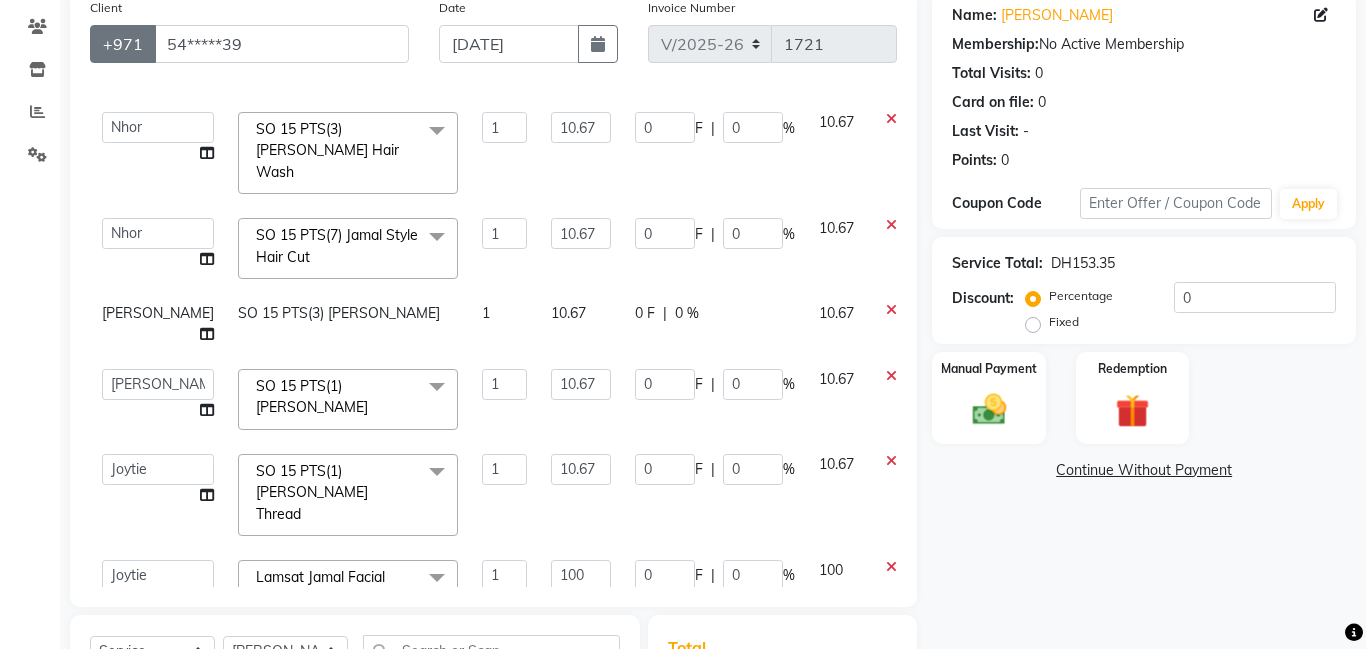 select on "79908" 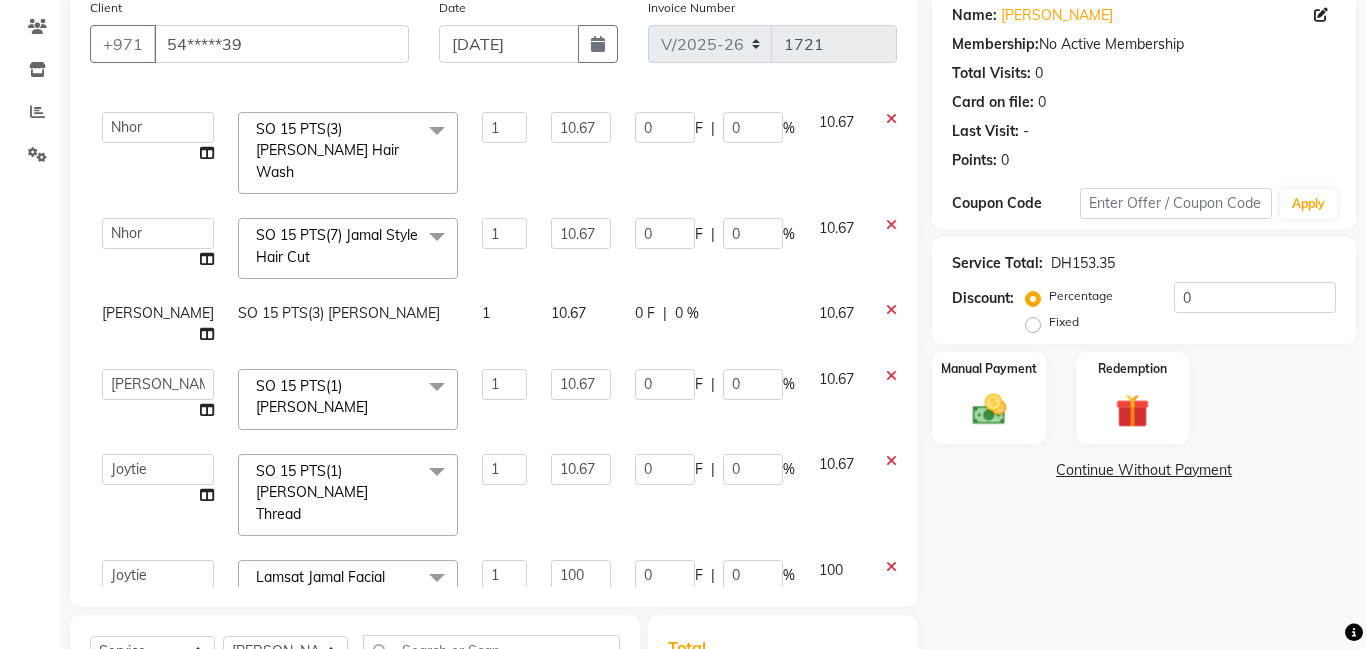 scroll, scrollTop: 0, scrollLeft: 0, axis: both 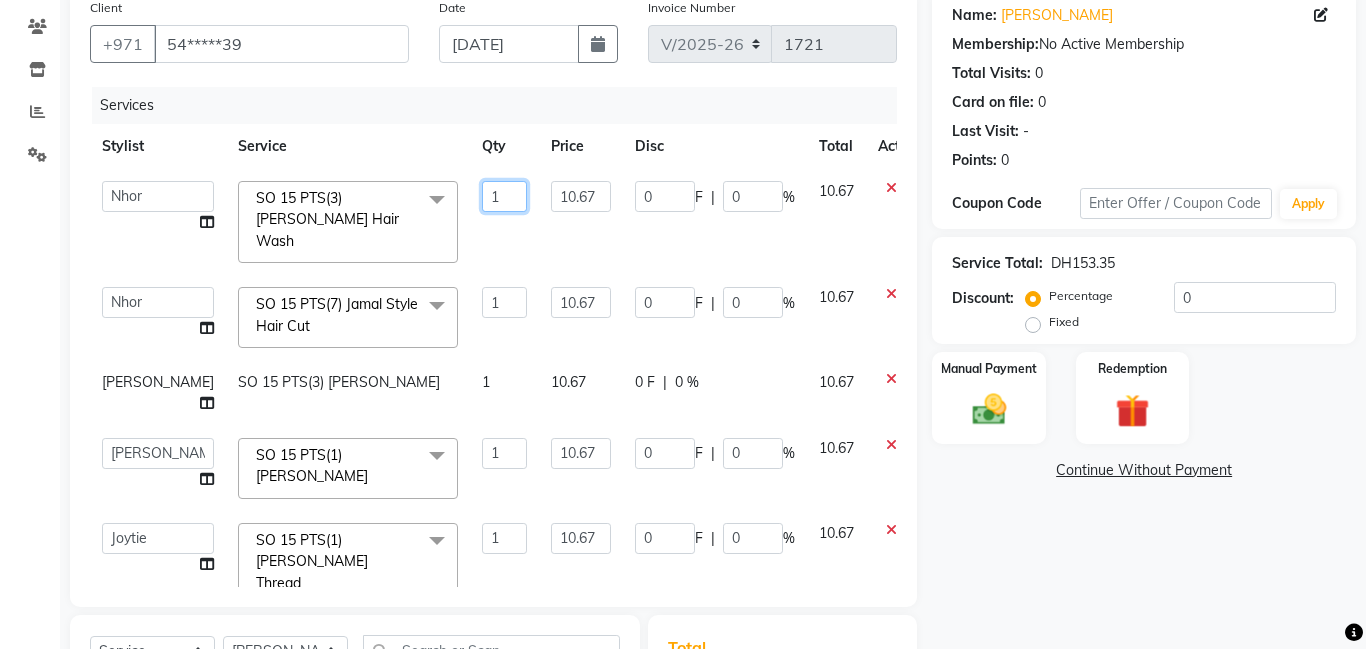 click on "1" 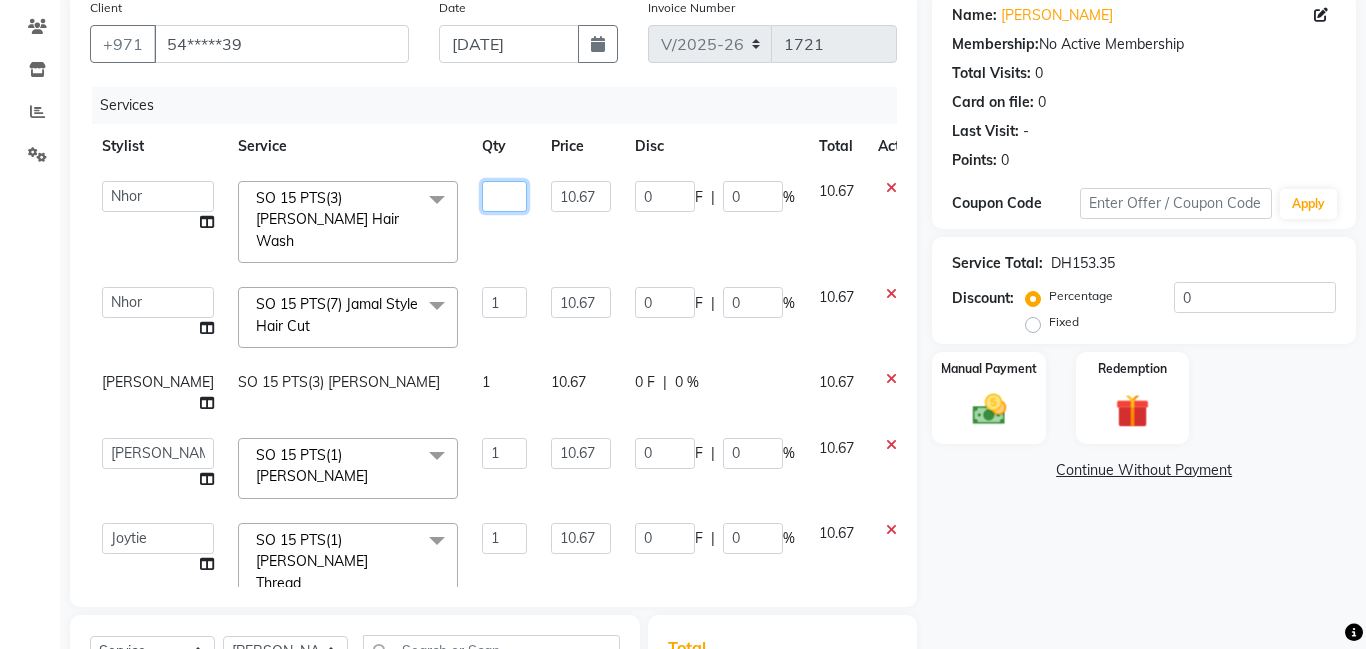 type on "3" 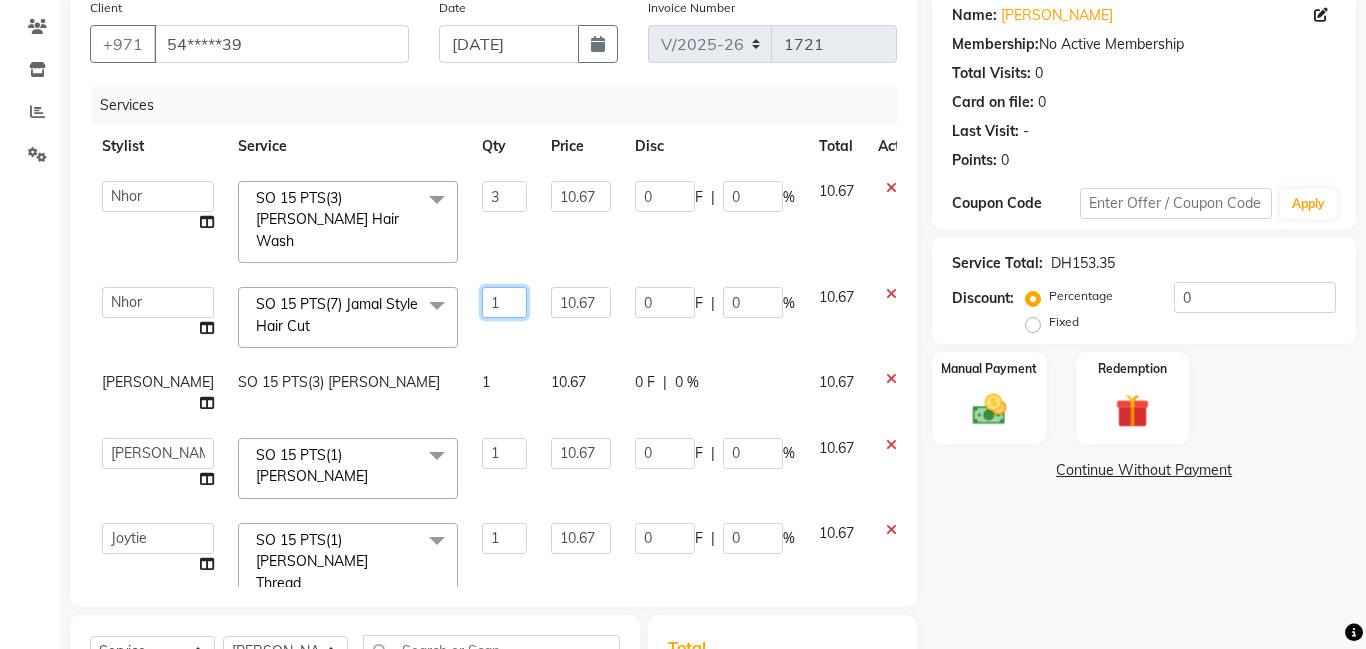 click on "1" 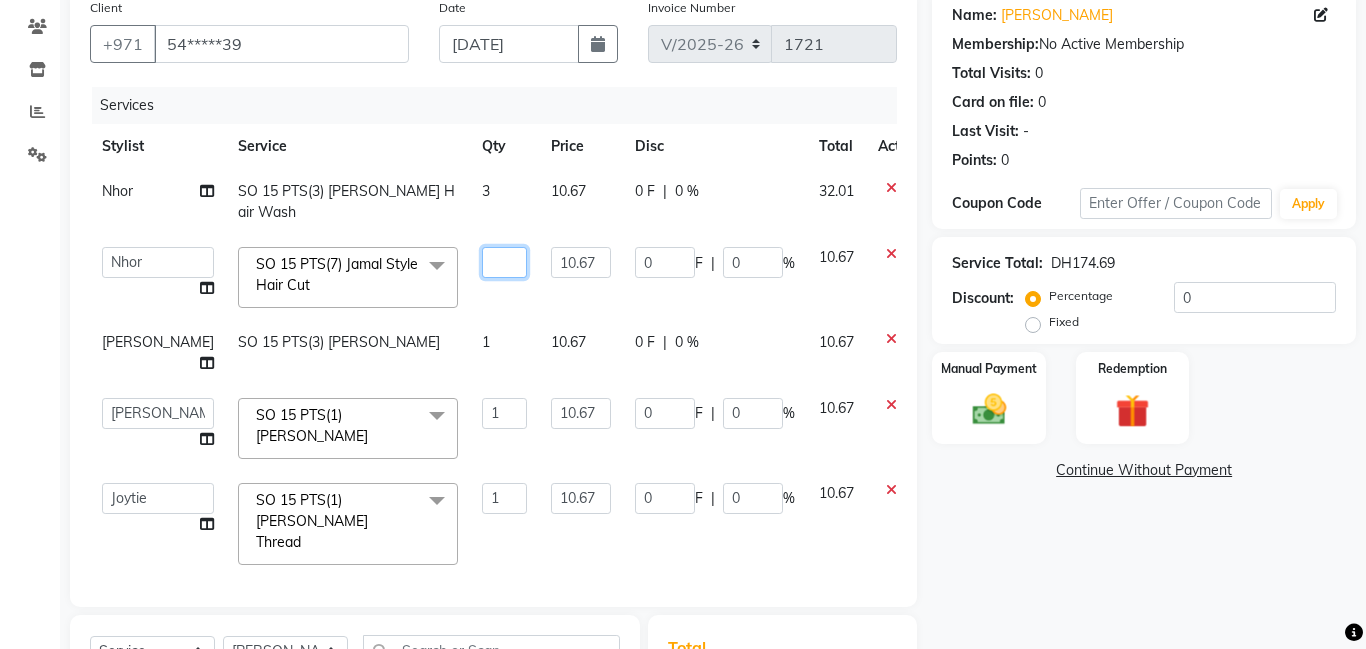 type on "7" 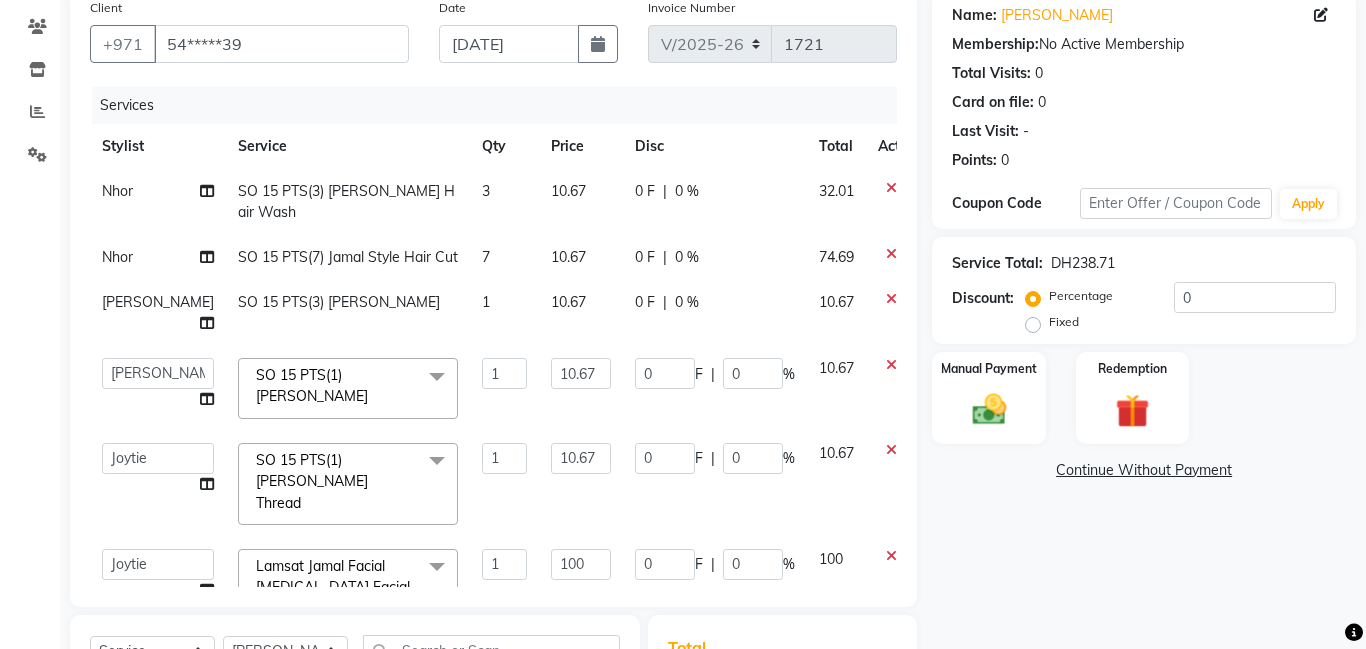 click on "1" 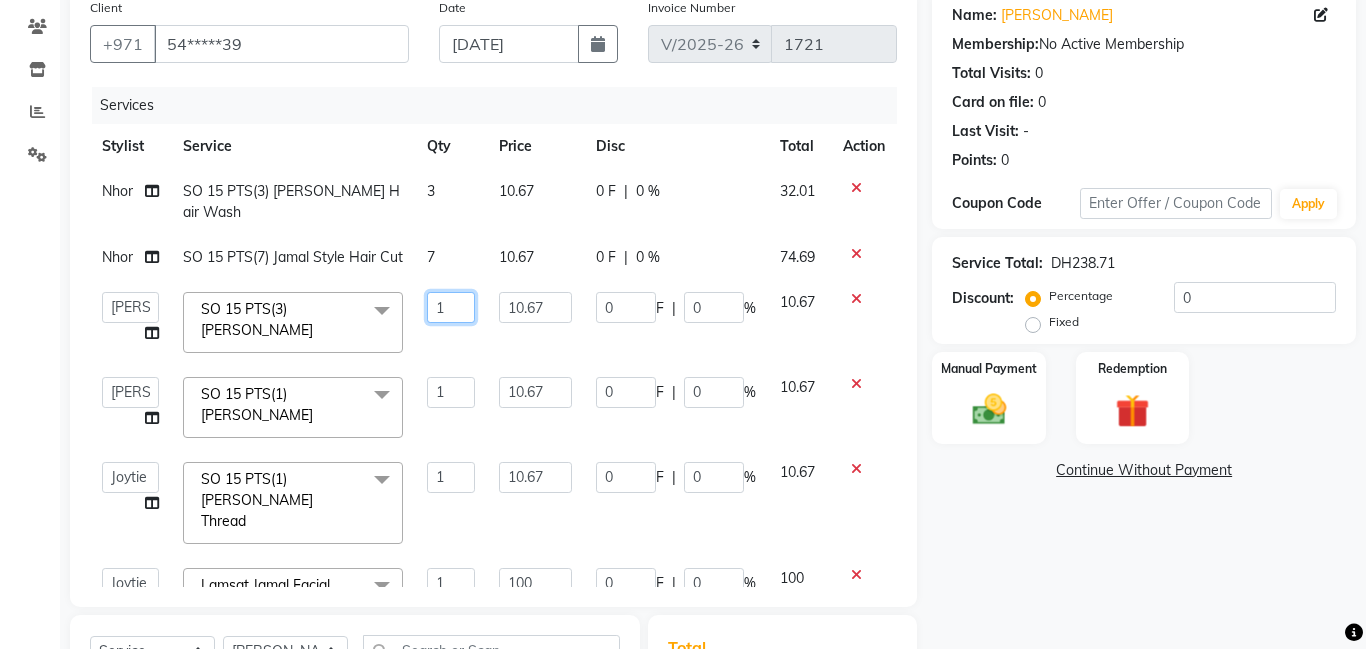 click on "1" 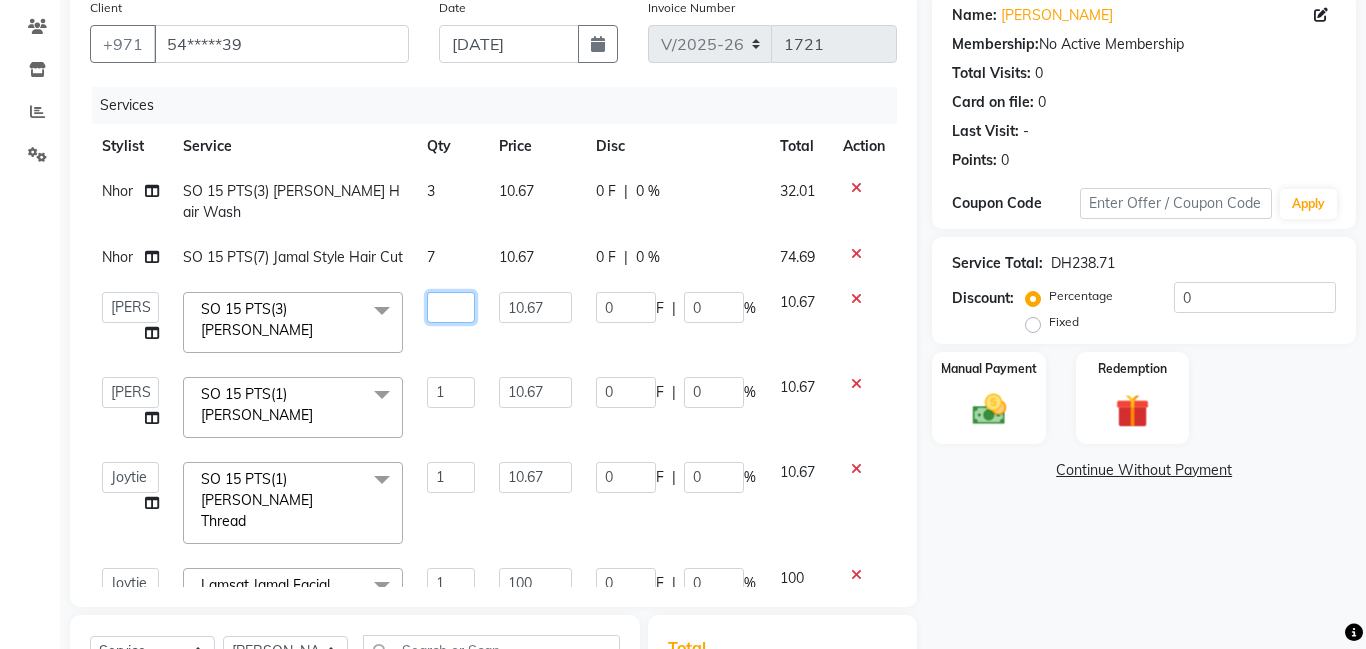 type on "3" 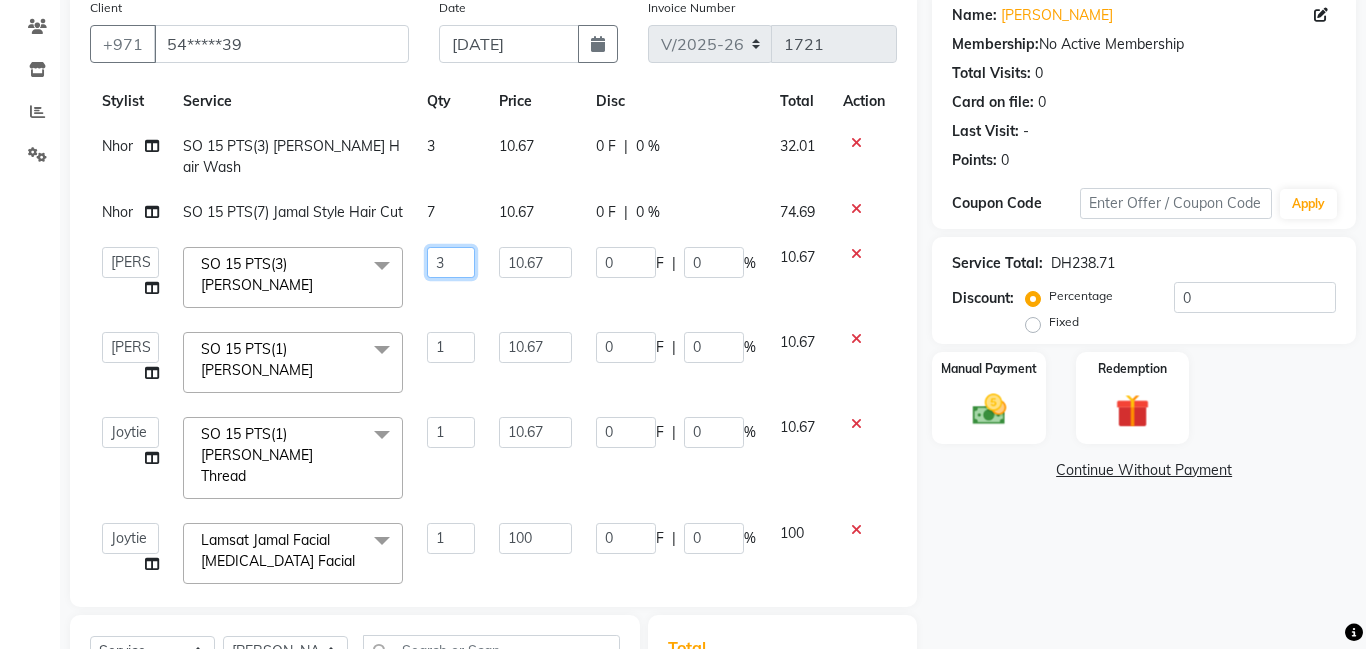 scroll, scrollTop: 48, scrollLeft: 0, axis: vertical 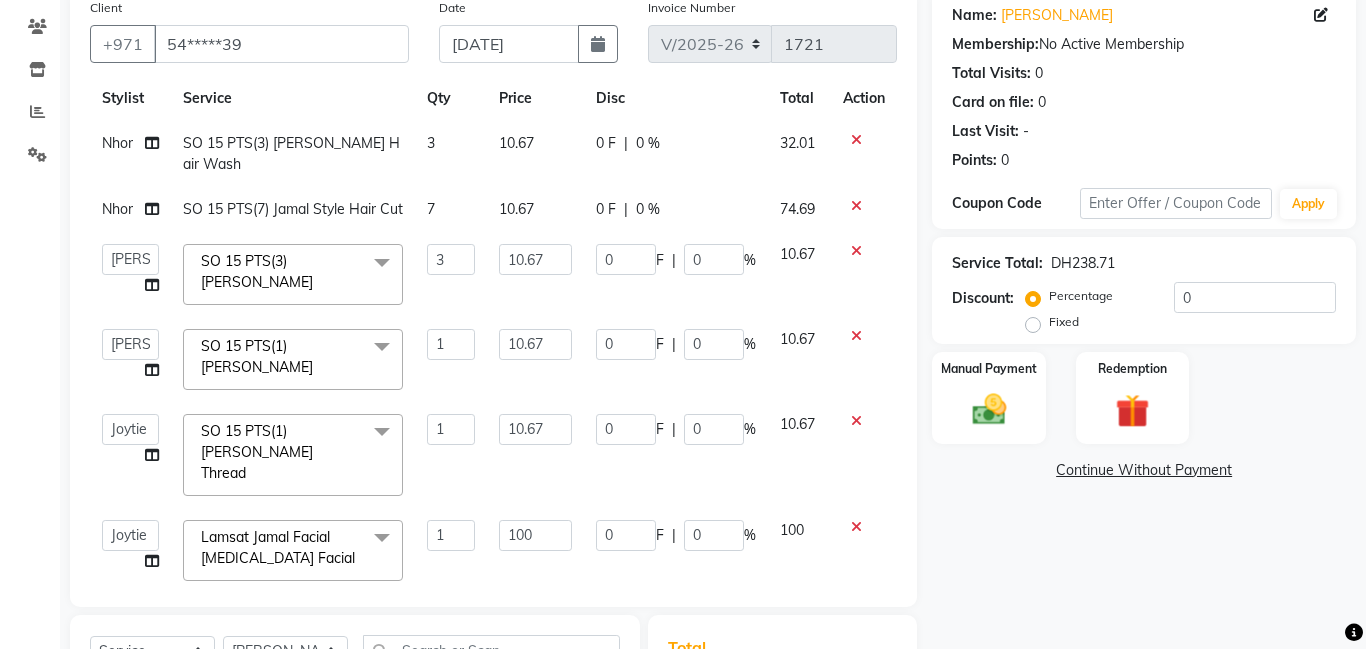 click on "100" 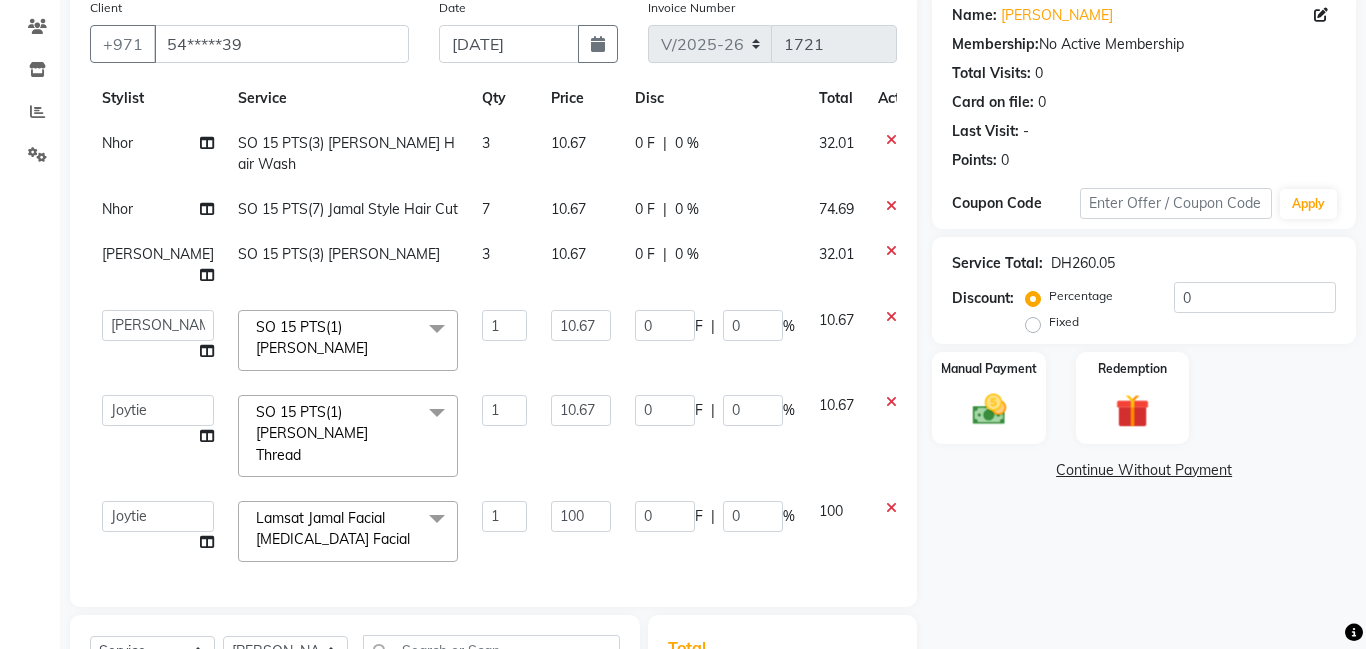 scroll, scrollTop: 29, scrollLeft: 0, axis: vertical 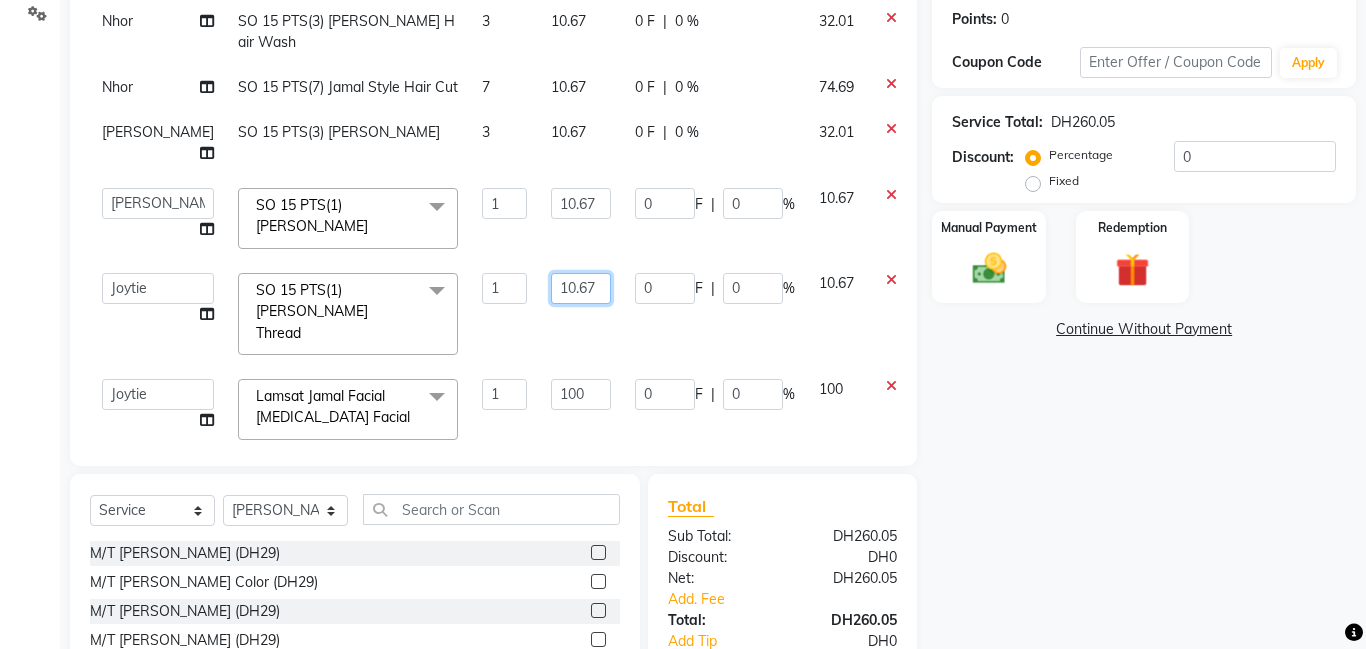 click on "10.67" 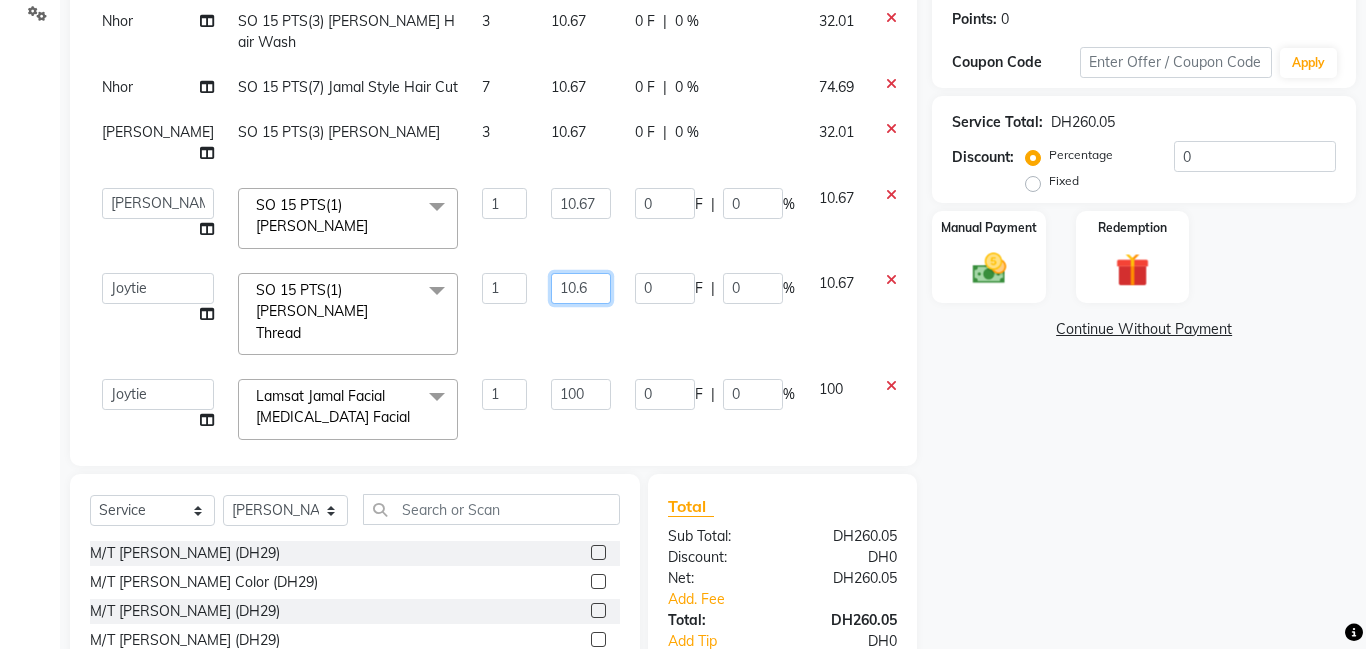 type on "10.66" 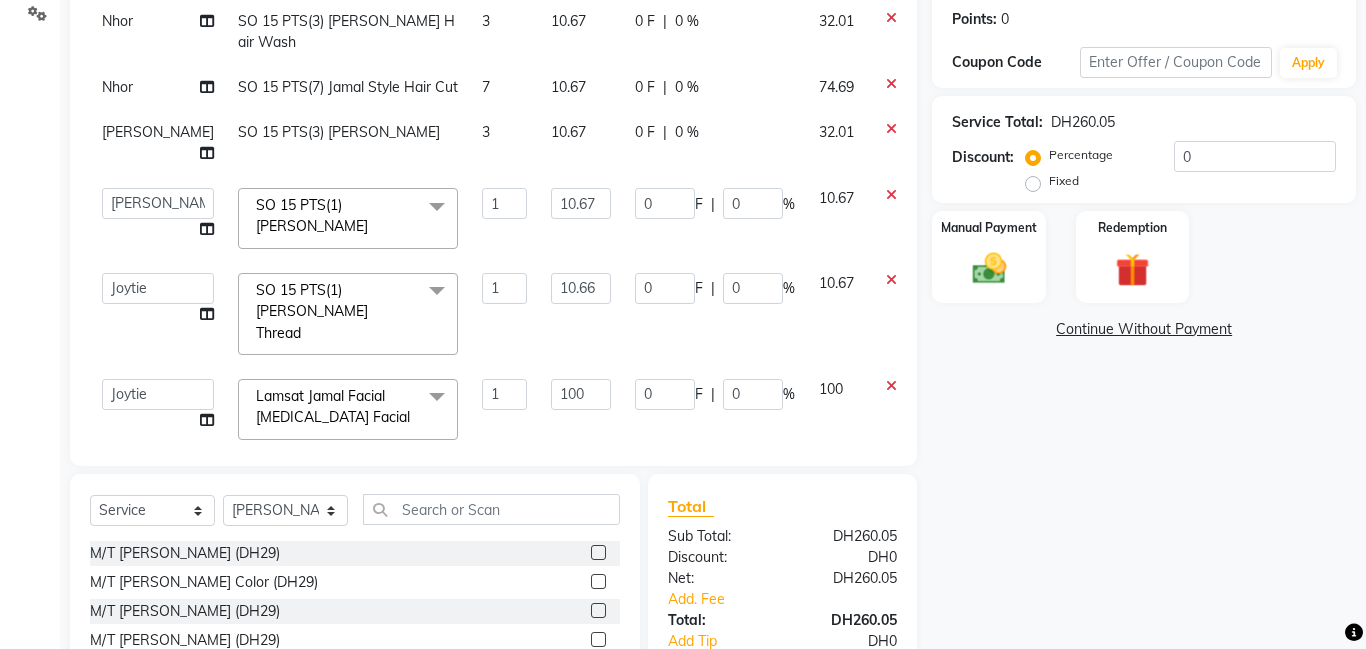 click on "10.66" 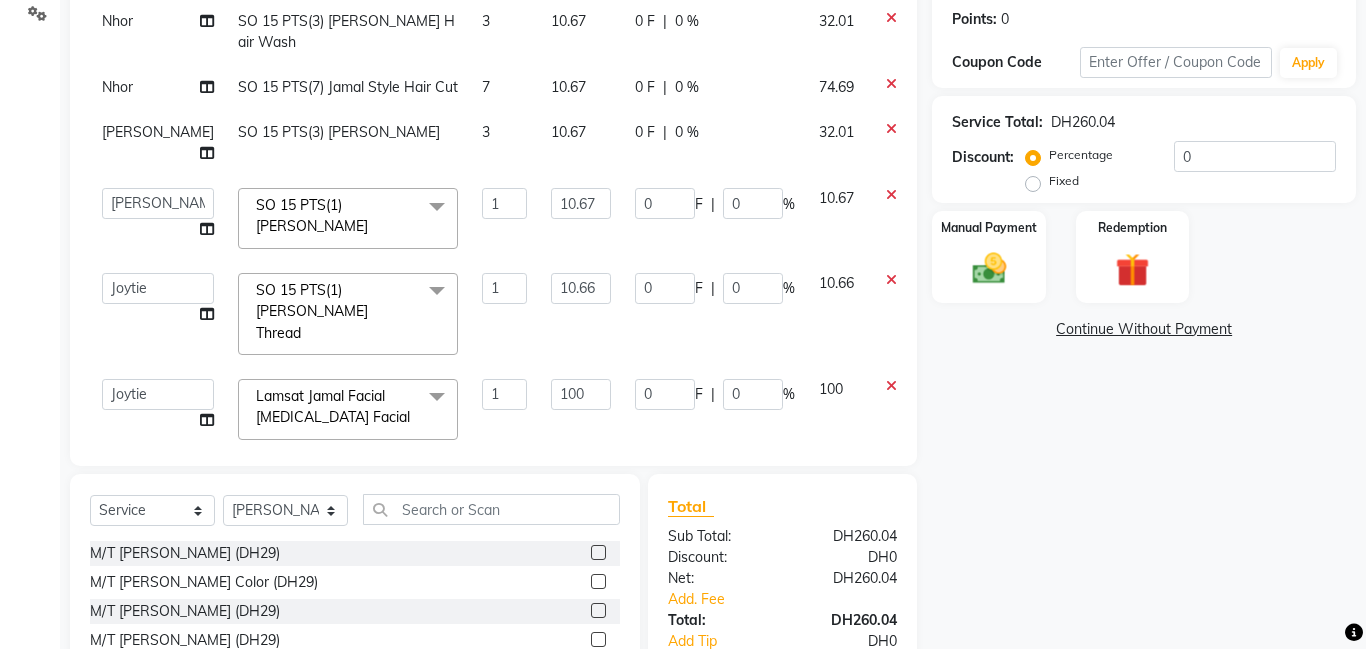 scroll, scrollTop: 0, scrollLeft: 0, axis: both 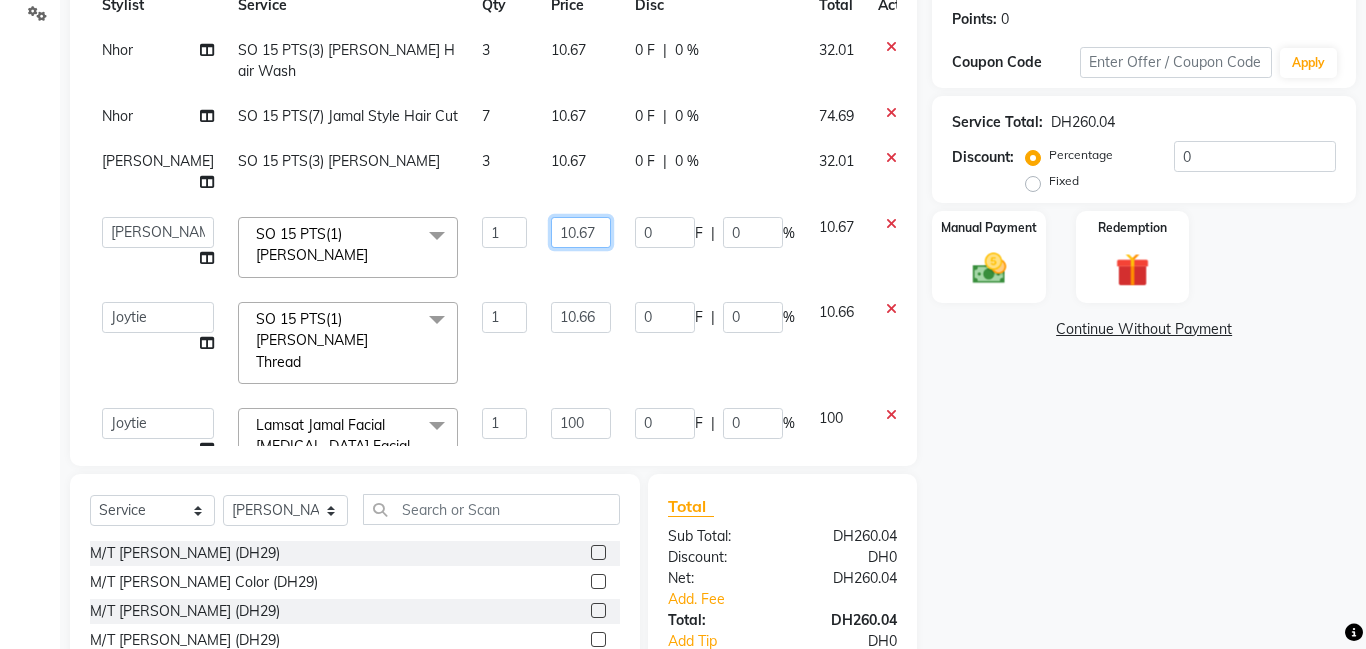 click on "10.67" 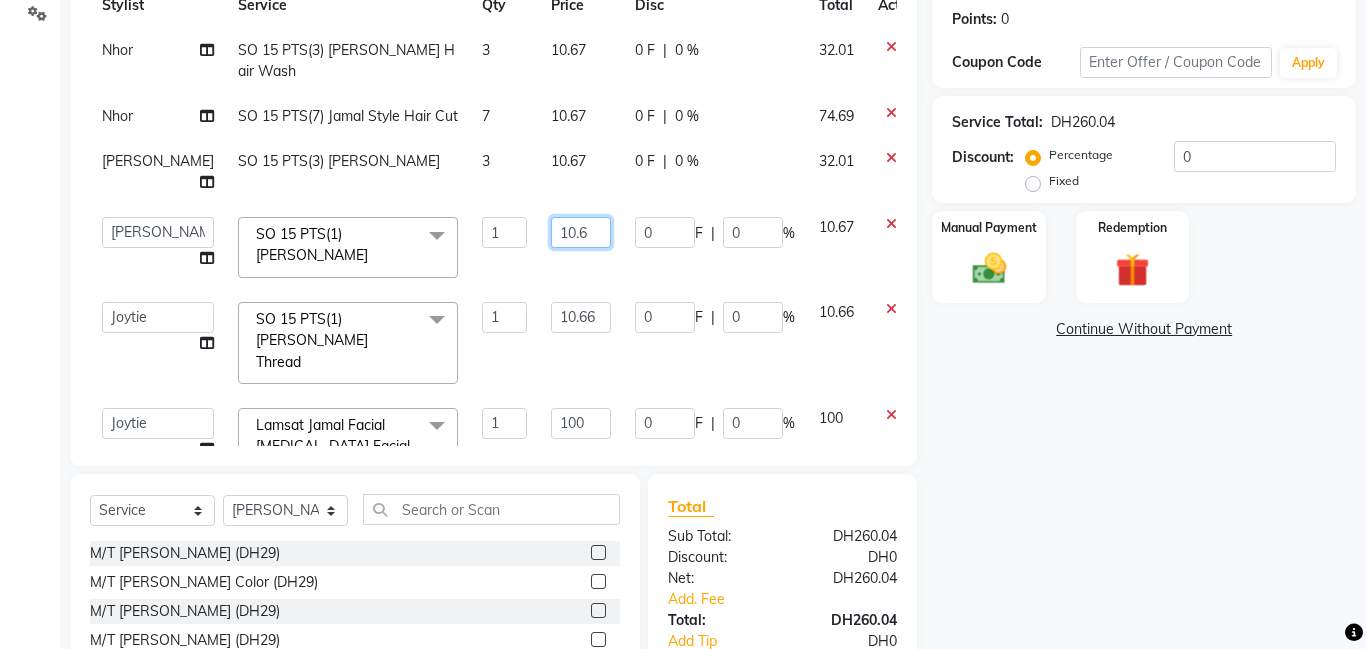 type on "10.66" 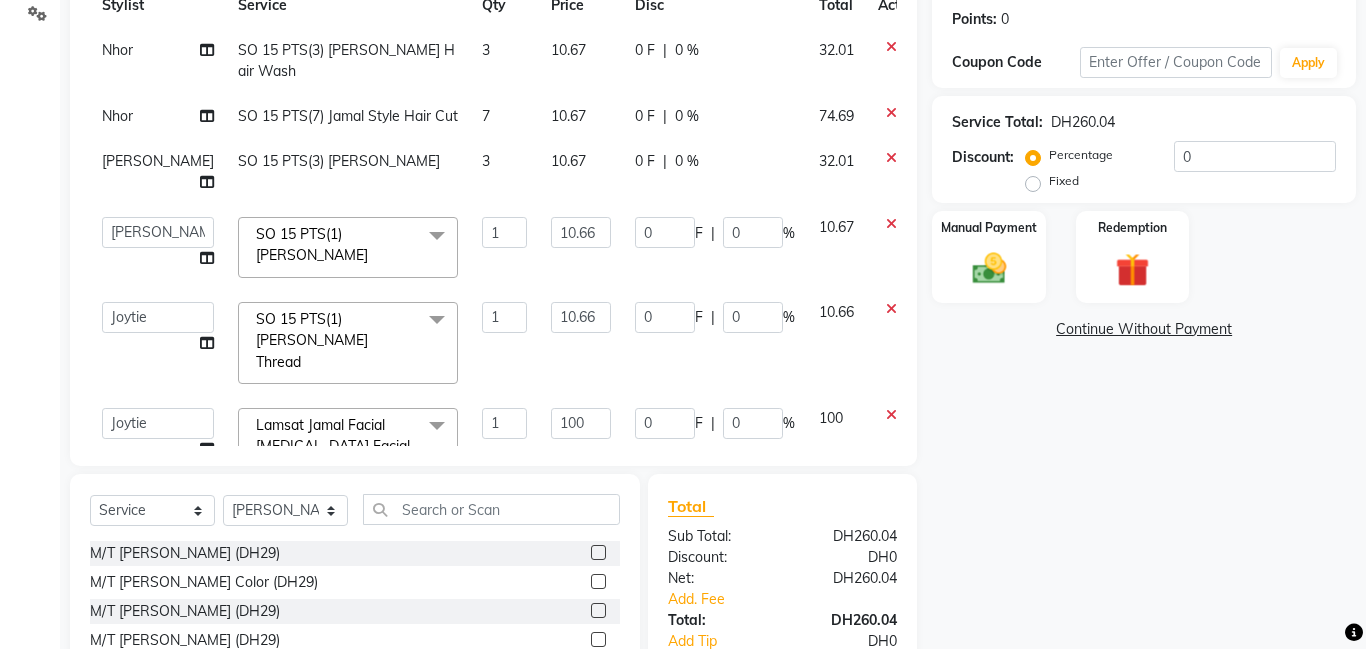 click on "Nhor SO 15 PTS(3) [PERSON_NAME] Hair Wash 3 10.67 0 F | 0 % 32.01 Nhor SO 15 PTS(7) Jamal Style Hair Cut 7 10.67 0 F | 0 % 74.69 [PERSON_NAME] SO 15 PTS(3) [PERSON_NAME] 3 10.67 0 F | 0 % 32.01  Aldie   [PERSON_NAME]   Amna   [PERSON_NAME]   Joytie   [PERSON_NAME] Ebda   Lamsat [PERSON_NAME]   [PERSON_NAME]   [PERSON_NAME]   Neha   Nhor   Owner [PERSON_NAME]   [PERSON_NAME] [PERSON_NAME]  SO 15 PTS(1) [PERSON_NAME]  x M/T Jamal Manicure M/T Jamal Gel Color M/T Jamal Pedicure M/T [PERSON_NAME] M/T [PERSON_NAME] Plastic Extension M/T [PERSON_NAME] Mini Facial M/T [PERSON_NAME] Heads M/T [PERSON_NAME]  Face Bleach M/T Jamal Eyebrow Tint M/T Jamal Hair Trim M/T [PERSON_NAME] Bath M/T Jamal Soft Gel M/T Jamal Roots Color With Hair Trim M/T Jamal Hair Spa With Hair Trim M/T Jamal Hot Oil With Hair Trim M/T Jamal Manicure & Pedicure for 2 Pax M/T [PERSON_NAME] Bath + 30 Min Massage M/T Jamal Normal Facial, Manicure, Pedicure M/T Jamal Manicure, Pedicure, With Massage Lamsat Jamal Nails Classic Manicure Lamsat Jamal Nails Classic Pedicure Sehr Alya  [MEDICAL_DATA]" 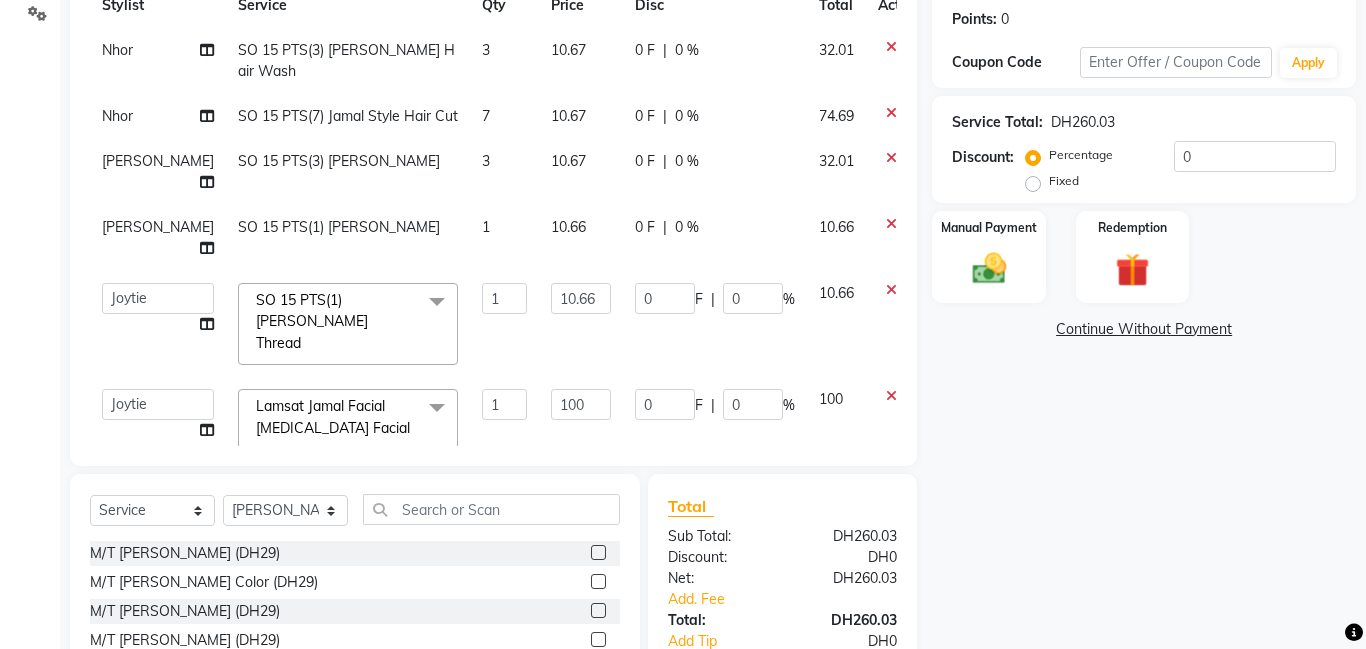 scroll, scrollTop: 201, scrollLeft: 0, axis: vertical 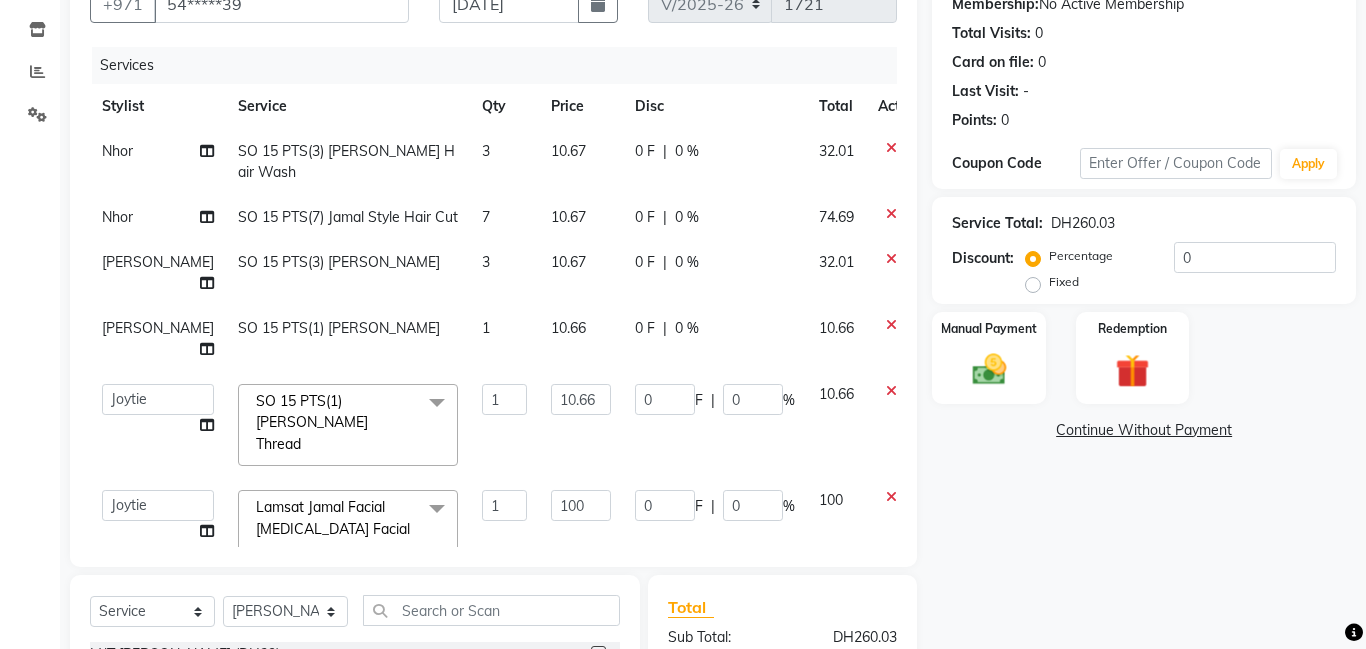 click on "10.67" 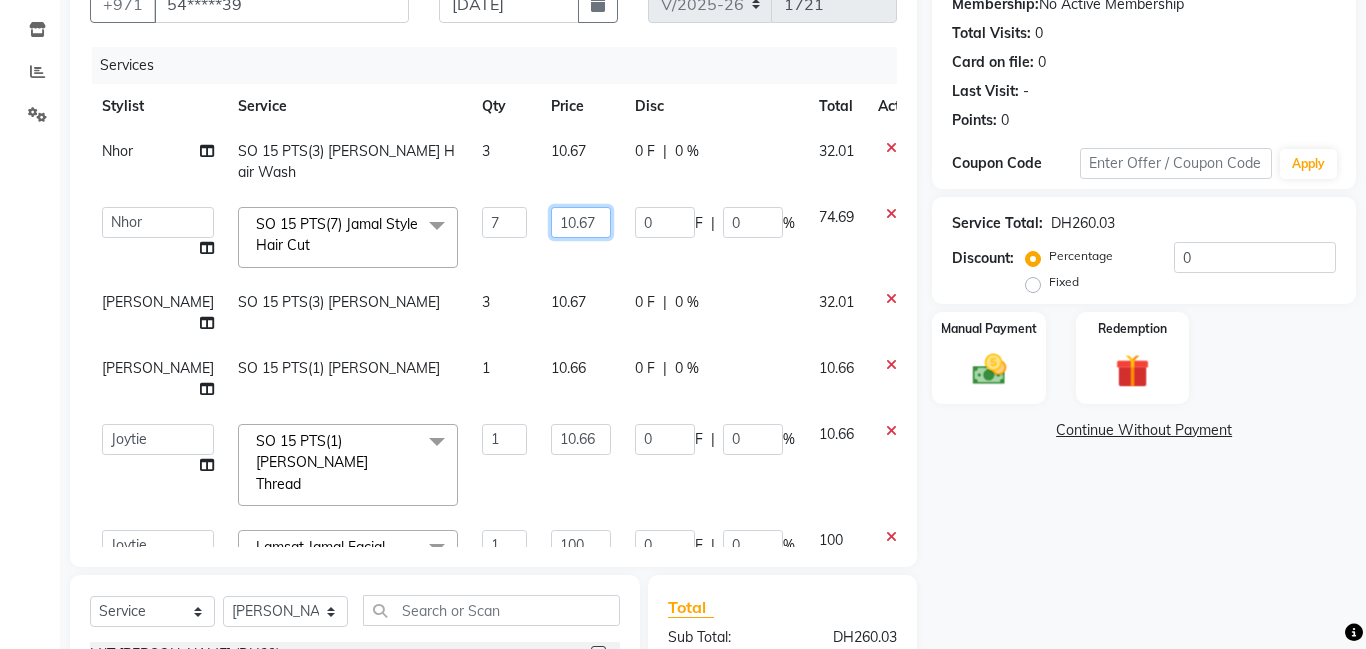 click on "10.67" 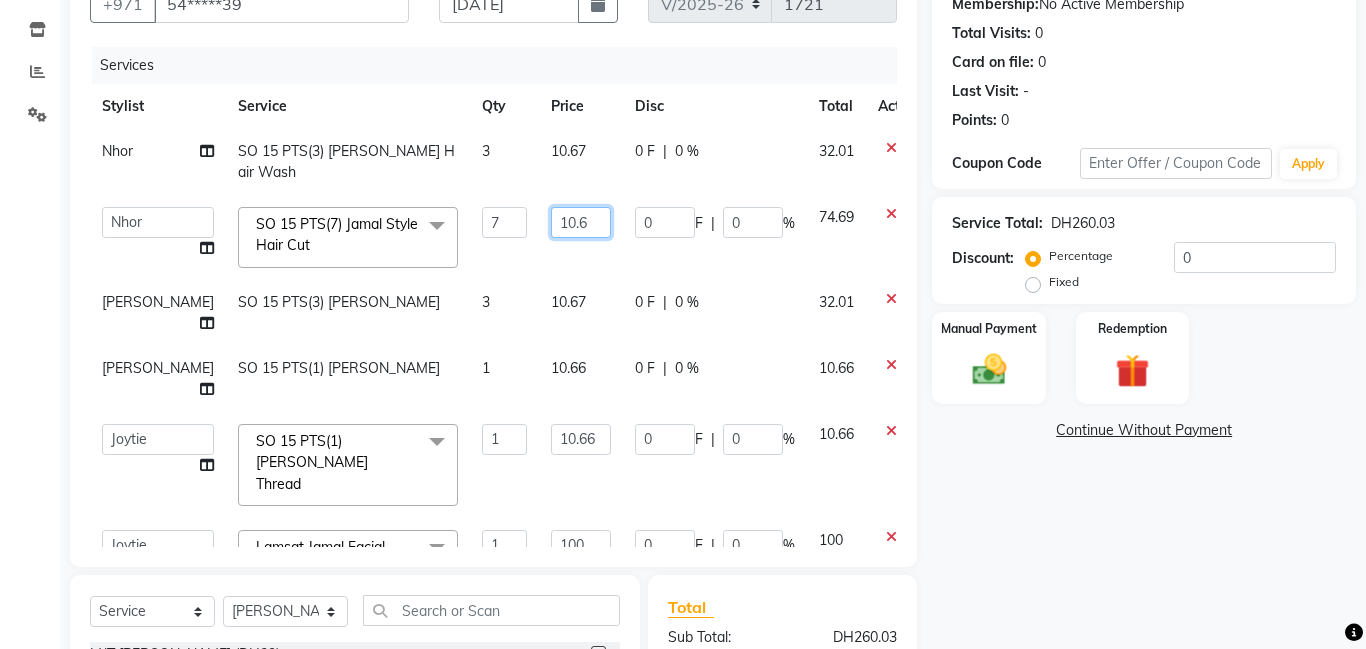 type on "10.66" 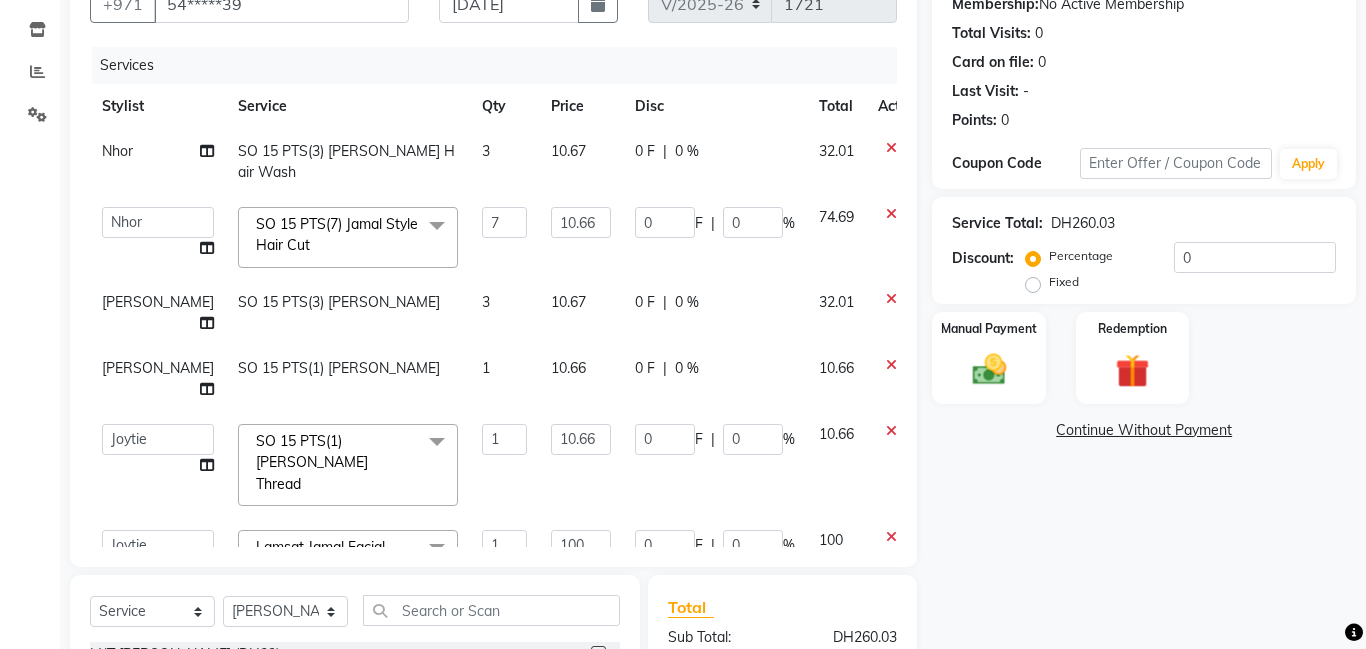 click on "Nhor SO 15 PTS(3) Jamal Hair Wash 3 10.67 0 F | 0 % 32.01  Aldie   [PERSON_NAME]   Amna   [PERSON_NAME]   Joytie   [PERSON_NAME] Ebda   Lamsat [PERSON_NAME]   [PERSON_NAME]   [PERSON_NAME]   Owner [PERSON_NAME]   [PERSON_NAME] [PERSON_NAME]  SO 15 PTS(7) Jamal Style Hair Cut  x M/T [PERSON_NAME] M/T [PERSON_NAME] Color M/[PERSON_NAME] Pedicure M/T [PERSON_NAME] M/T [PERSON_NAME] Plastic Extension M/T Jamal Mini Facial M/T [PERSON_NAME] Heads M/T [PERSON_NAME]  Face Bleach M/T Jamal Eyebrow Tint M/T Jamal Hair Trim M/T [PERSON_NAME] Bath M/T Jamal Soft Gel M/T Jamal Roots Color With Hair Trim M/T Jamal Hair Spa With Hair Trim M/T [PERSON_NAME] Hot Oil With Hair Trim M/T Jamal Manicure & Pedicure for 2 Pax M/T [PERSON_NAME] Bath + 30 Min Massage M/T Jamal Normal Facial, Manicure, Pedicure M/T Jamal Manicure, Pedicure, With Massage Lamsat Jamal Nails Classic Manicure Lamsat Jamal Nails Classic Pedicure Lamsat Jamal Nails Special Manicure Lamsat Jamal Nails Special Pedicure Lamsat Jamal Nails Cut and Shape Lamsat Jamal Nails Gel Polish" 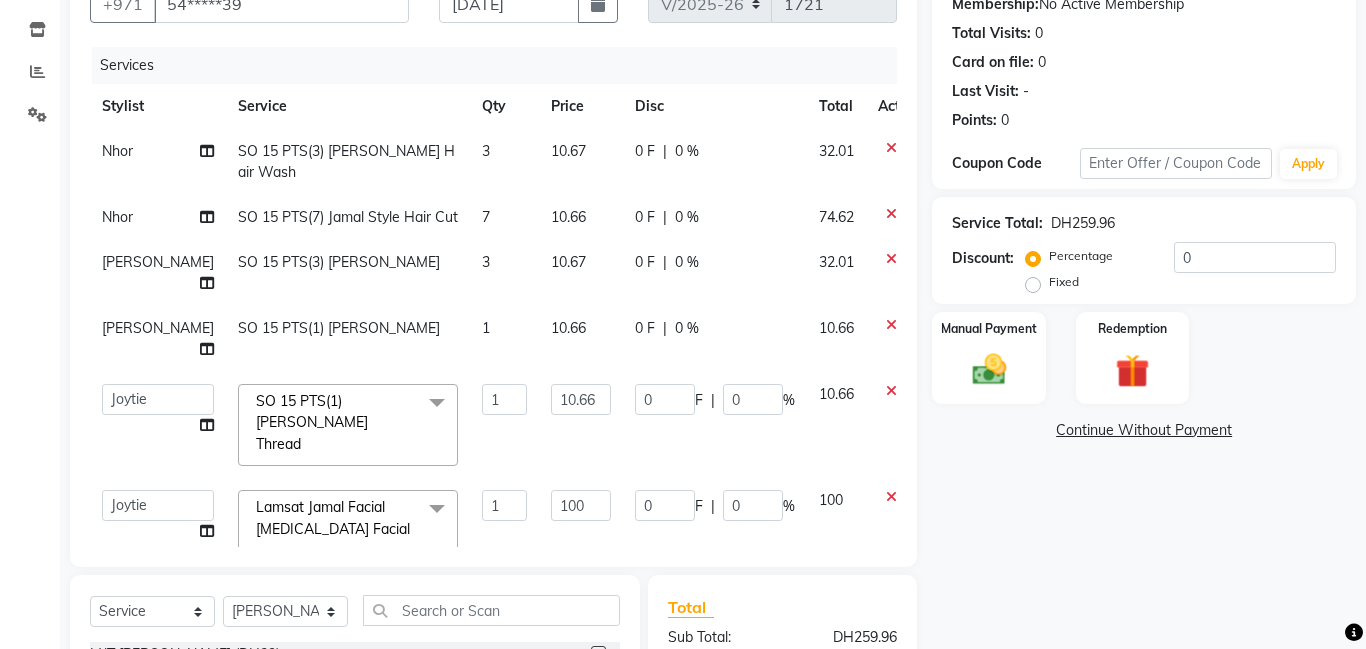 click on "10.66" 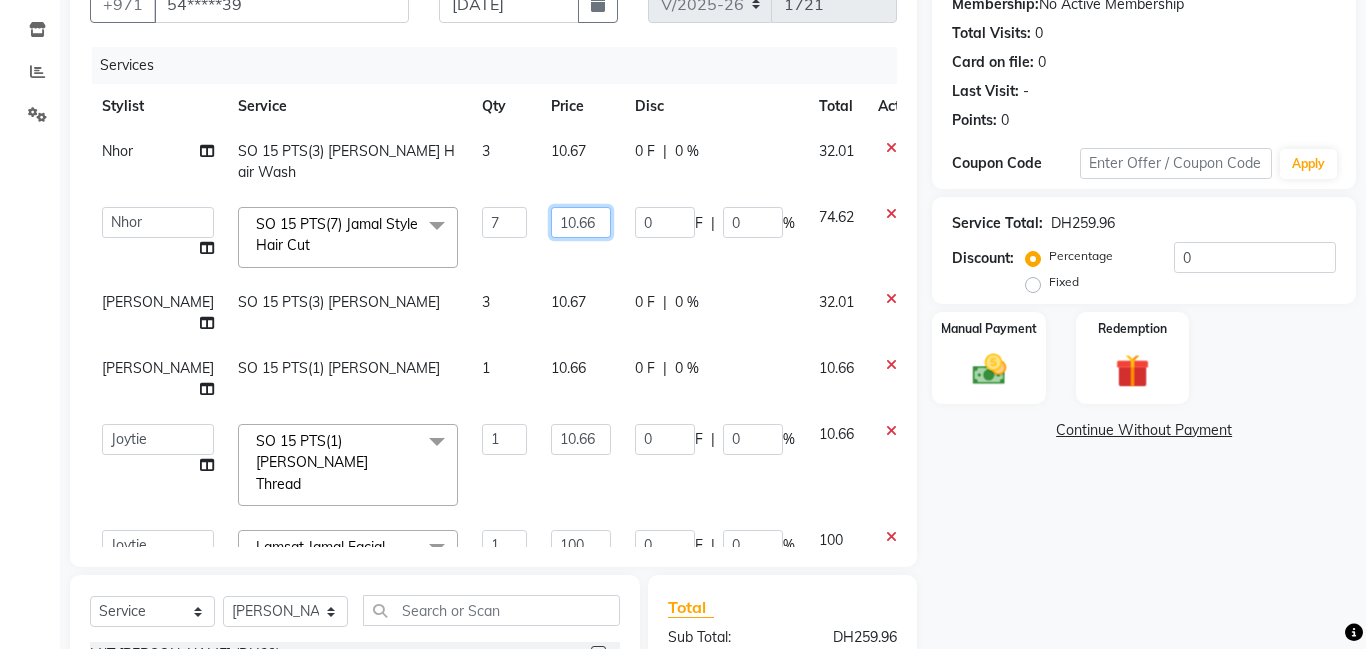 click on "10.66" 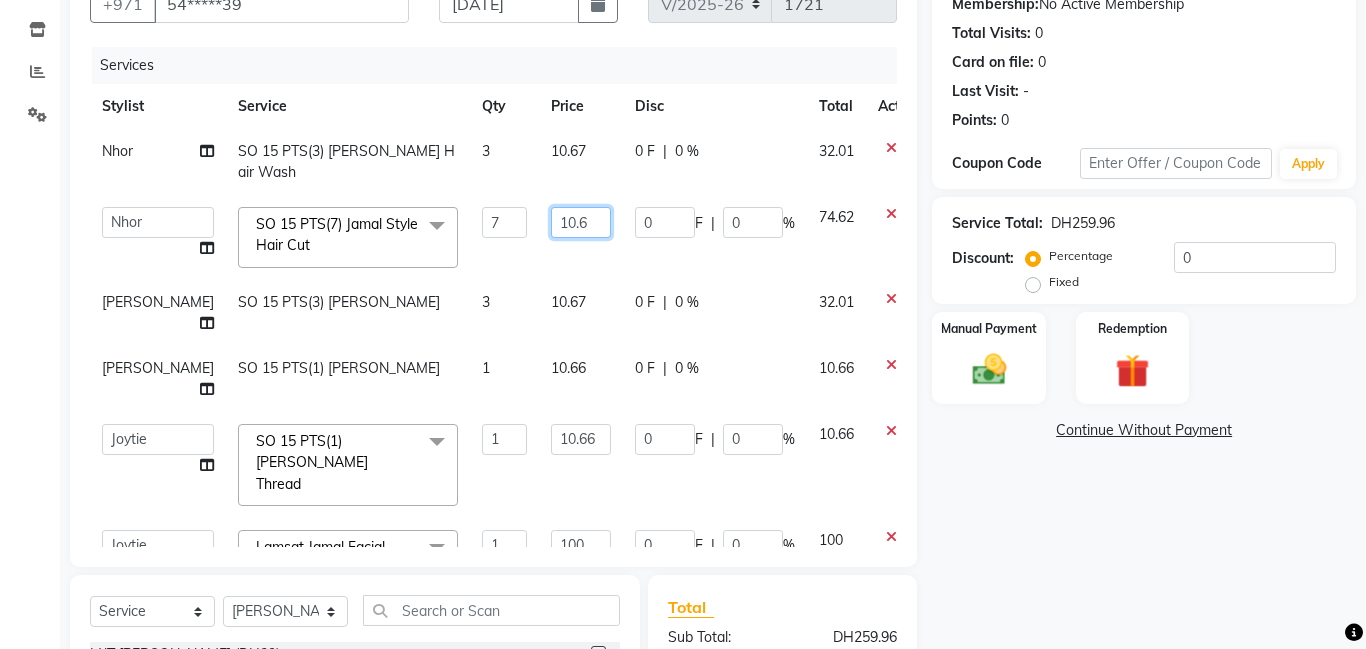 type on "10.67" 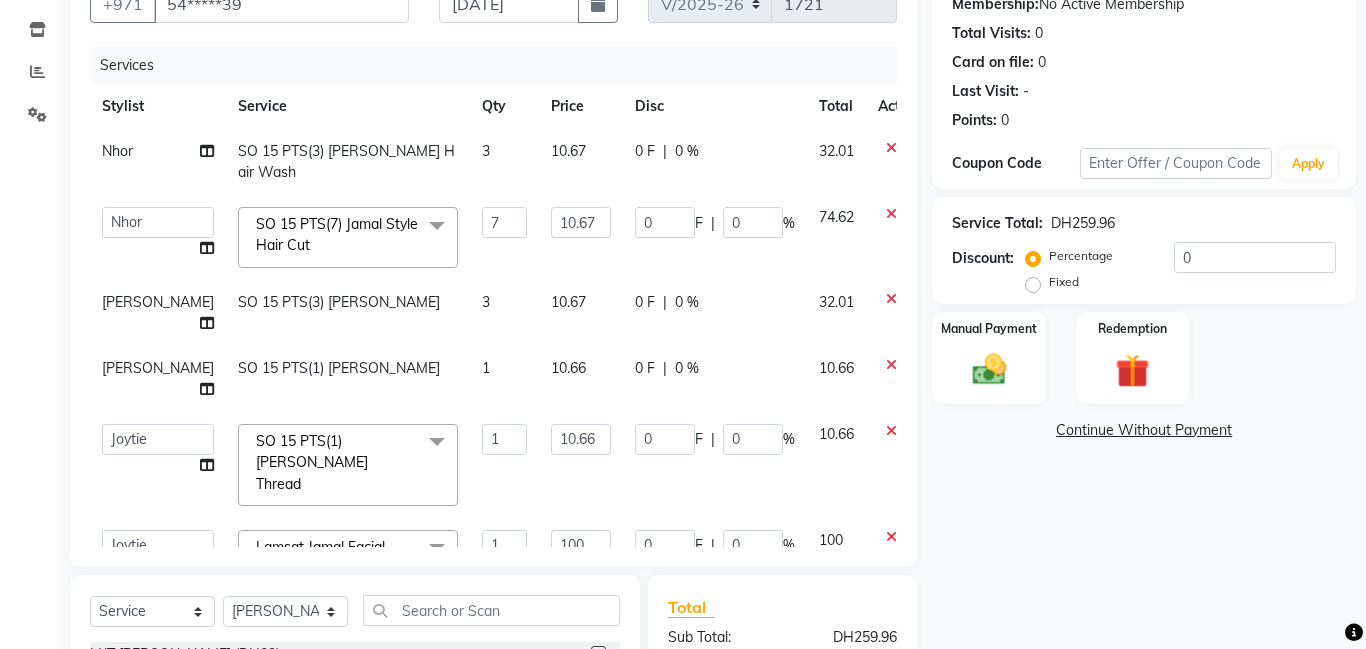click on "Nhor SO 15 PTS(3) Jamal Hair Wash 3 10.67 0 F | 0 % 32.01  Aldie   [PERSON_NAME]   Amna   [PERSON_NAME]   Joytie   [PERSON_NAME] Ebda   Lamsat [PERSON_NAME]   [PERSON_NAME]   [PERSON_NAME]   Owner [PERSON_NAME]   [PERSON_NAME] [PERSON_NAME]  SO 15 PTS(7) Jamal Style Hair Cut  x M/T [PERSON_NAME] M/T [PERSON_NAME] Color M/[PERSON_NAME] Pedicure M/T [PERSON_NAME] M/T [PERSON_NAME] Plastic Extension M/T Jamal Mini Facial M/T [PERSON_NAME] Heads M/T [PERSON_NAME]  Face Bleach M/T Jamal Eyebrow Tint M/T Jamal Hair Trim M/T [PERSON_NAME] Bath M/T Jamal Soft Gel M/T Jamal Roots Color With Hair Trim M/T Jamal Hair Spa With Hair Trim M/T [PERSON_NAME] Hot Oil With Hair Trim M/T Jamal Manicure & Pedicure for 2 Pax M/T [PERSON_NAME] Bath + 30 Min Massage M/T Jamal Normal Facial, Manicure, Pedicure M/T Jamal Manicure, Pedicure, With Massage Lamsat Jamal Nails Classic Manicure Lamsat Jamal Nails Classic Pedicure Lamsat Jamal Nails Special Manicure Lamsat Jamal Nails Special Pedicure Lamsat Jamal Nails Cut and Shape Lamsat Jamal Nails Gel Polish" 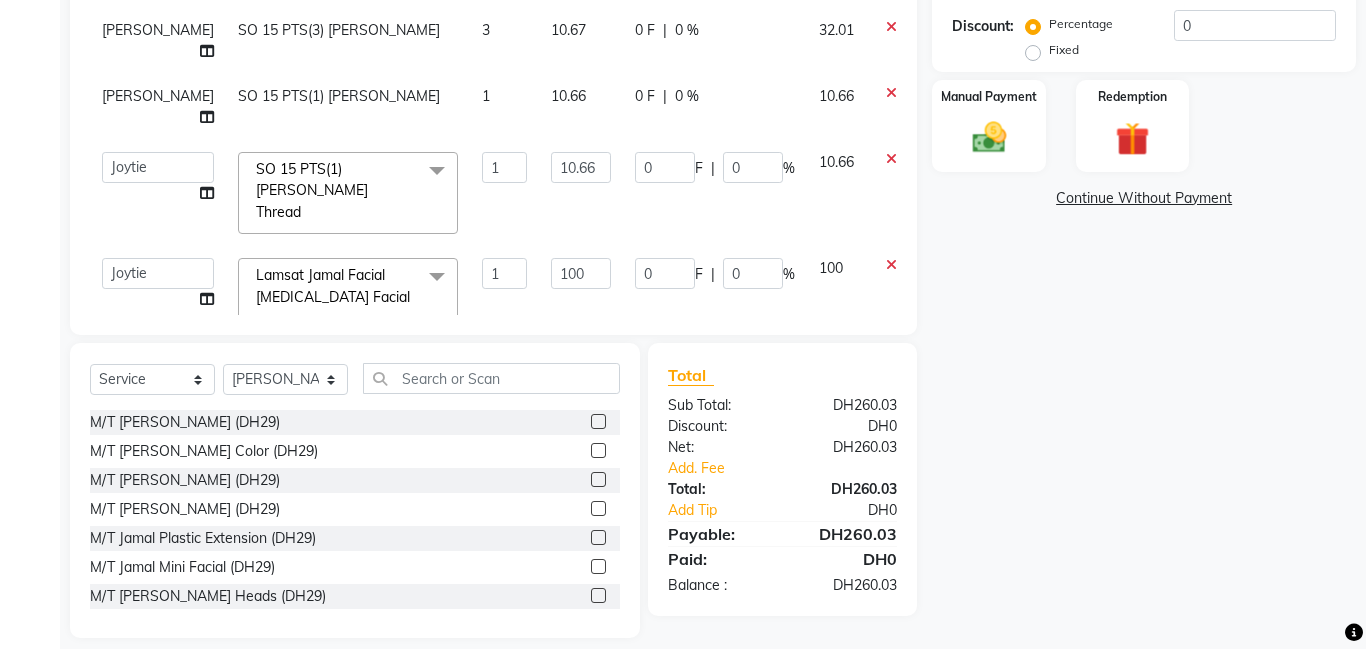 scroll, scrollTop: 303, scrollLeft: 0, axis: vertical 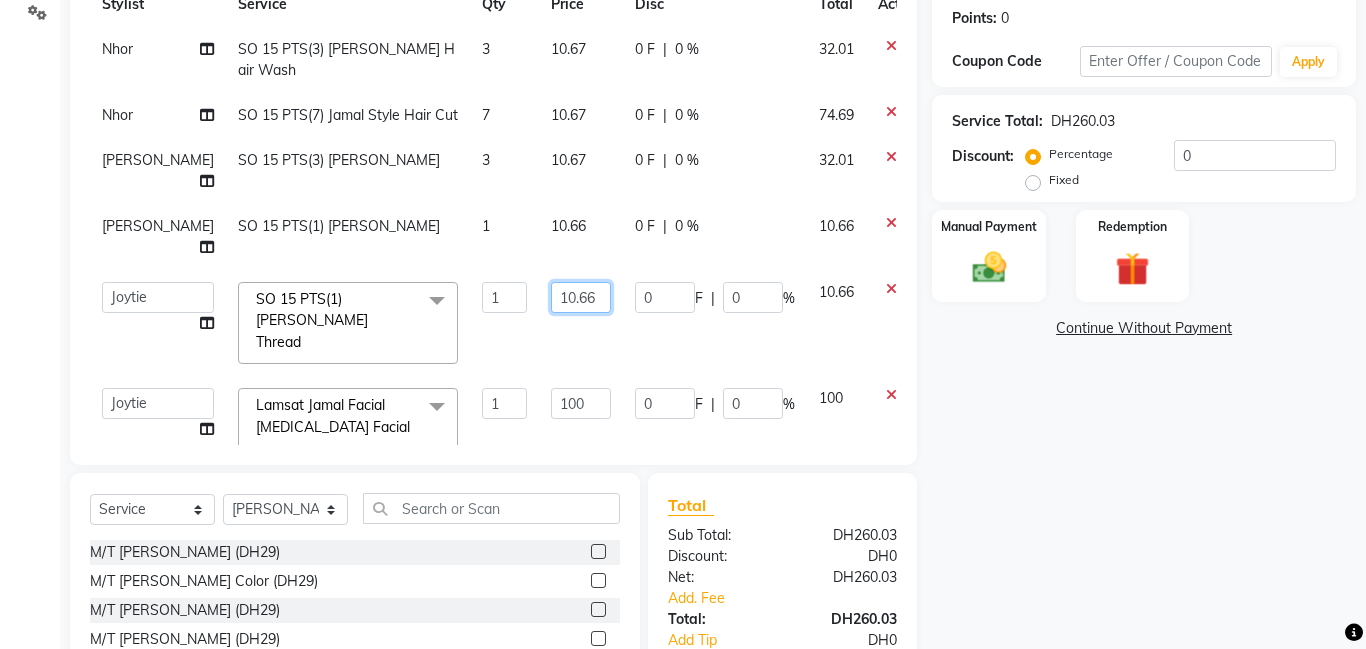 click on "10.66" 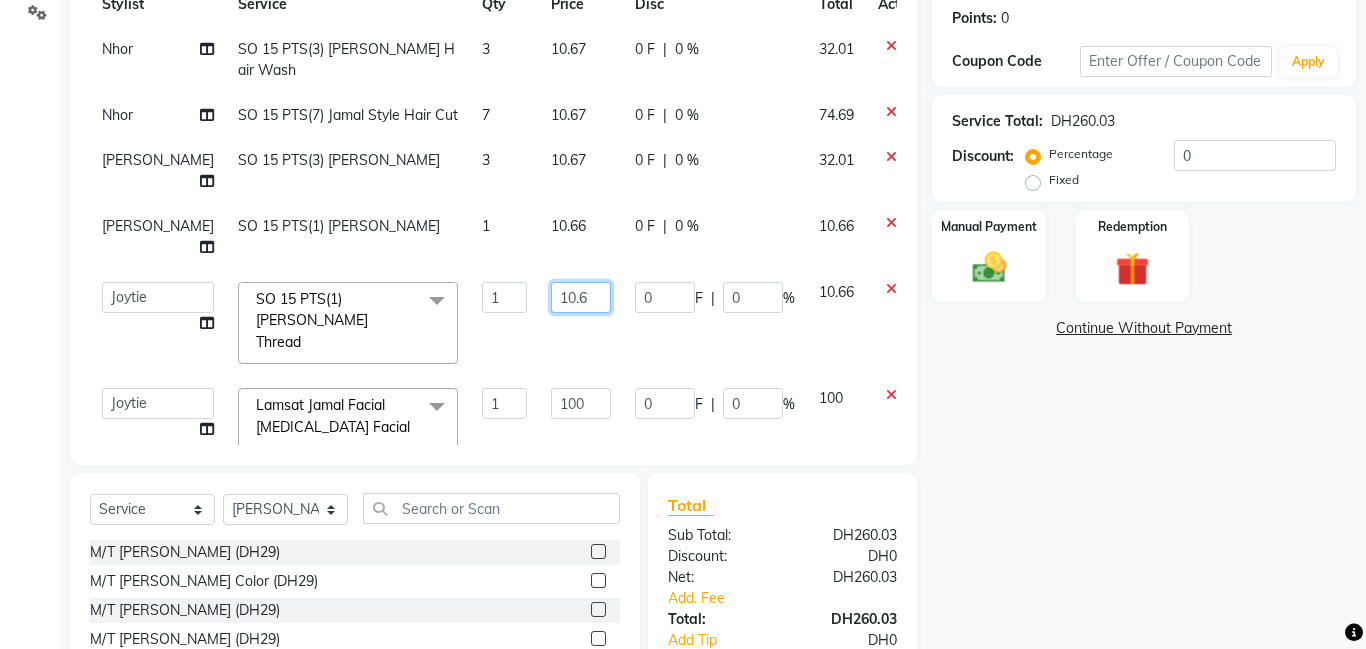 type on "10.65" 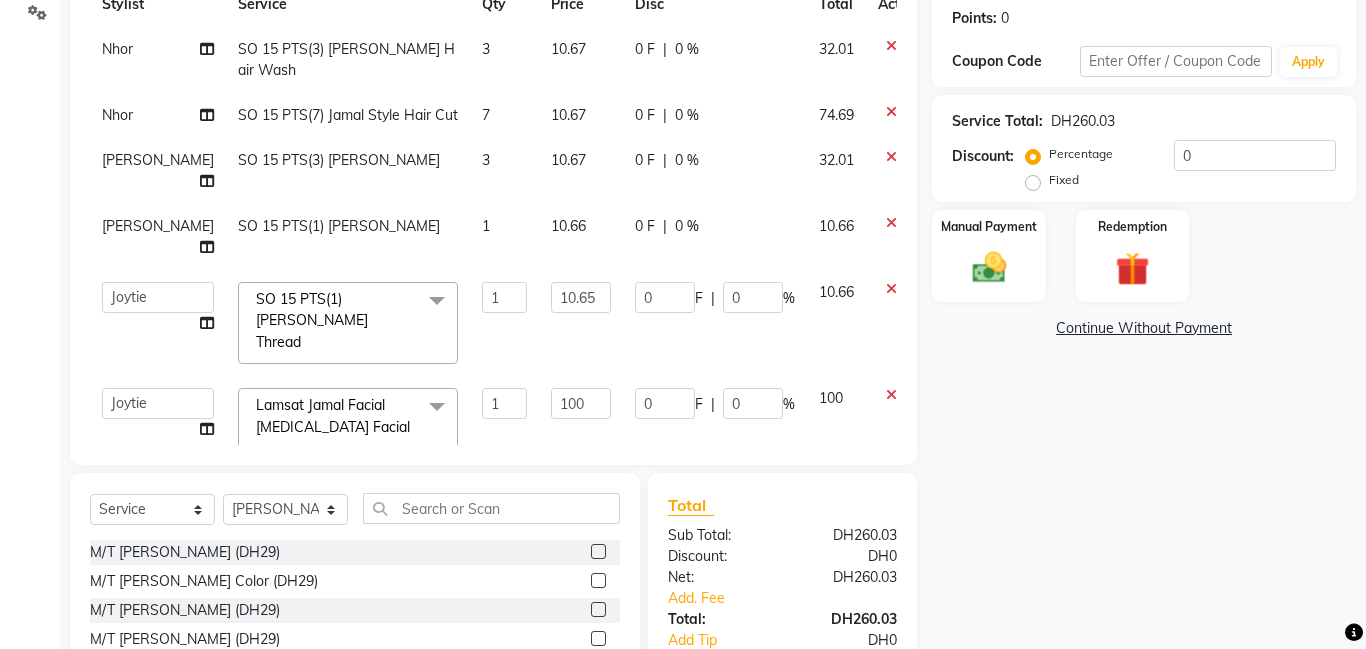click on "10.65" 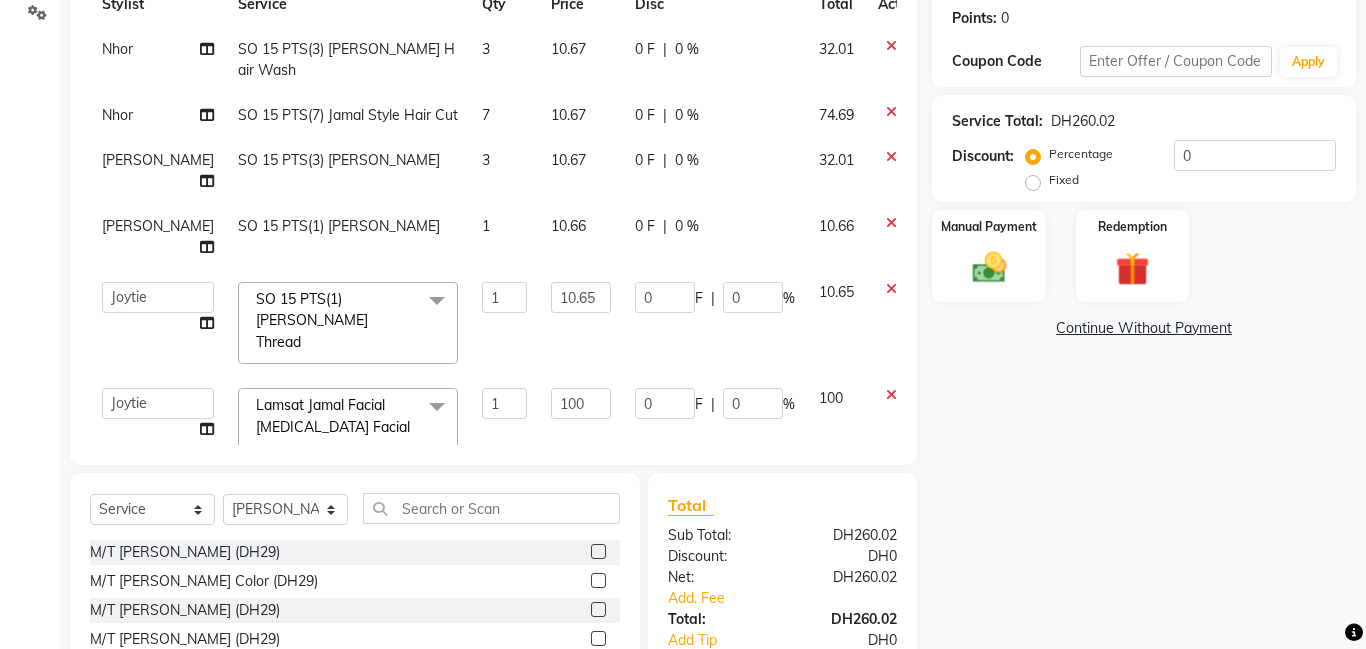 click on "10.66" 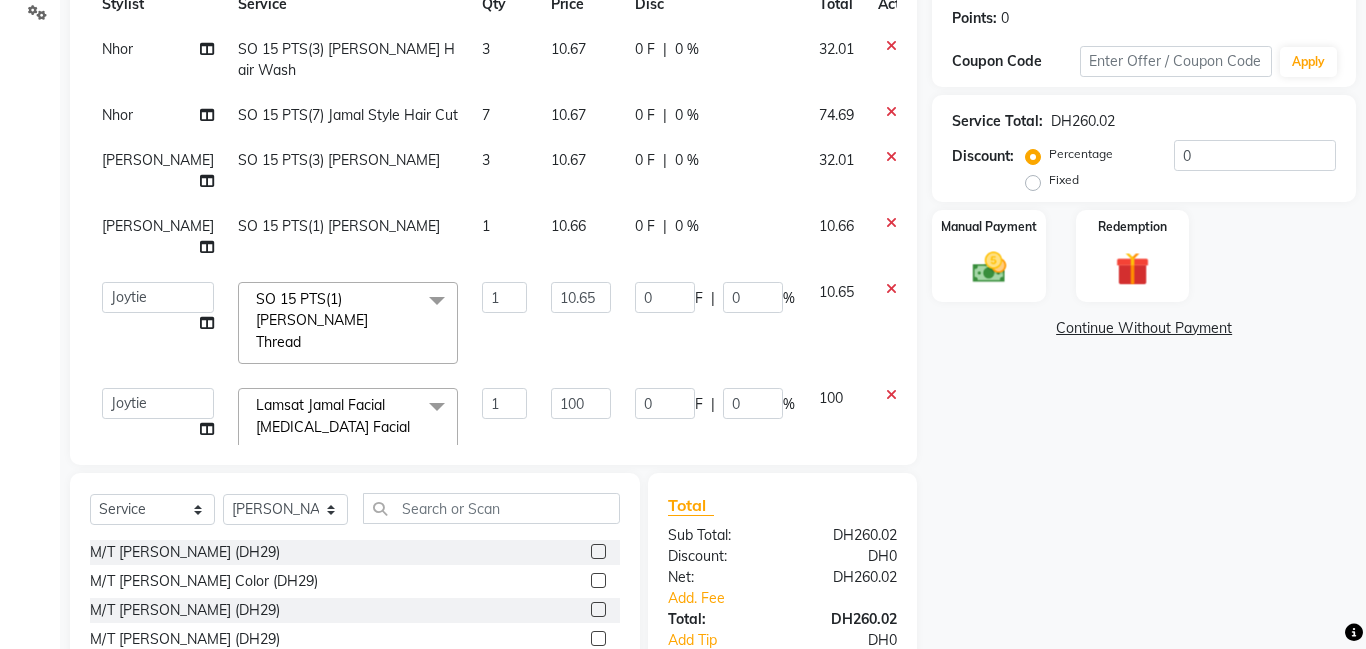 select on "79902" 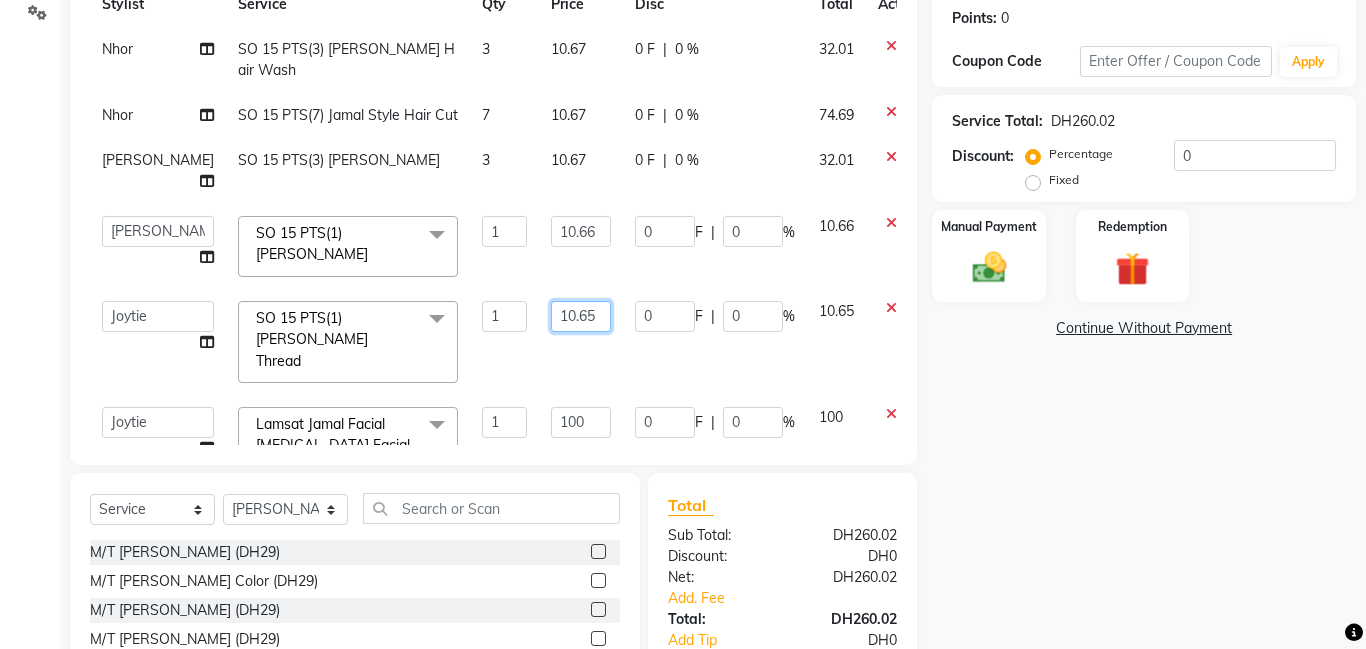 click on "10.65" 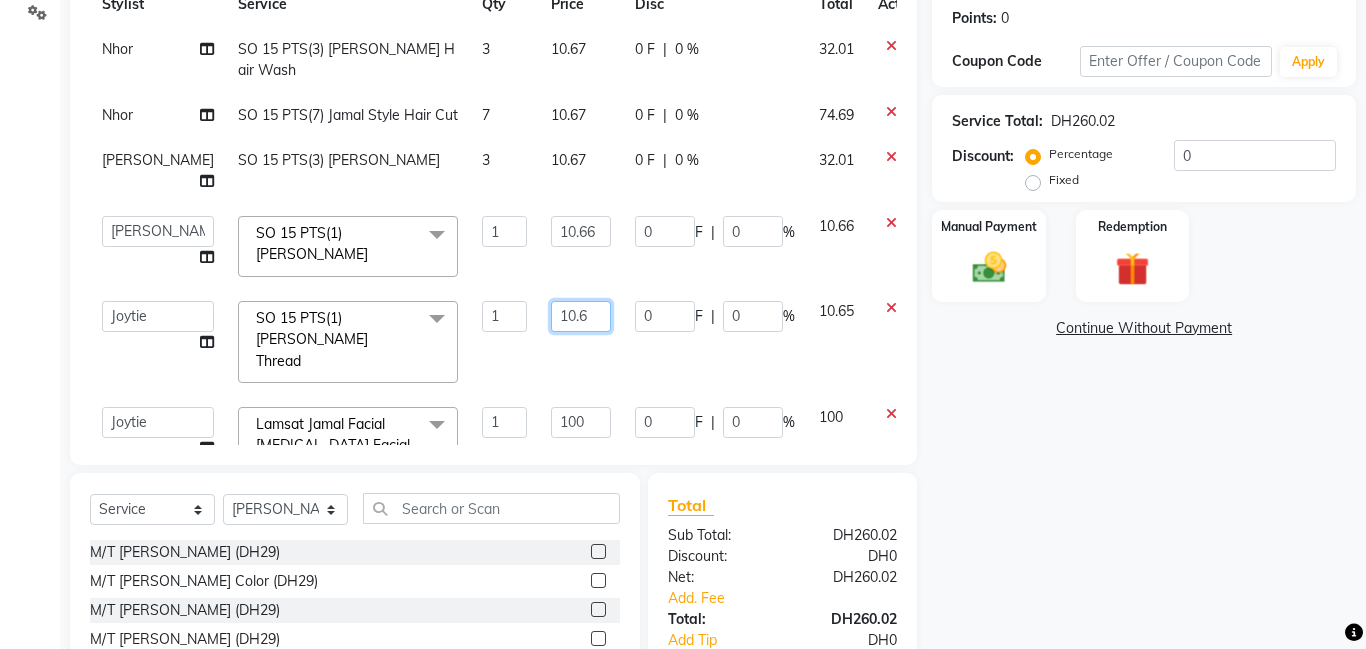 type on "10.64" 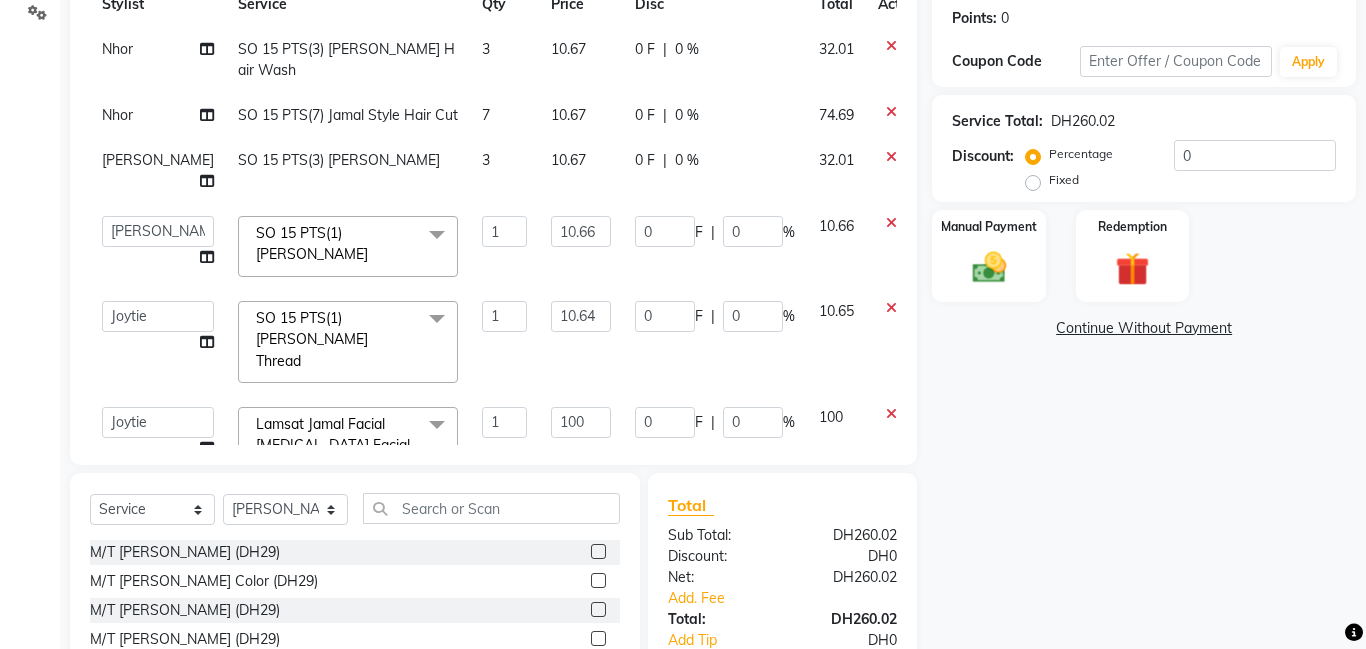 click on "0 F | 0 %" 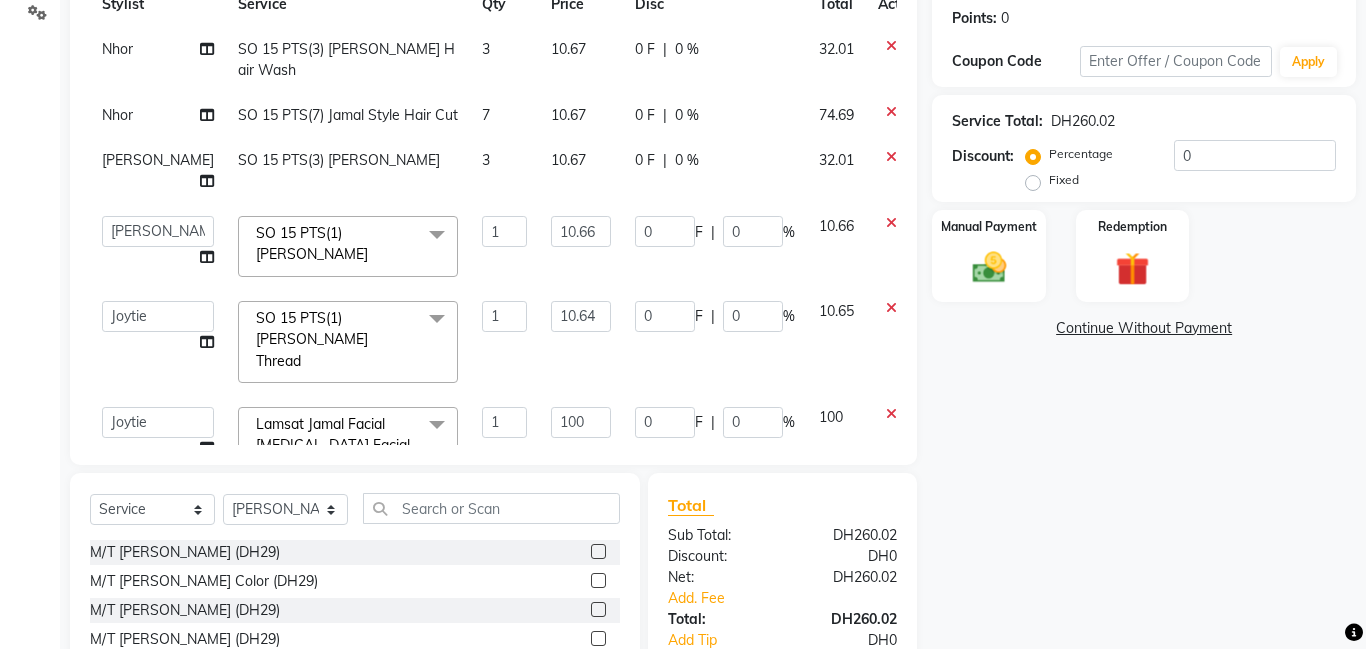 select on "79908" 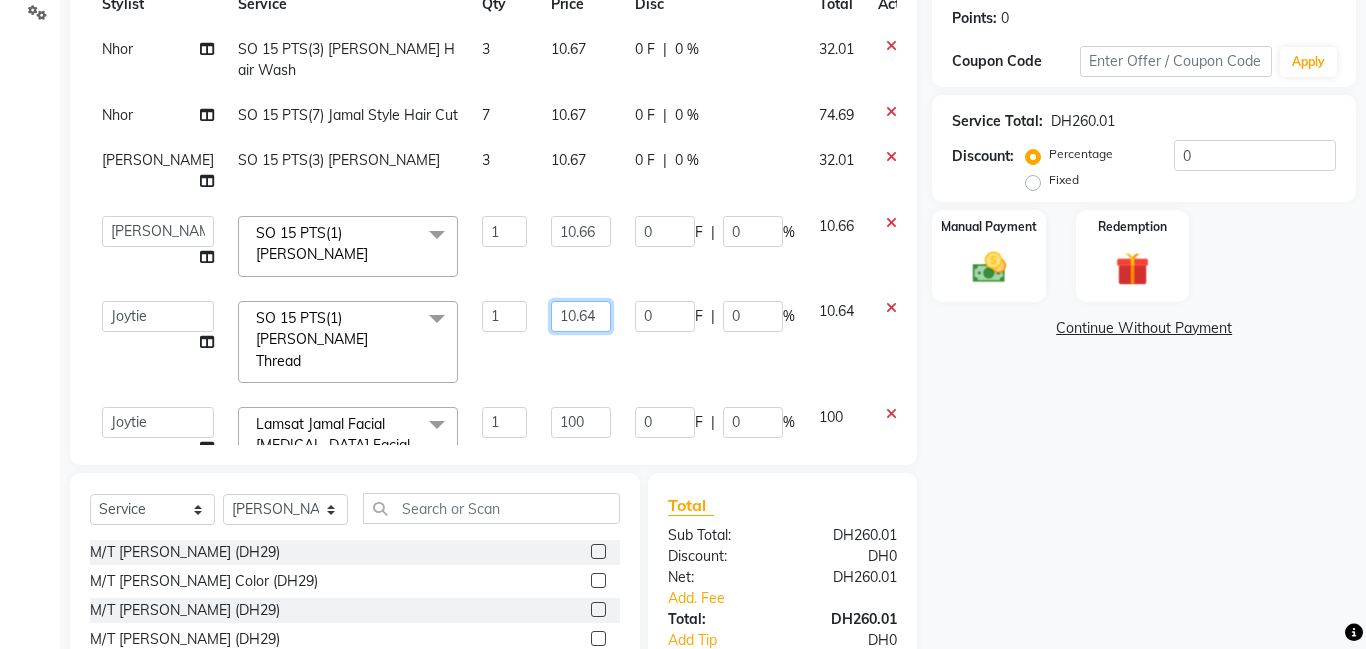 click on "10.64" 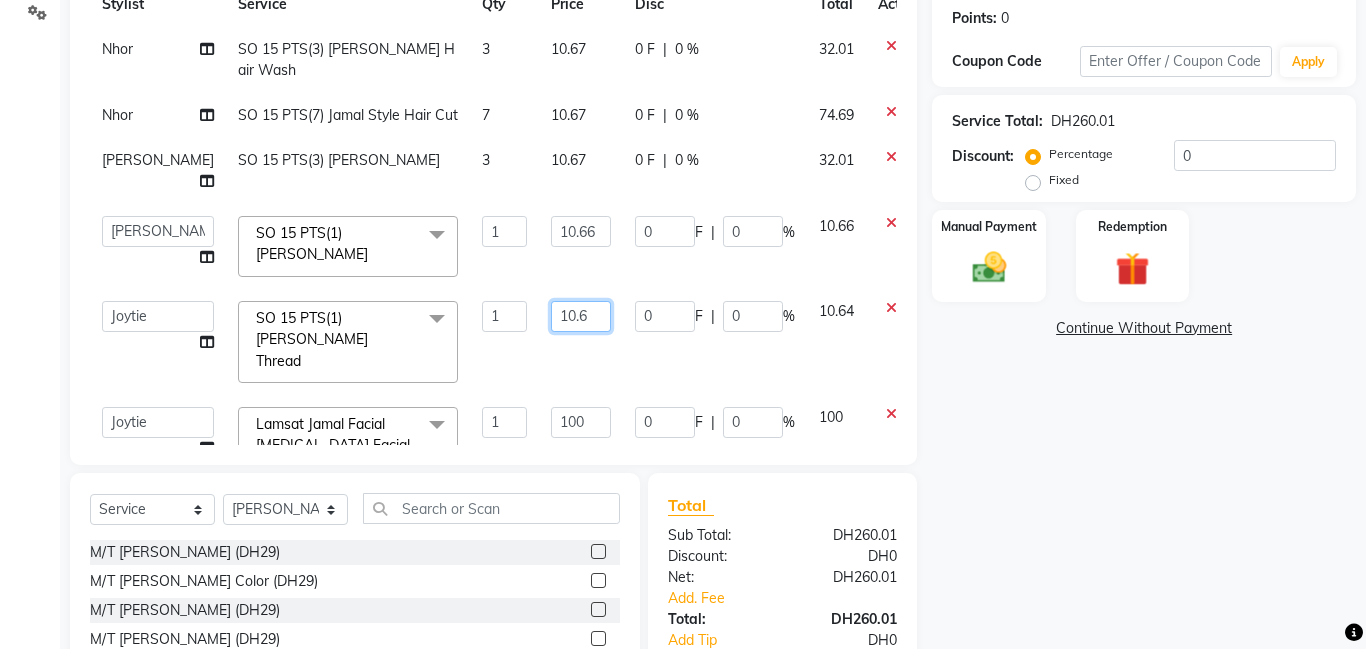 type on "10.63" 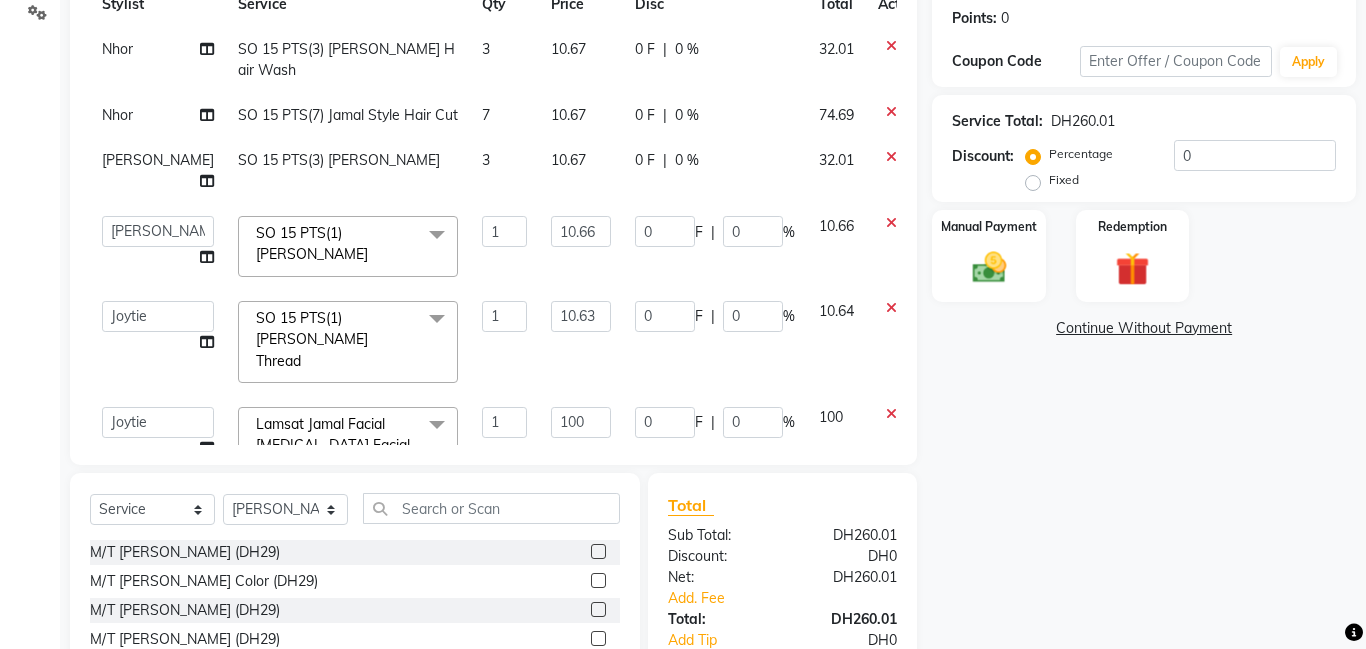 click on "10.63" 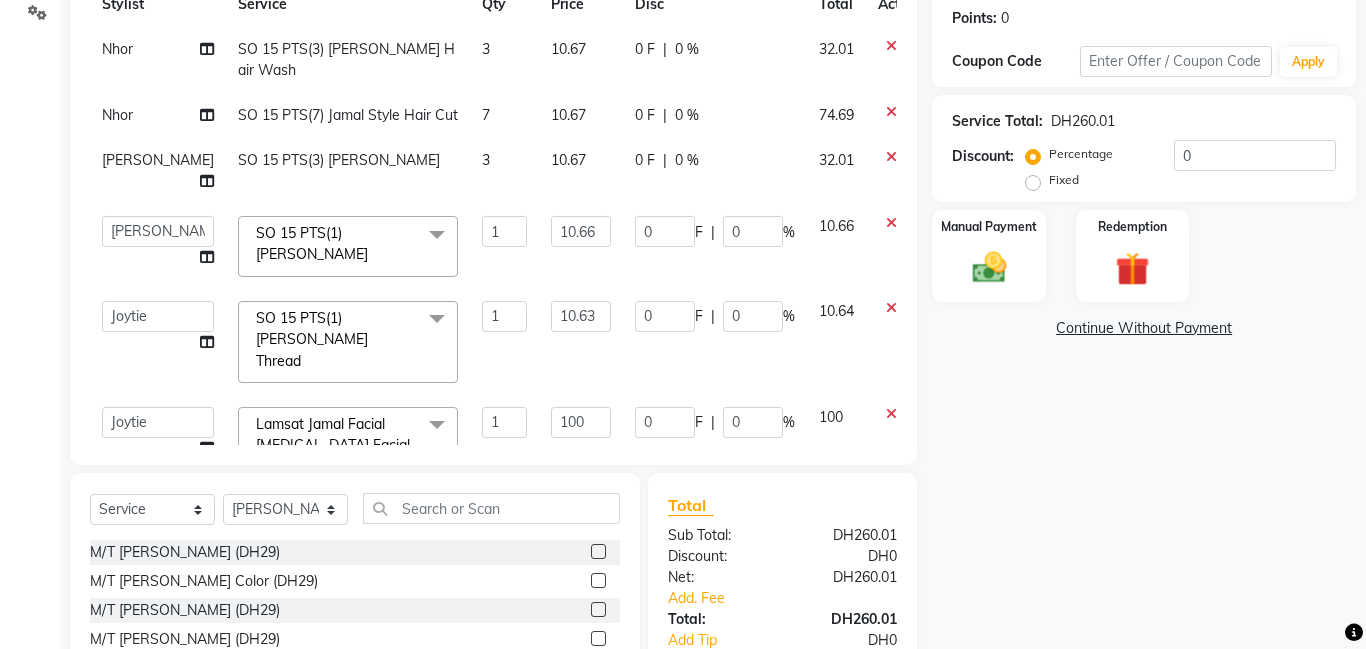 select on "79908" 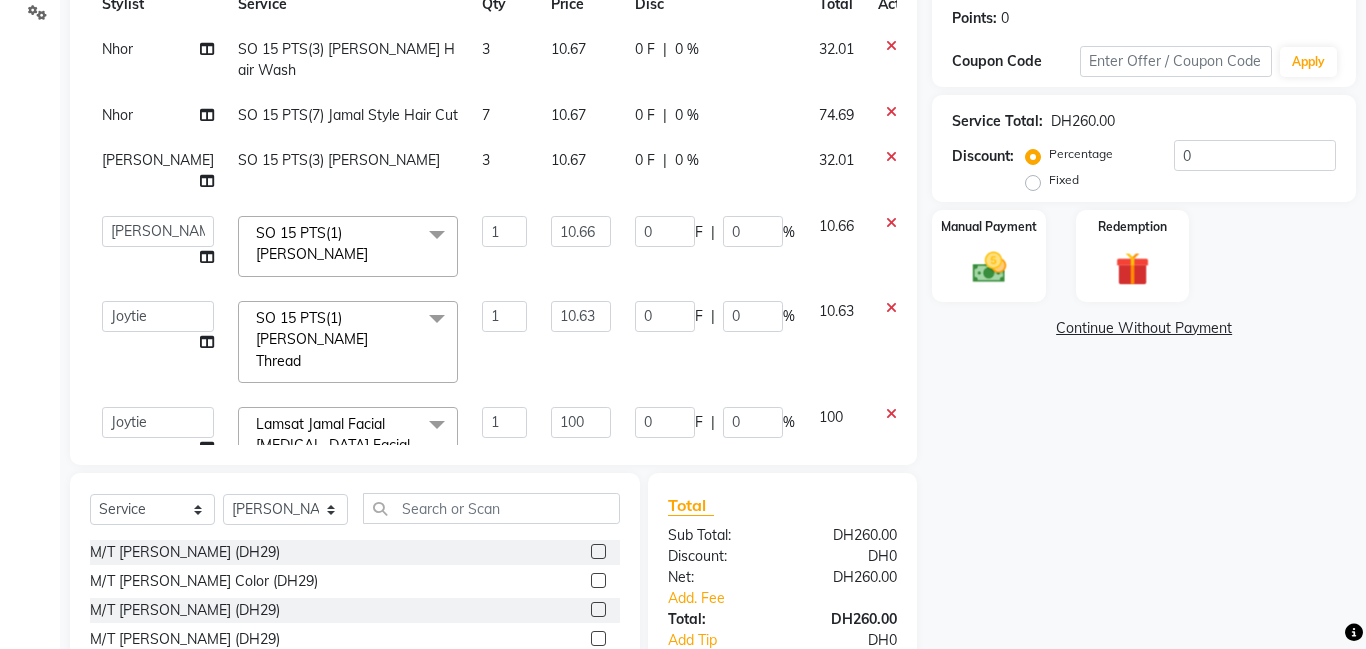 scroll, scrollTop: 29, scrollLeft: 0, axis: vertical 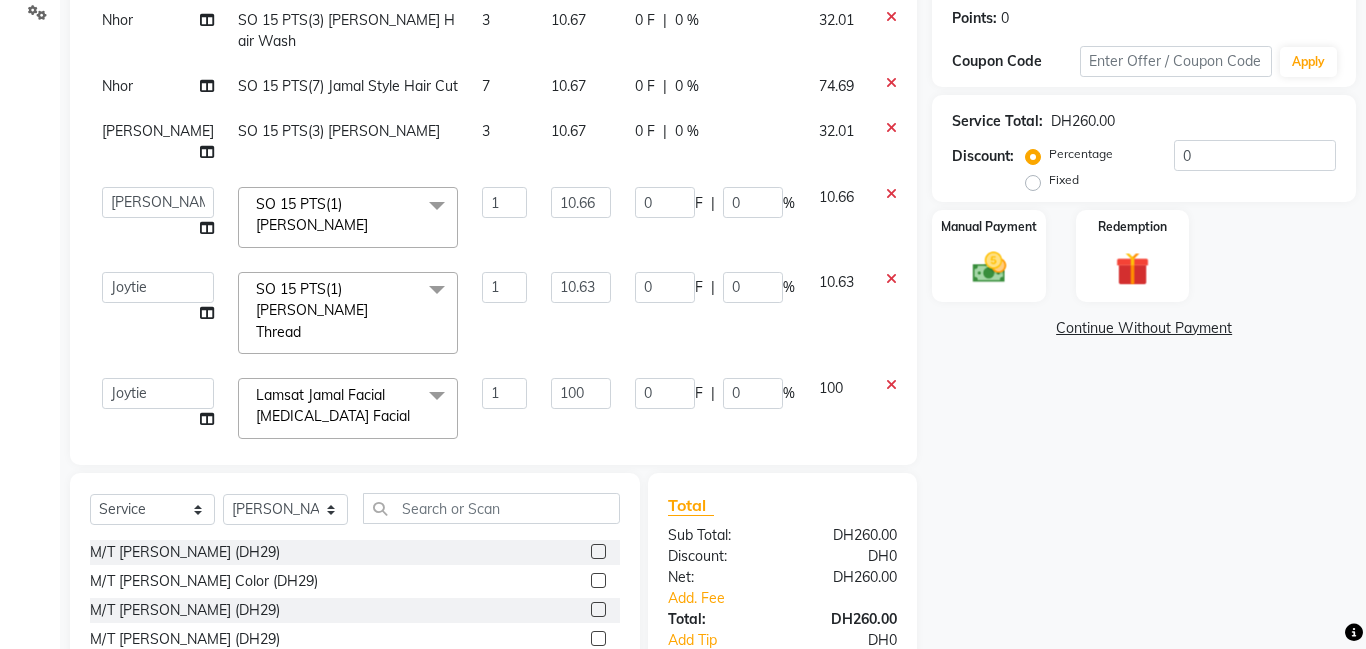 click on "Fixed" 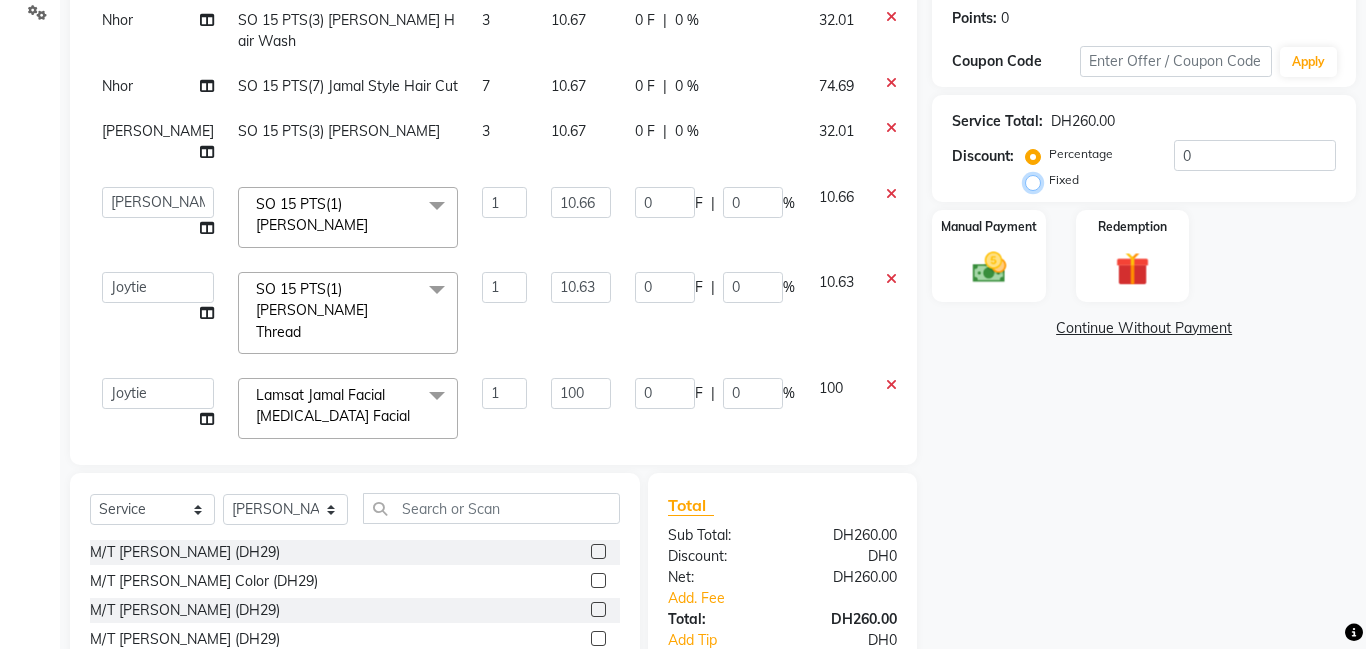 click on "Fixed" at bounding box center (1037, 180) 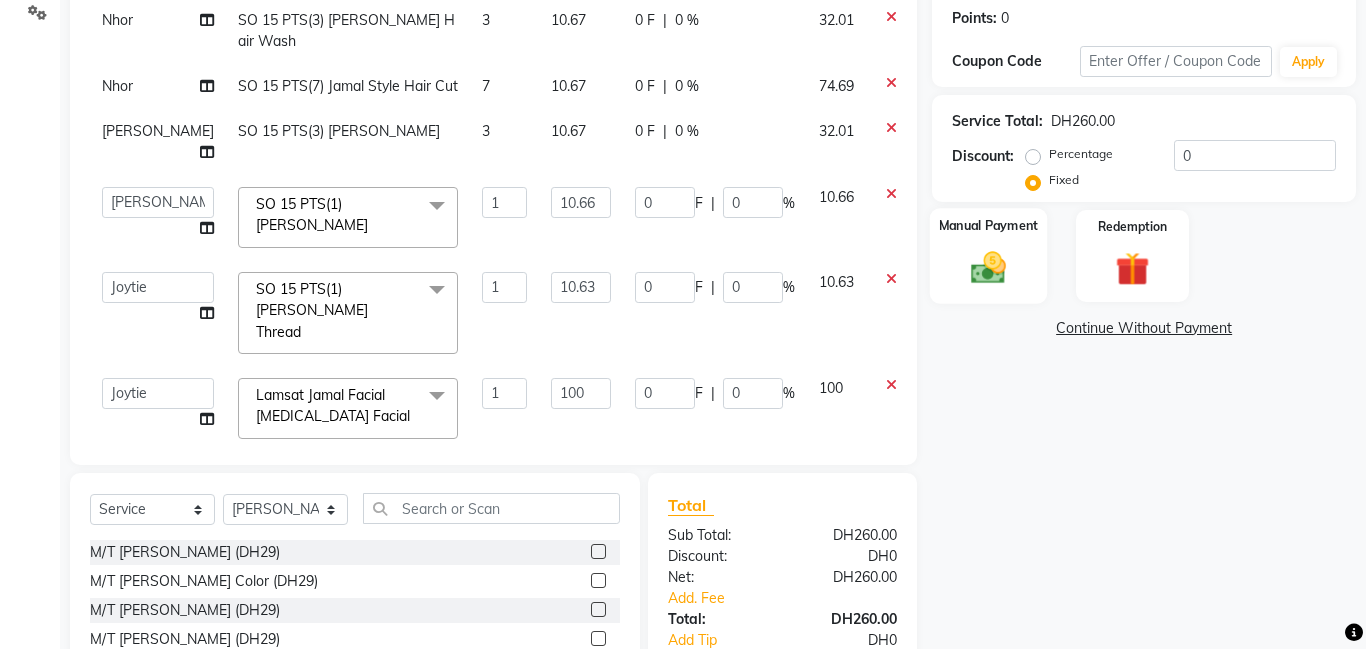 click 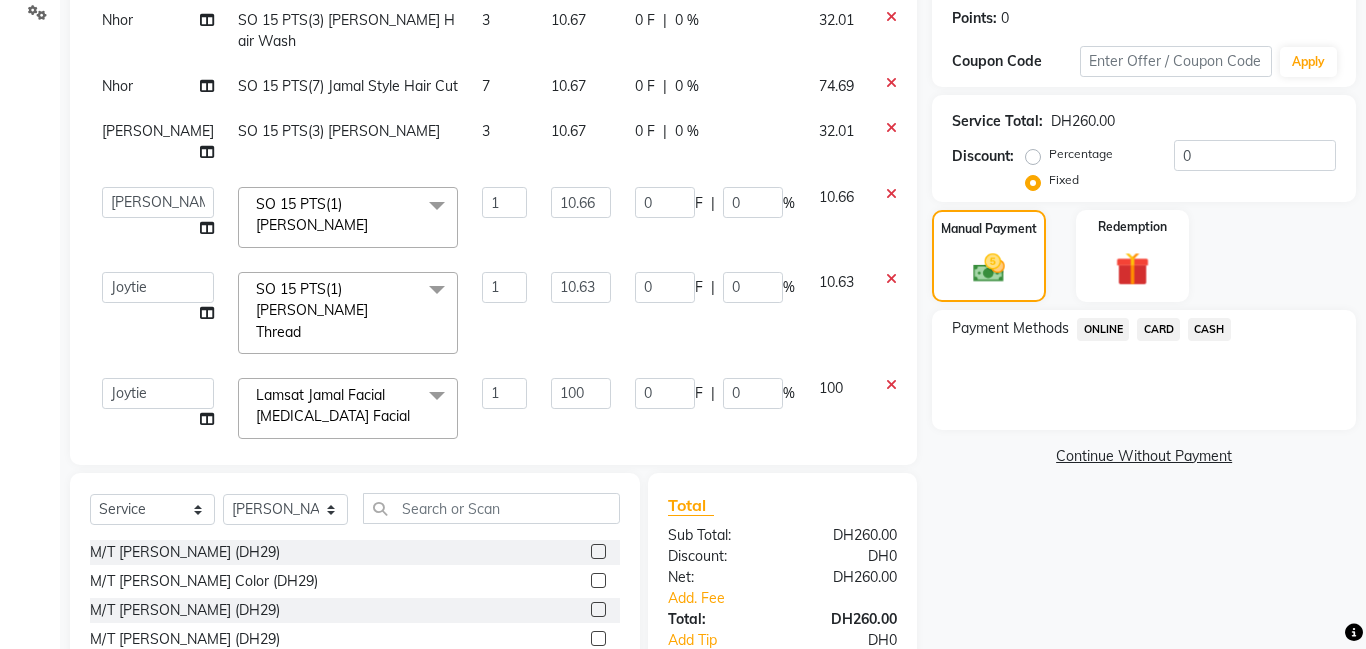 click on "ONLINE" 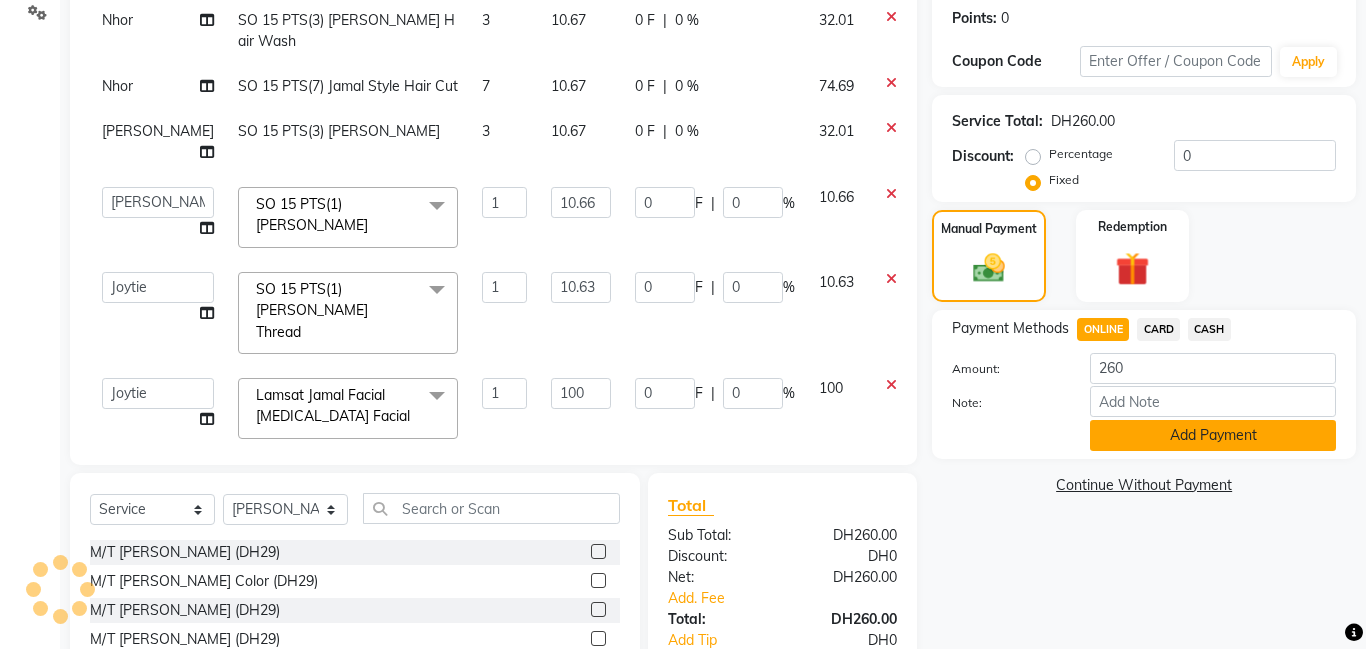 click on "Add Payment" 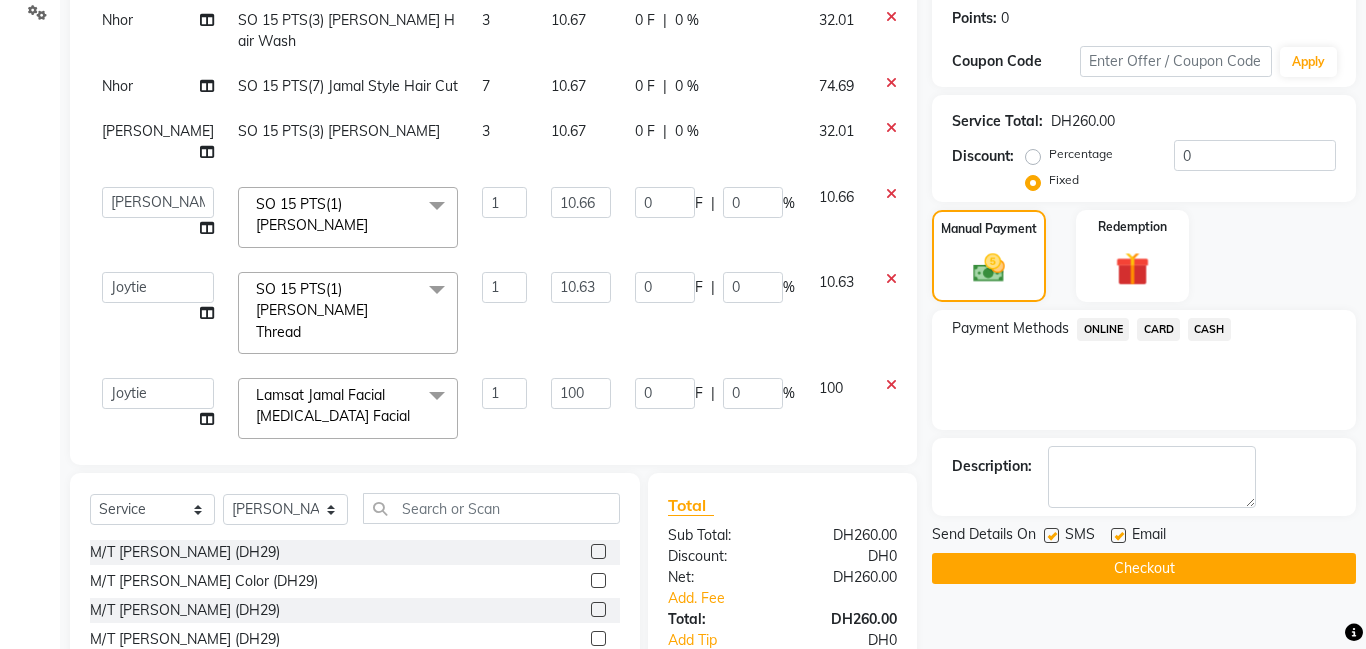 scroll, scrollTop: 390, scrollLeft: 0, axis: vertical 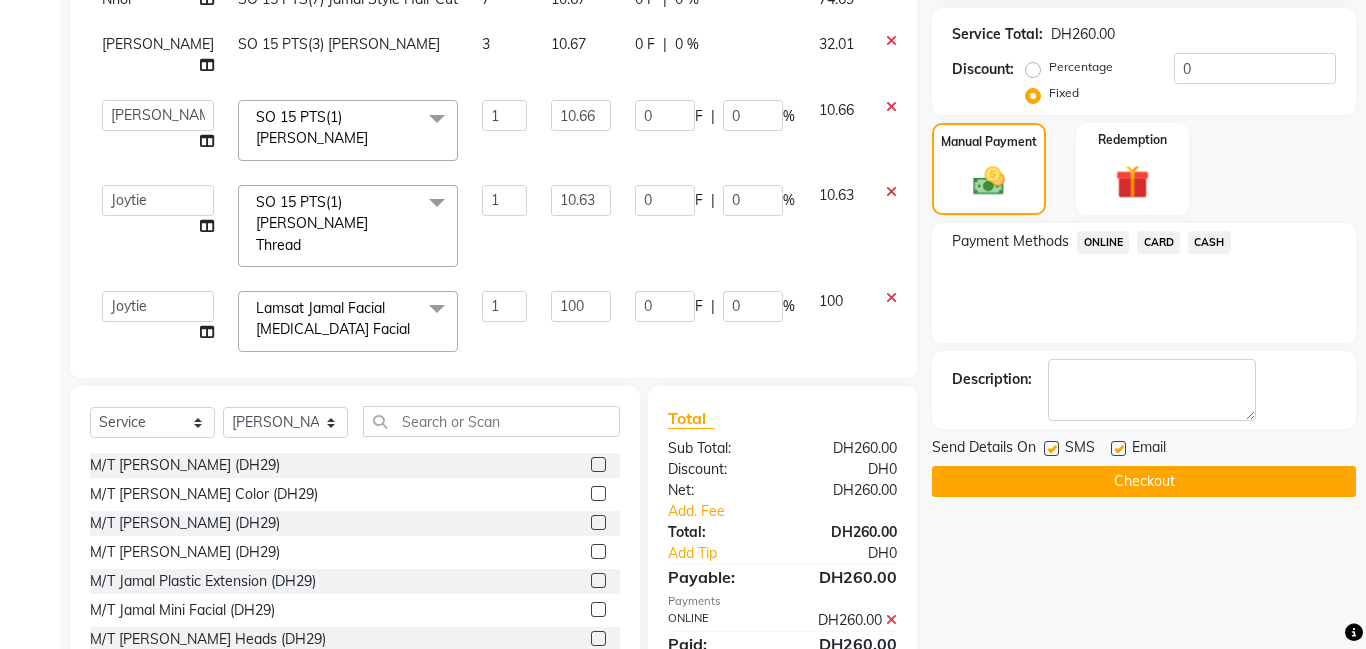 click on "Checkout" 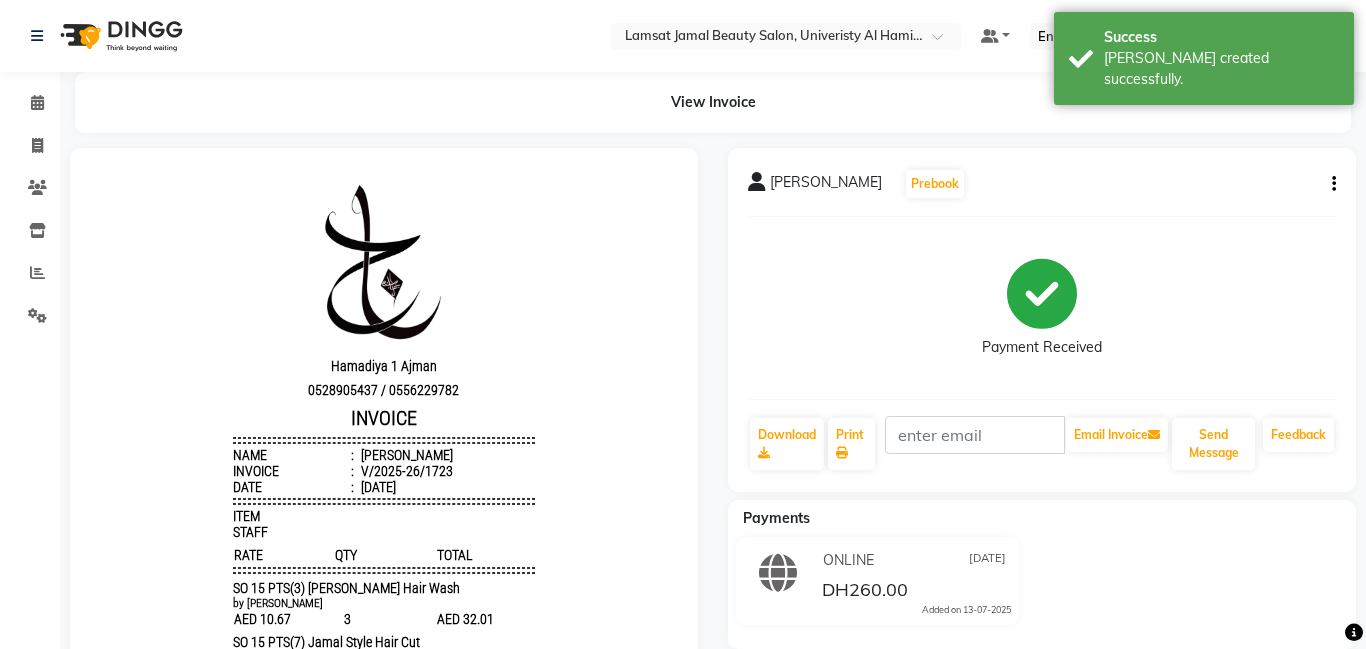 scroll, scrollTop: 0, scrollLeft: 0, axis: both 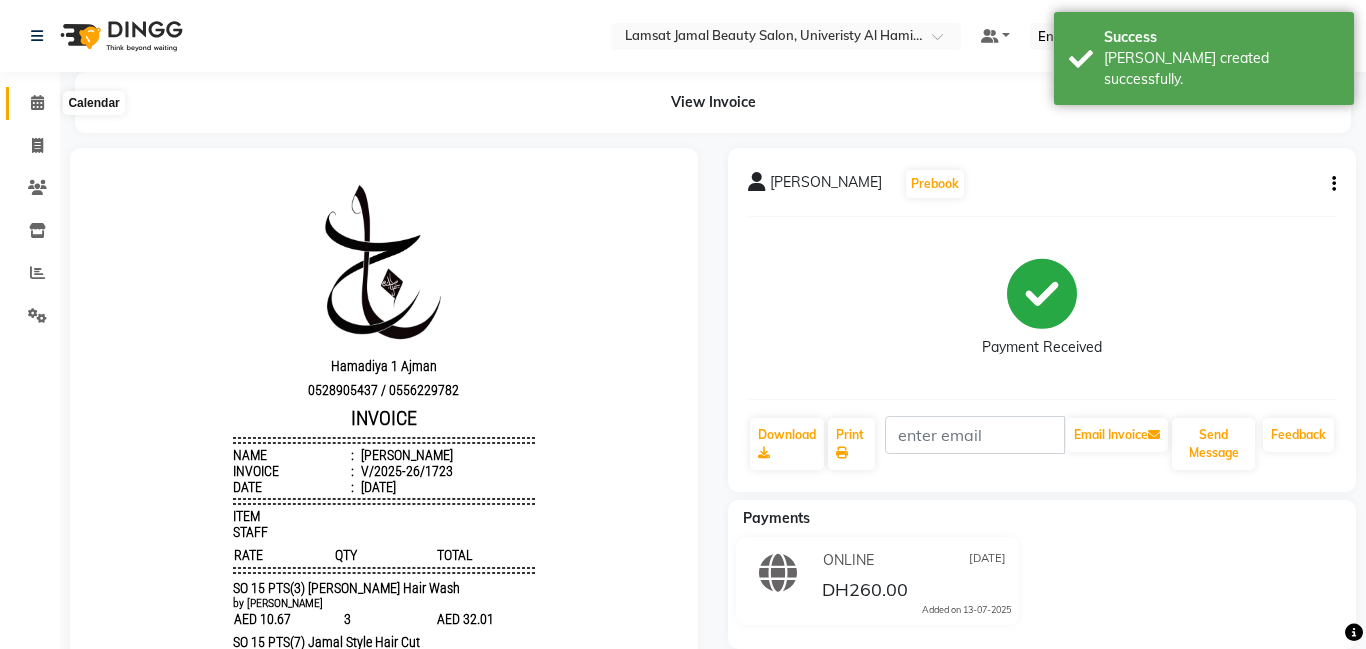 click 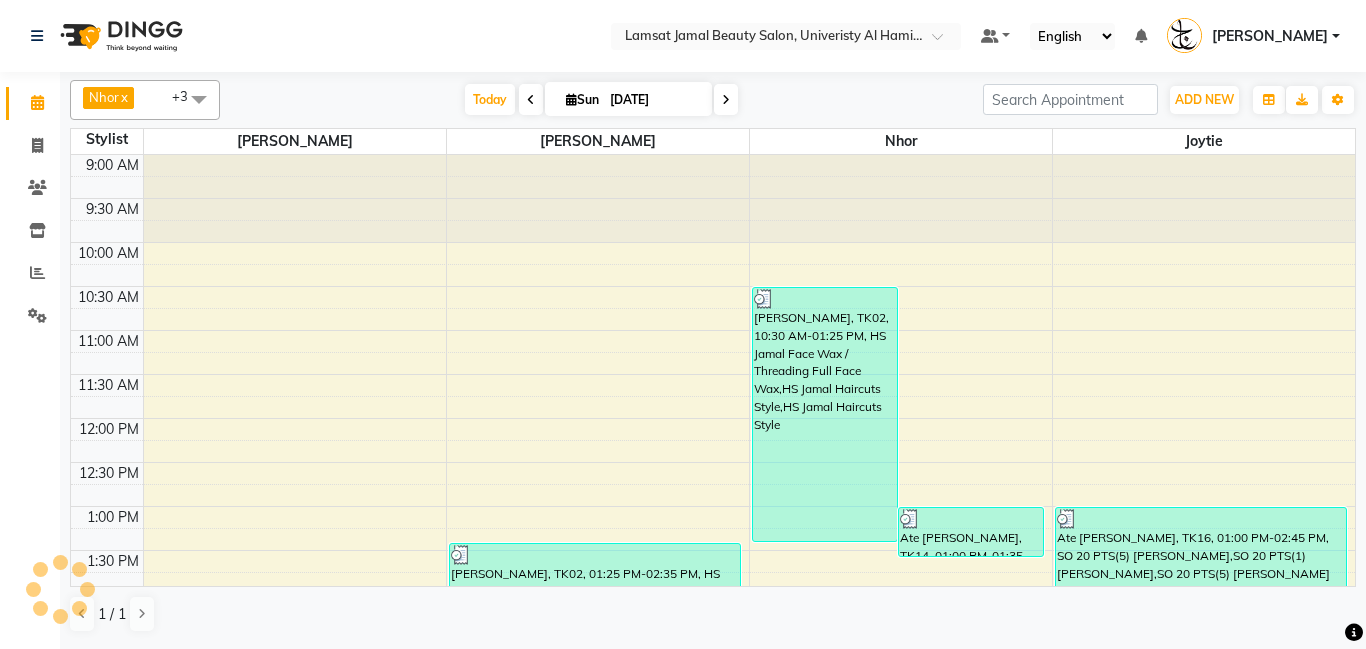 scroll, scrollTop: 0, scrollLeft: 0, axis: both 